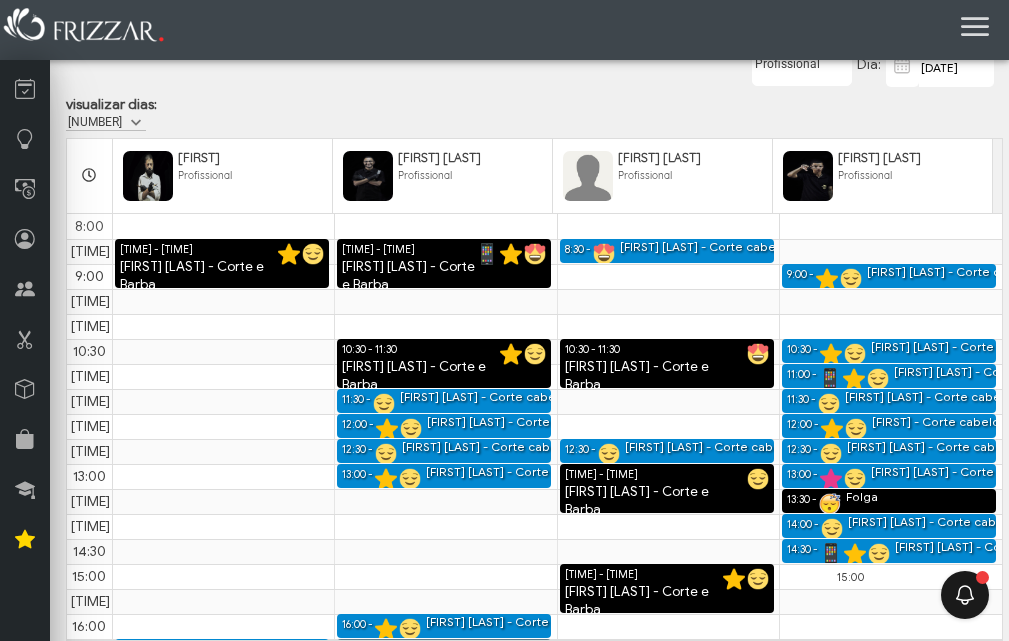 scroll, scrollTop: 43, scrollLeft: 0, axis: vertical 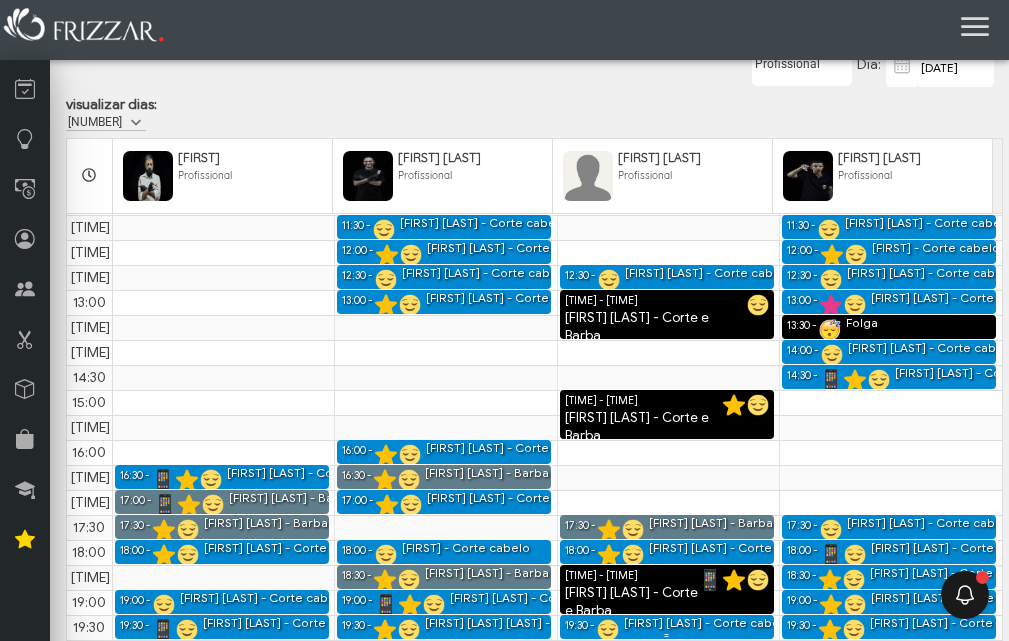 click on "[FIRST] [LAST] - Corte cabelo" at bounding box center (707, 623) 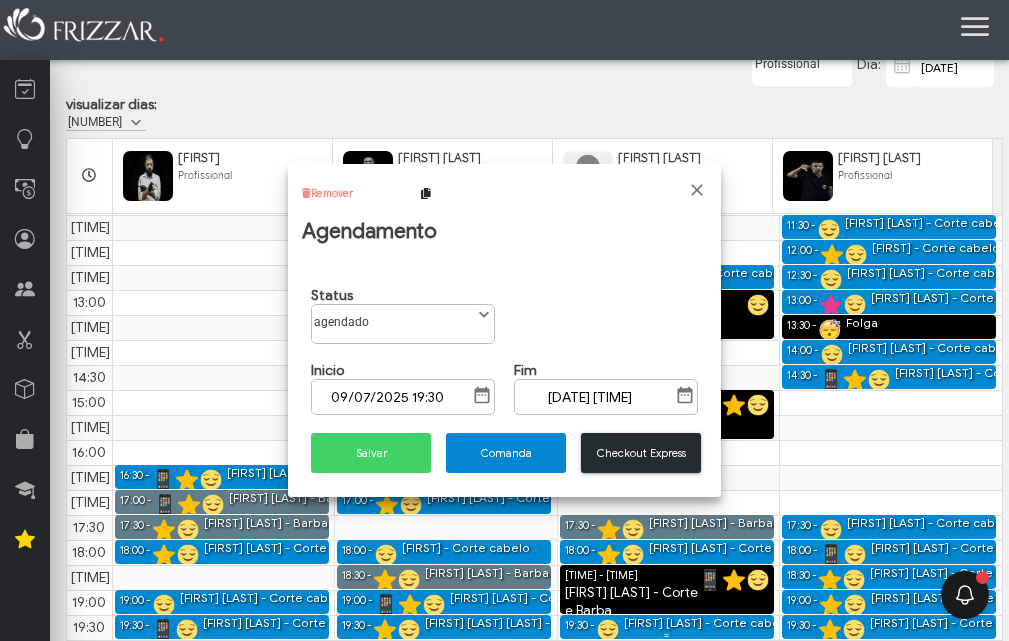 scroll, scrollTop: 11, scrollLeft: 89, axis: both 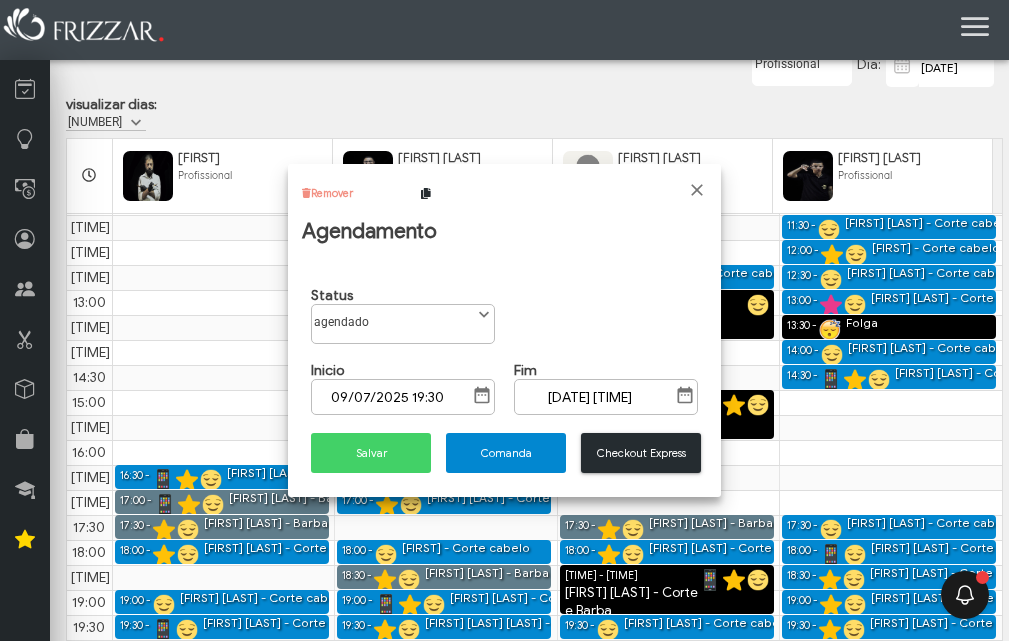 click on "Remover" at bounding box center (332, 193) 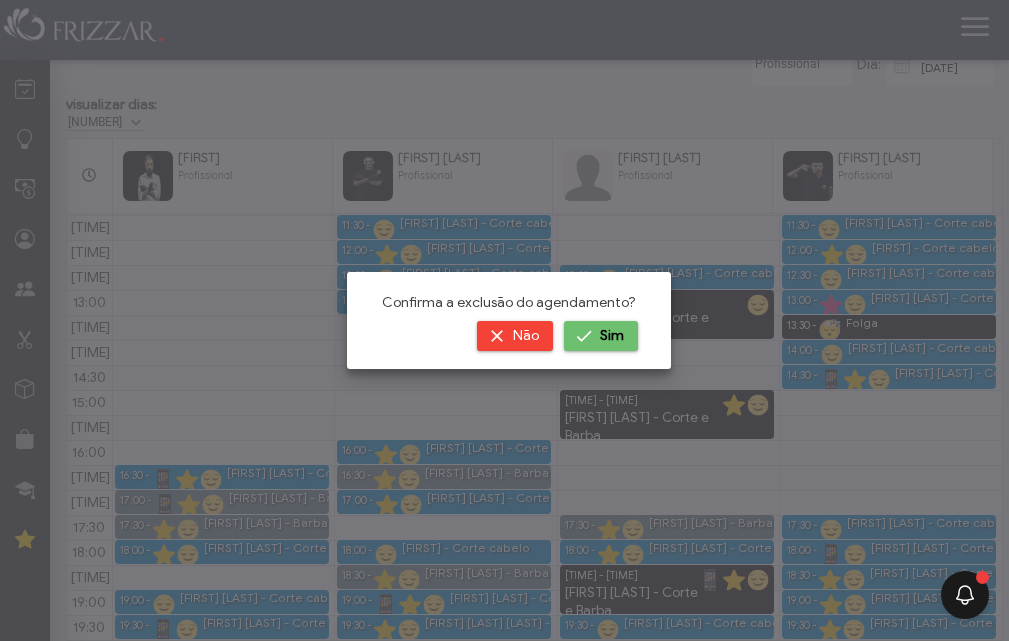 click on "Sim" at bounding box center (601, 336) 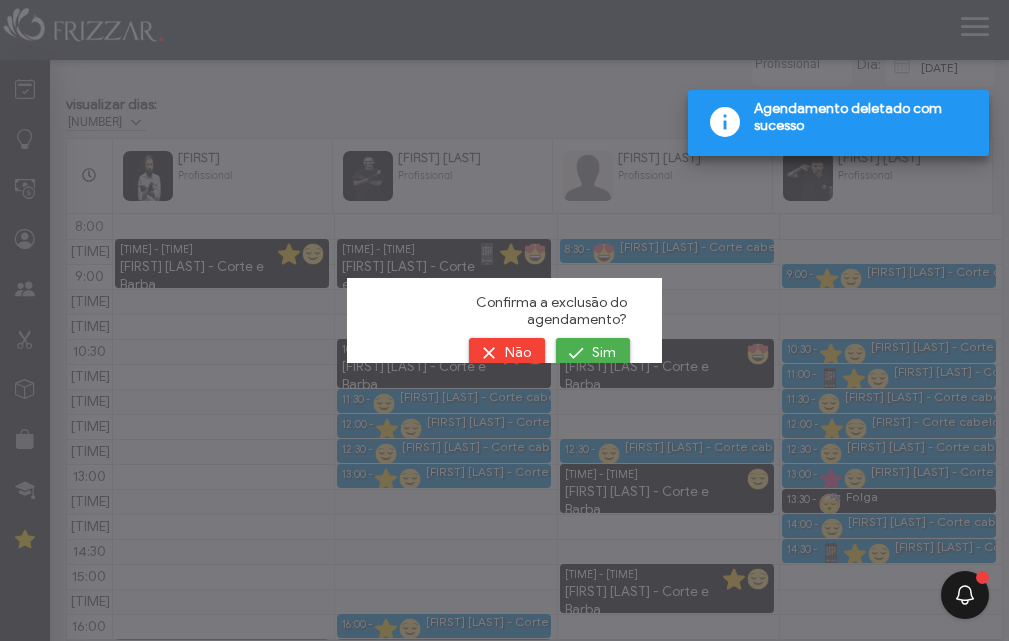 scroll, scrollTop: 0, scrollLeft: 0, axis: both 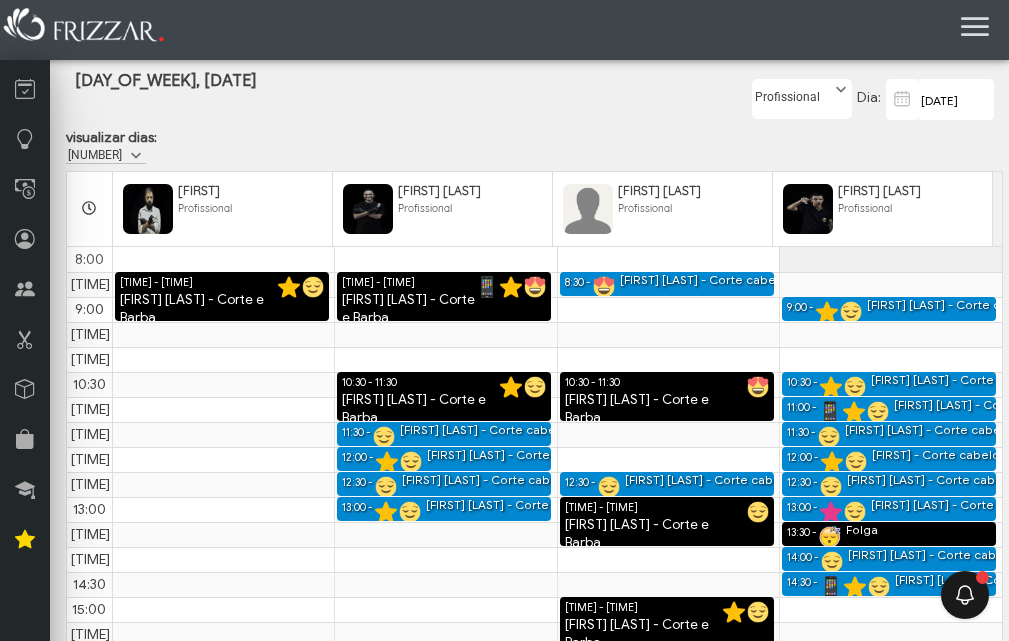 click on "[FIRST] [LAST] - Corte do filho" at bounding box center [310, 680] 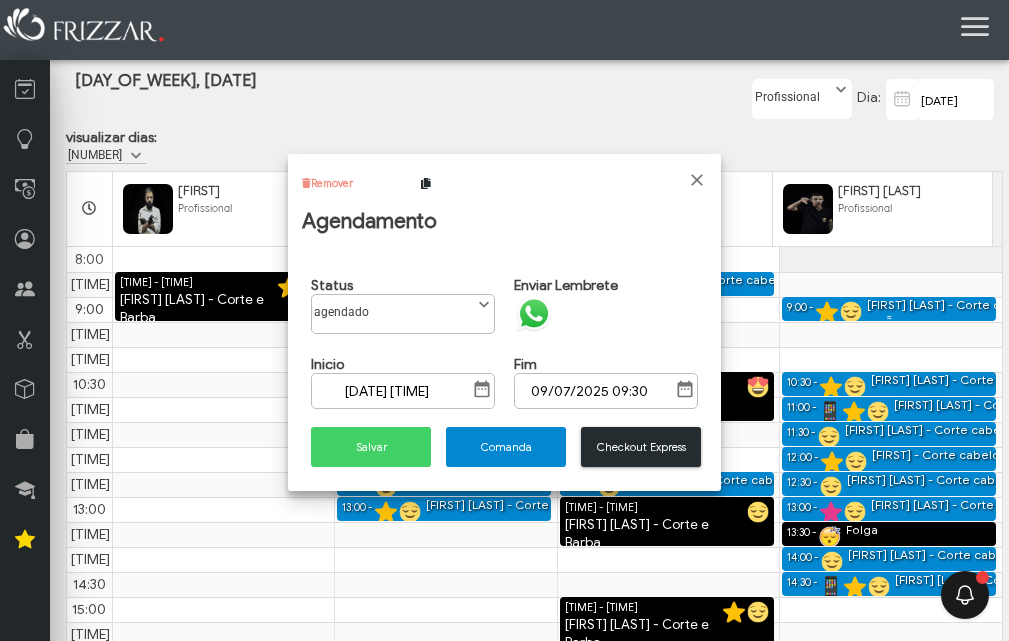 scroll, scrollTop: 11, scrollLeft: 89, axis: both 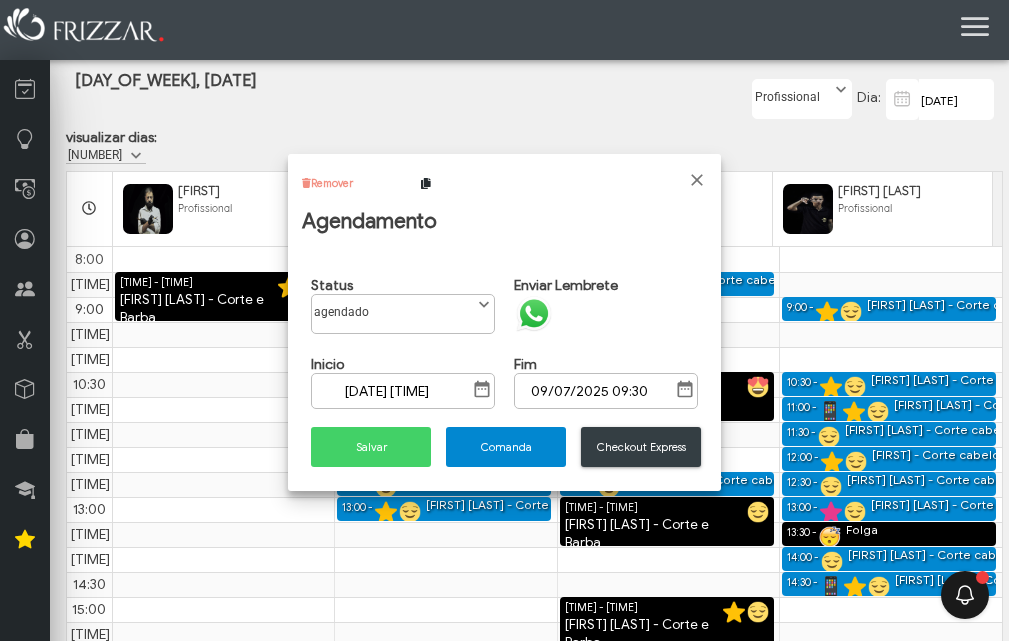 click on "Checkout Express" at bounding box center [641, 447] 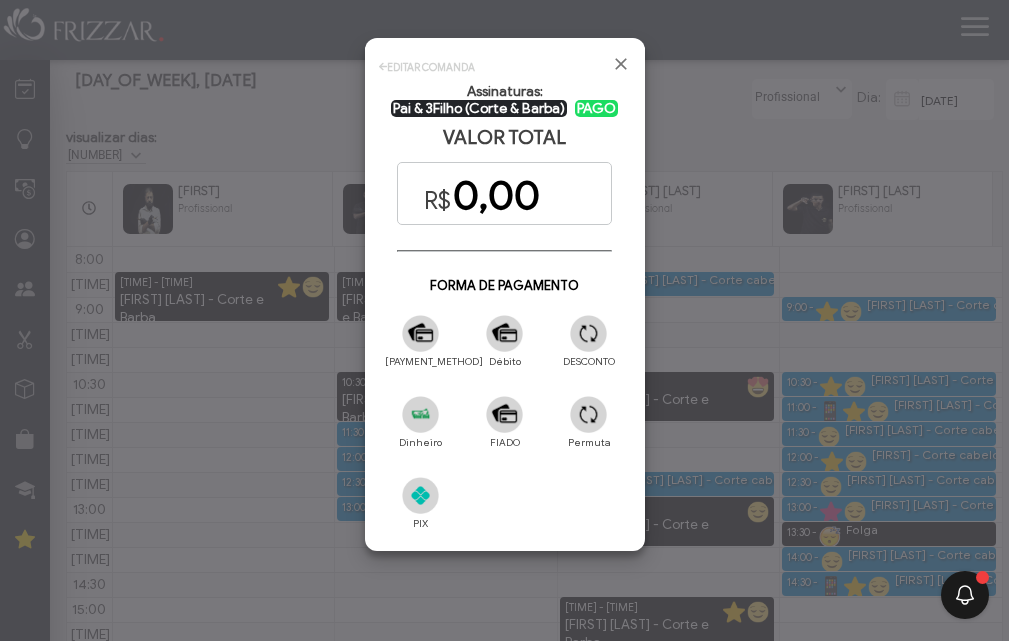 click at bounding box center (588, 333) 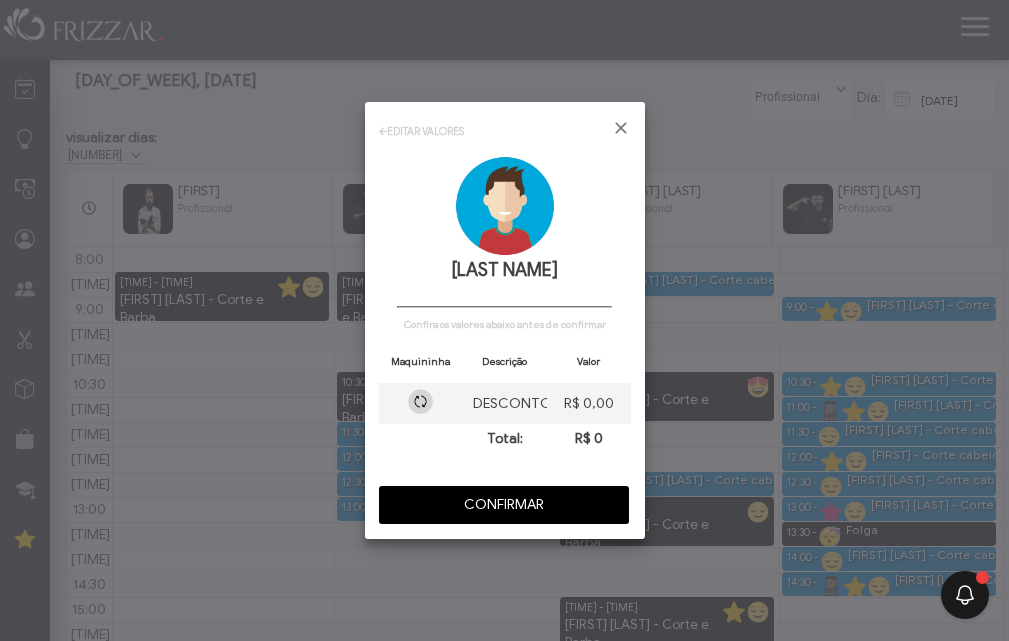 click on "CONFIRMAR" at bounding box center [504, 505] 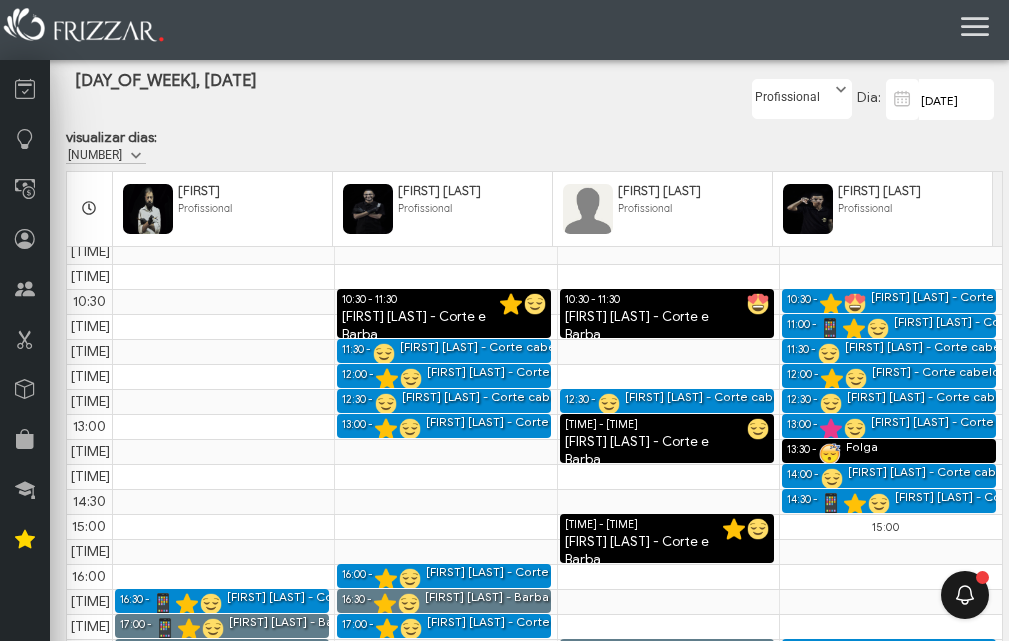 scroll, scrollTop: 0, scrollLeft: 0, axis: both 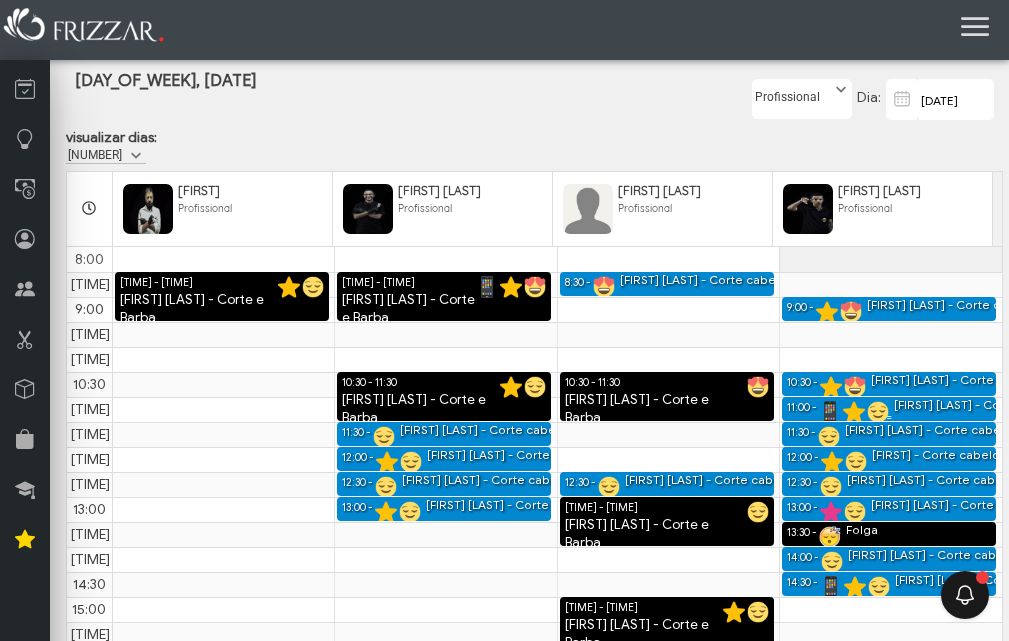 click on "[FIRST] [LAST] - Corte cabelo" at bounding box center [977, 405] 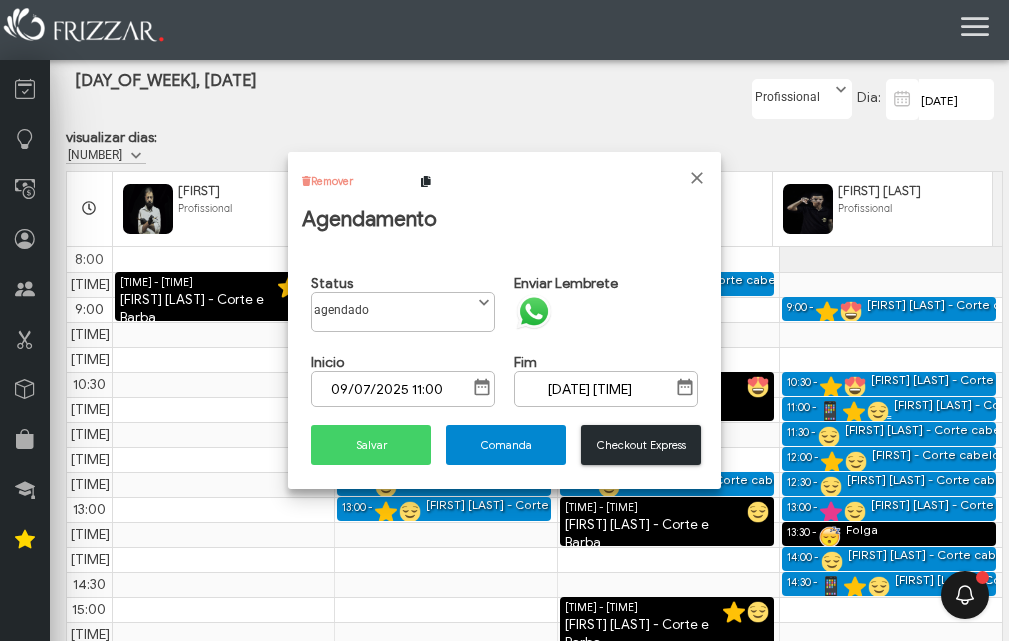 scroll, scrollTop: 11, scrollLeft: 89, axis: both 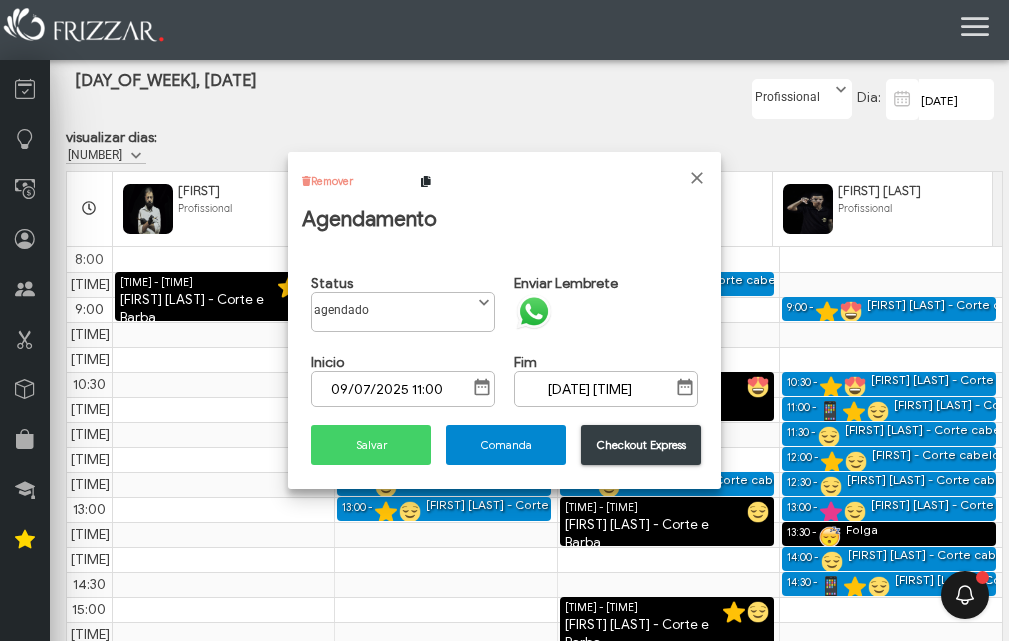 click on "Checkout Express" at bounding box center [641, 445] 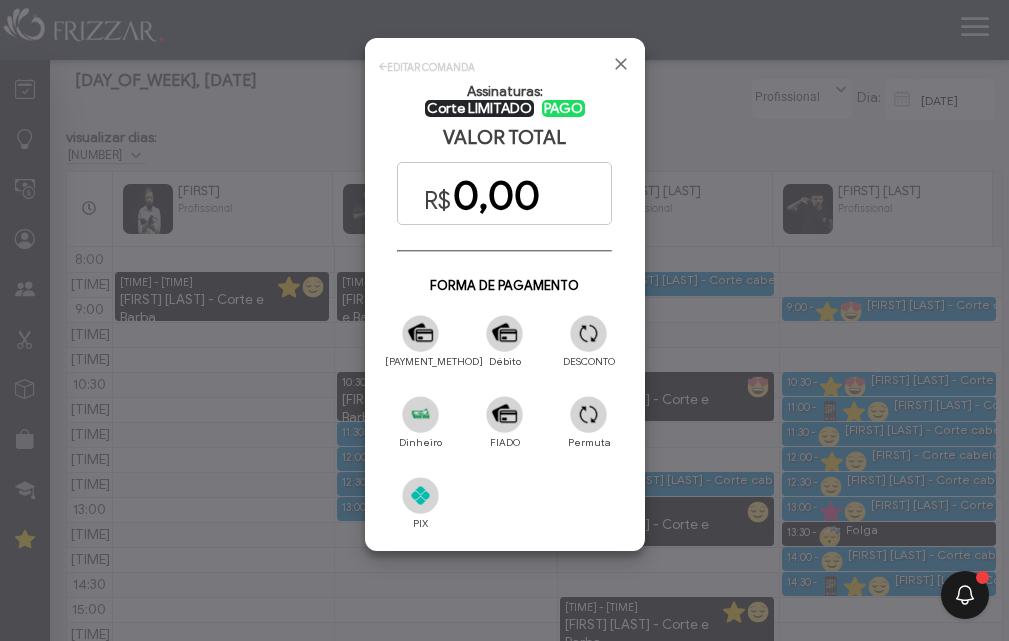 click at bounding box center [588, 333] 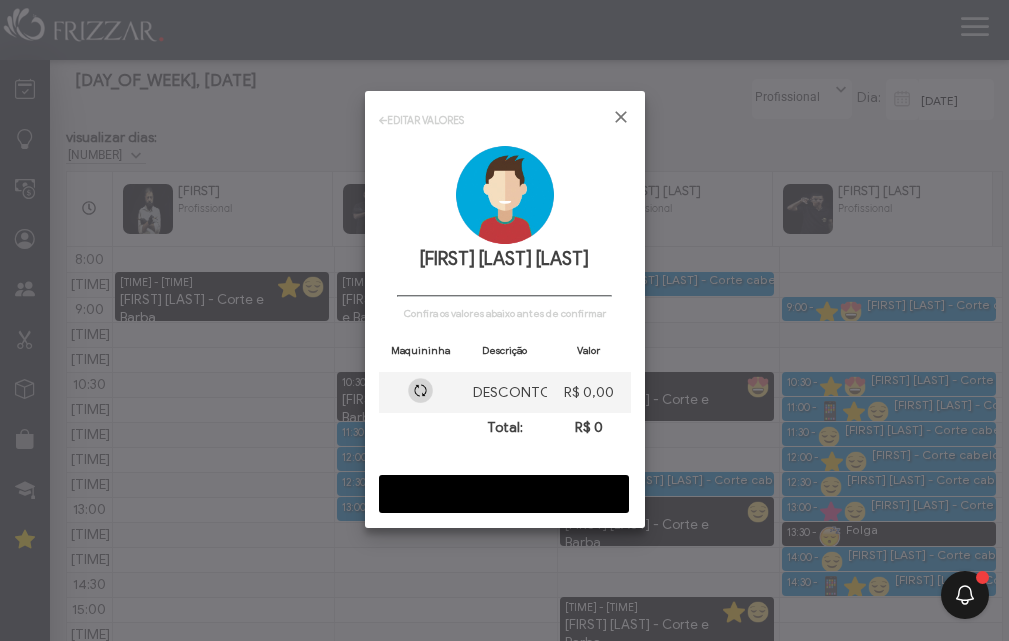 click on "CONFIRMAR" at bounding box center [504, 494] 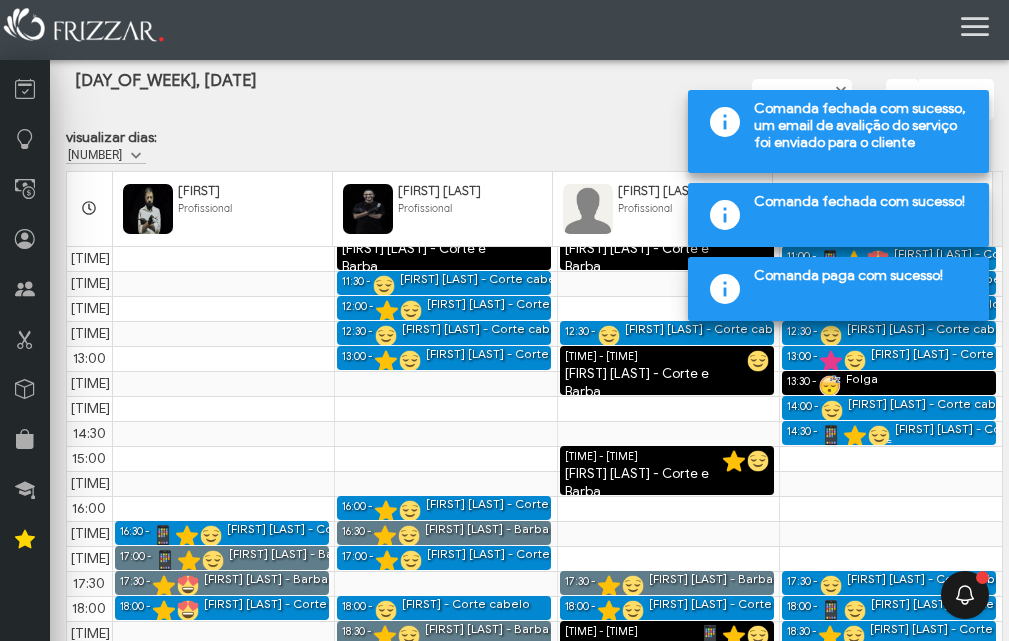 scroll, scrollTop: 0, scrollLeft: 0, axis: both 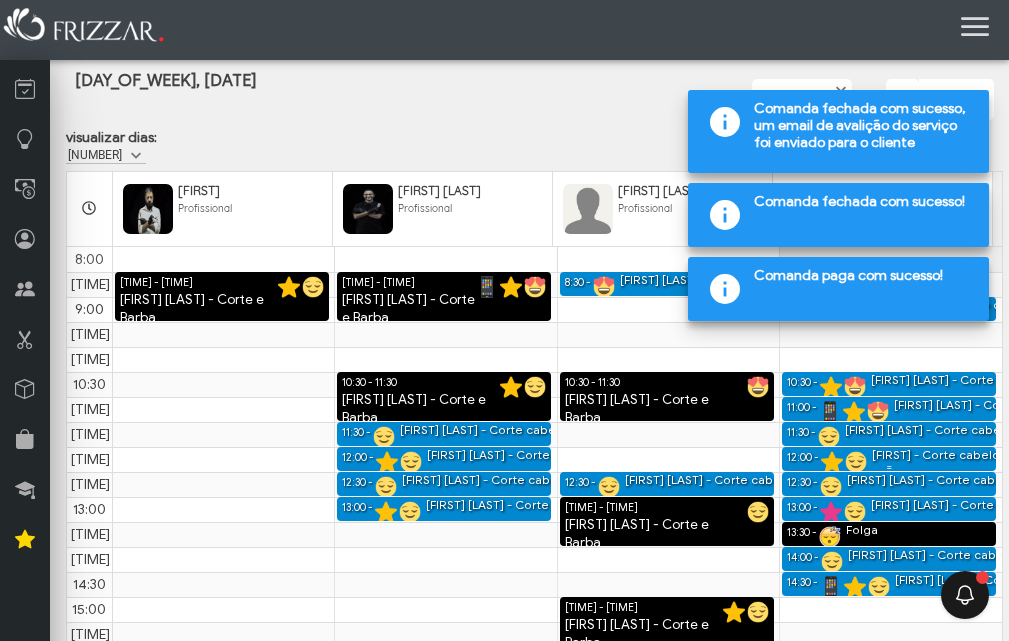 click on "[FIRST] - Corte cabelo" at bounding box center (936, 455) 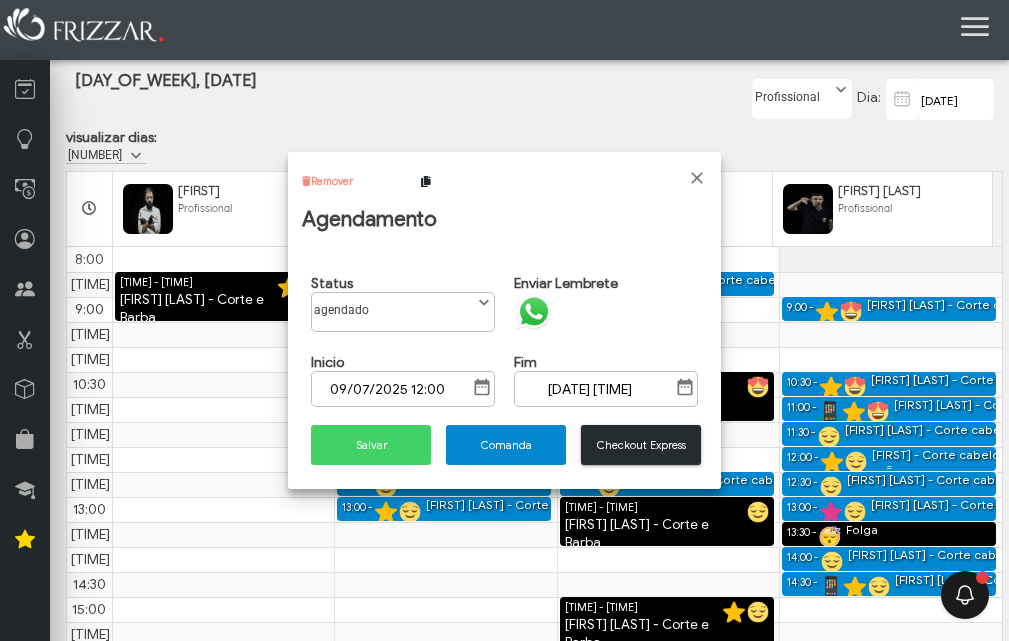 scroll, scrollTop: 11, scrollLeft: 89, axis: both 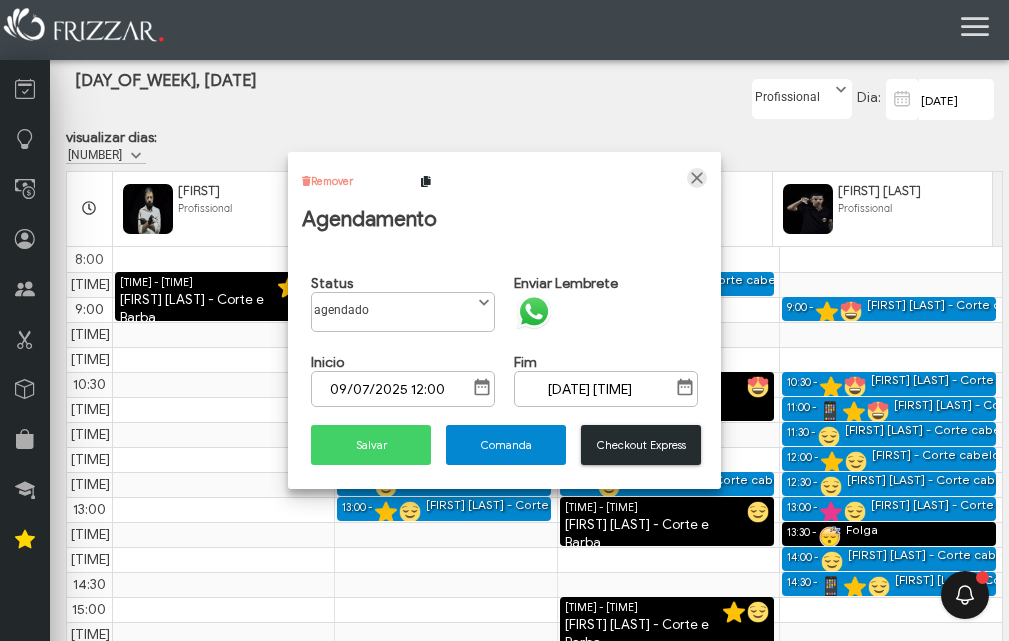click at bounding box center [697, 178] 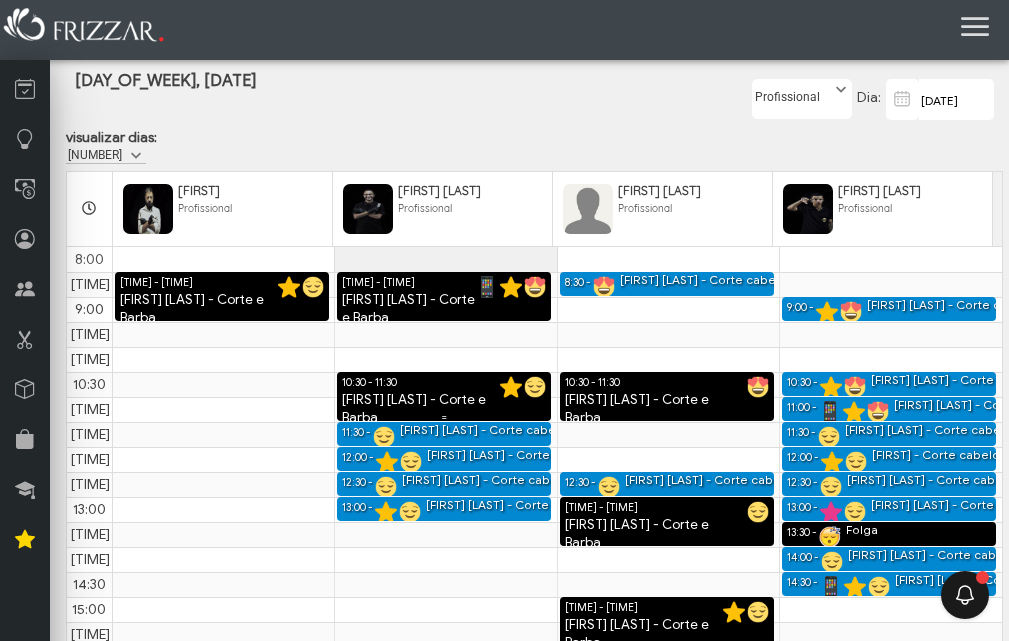 click on "[FIRST] [LAST] - Corte e Barba" at bounding box center [444, 409] 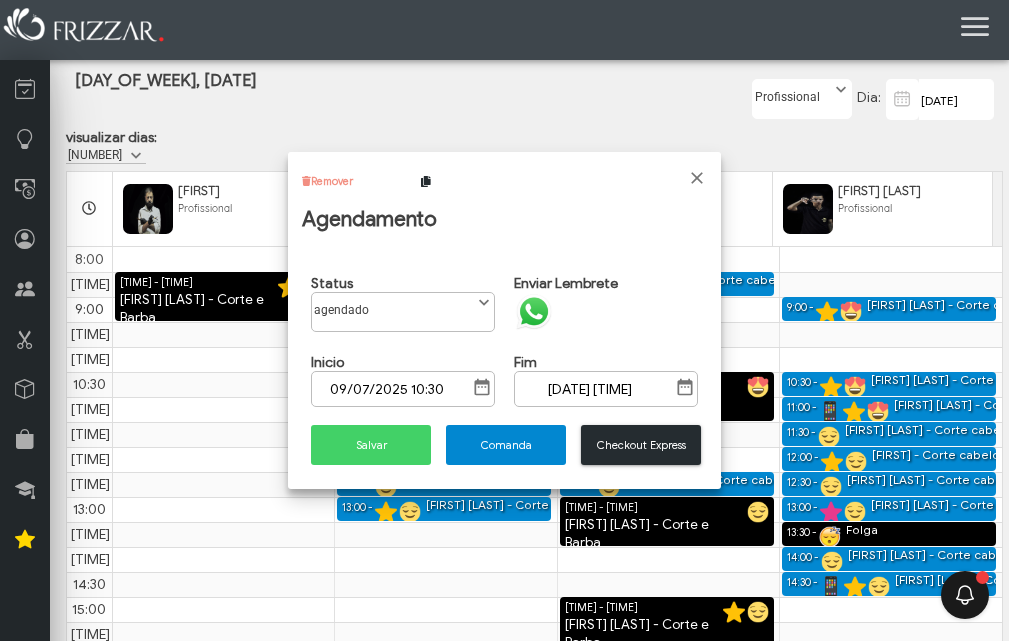 scroll, scrollTop: 11, scrollLeft: 89, axis: both 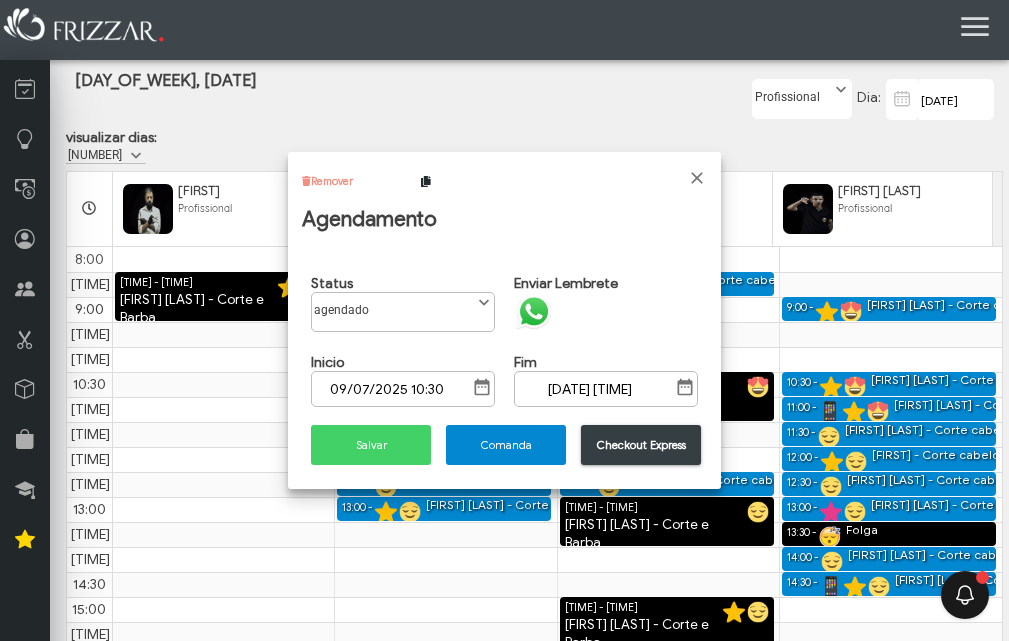 click on "Checkout Express" at bounding box center (641, 445) 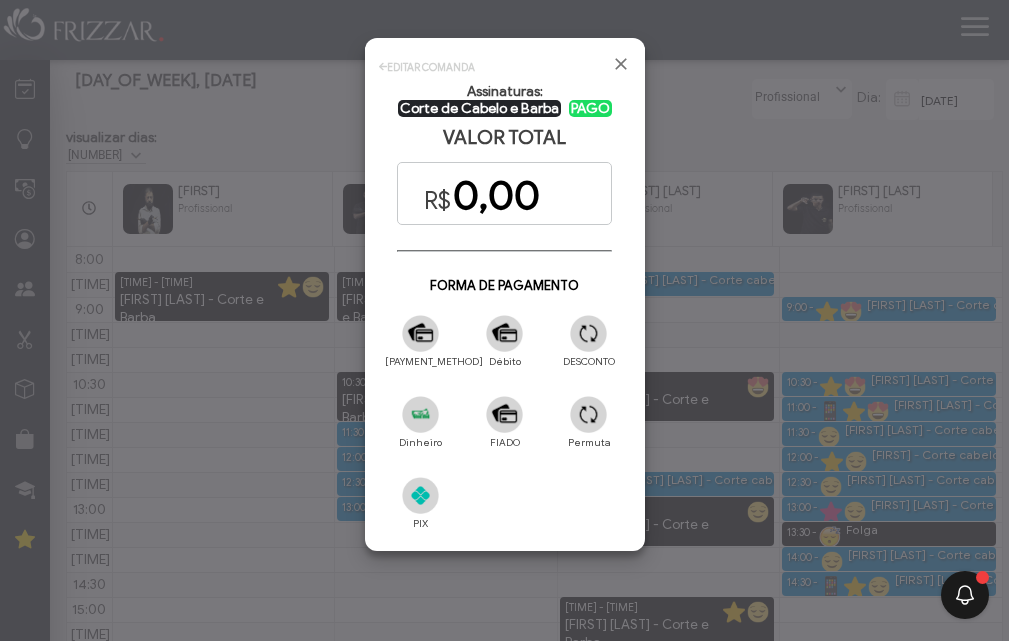click at bounding box center (588, 333) 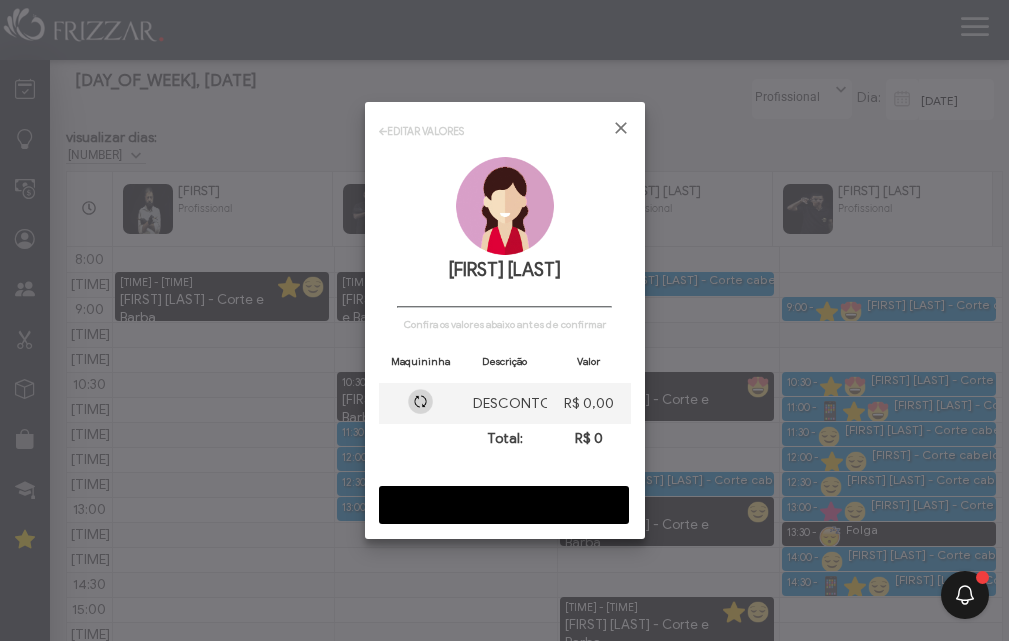 click on "CONFIRMAR" at bounding box center [504, 505] 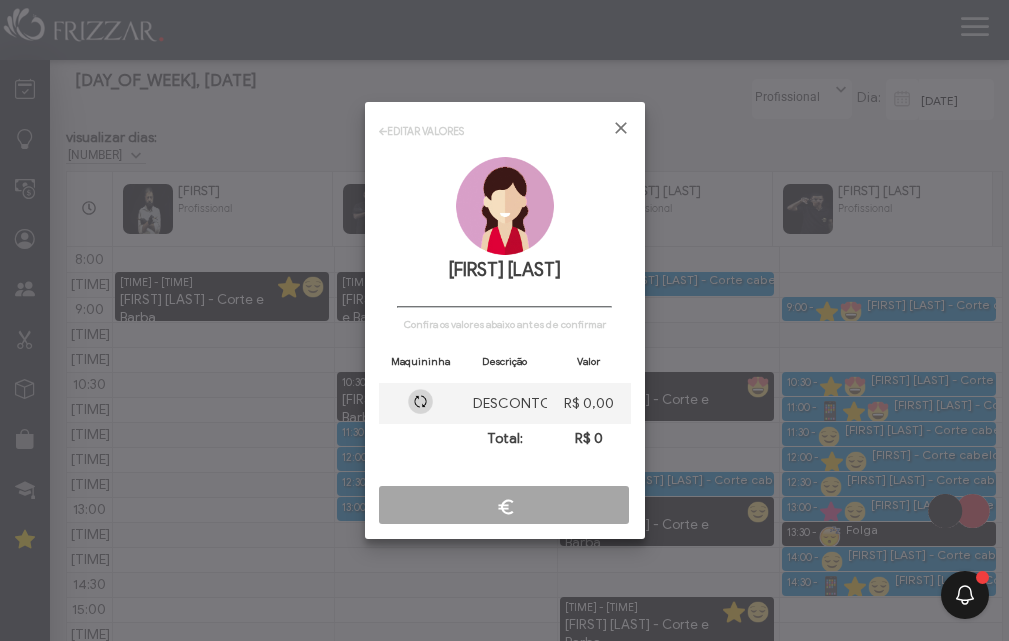 click at bounding box center (504, 320) 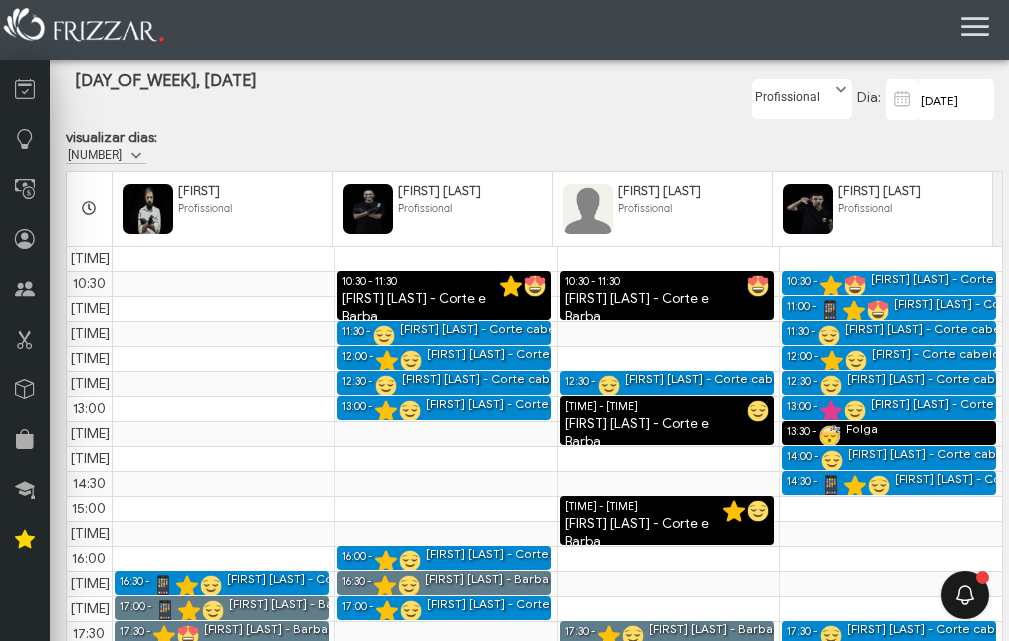 scroll, scrollTop: 0, scrollLeft: 0, axis: both 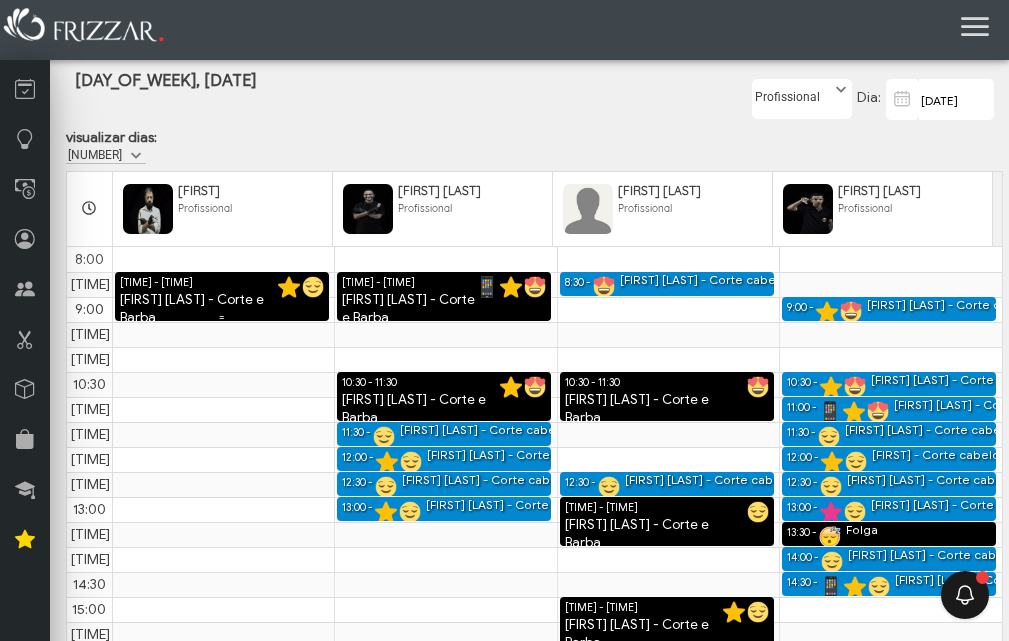 click on "[FIRST] [LAST] - Corte e Barba" at bounding box center [222, 309] 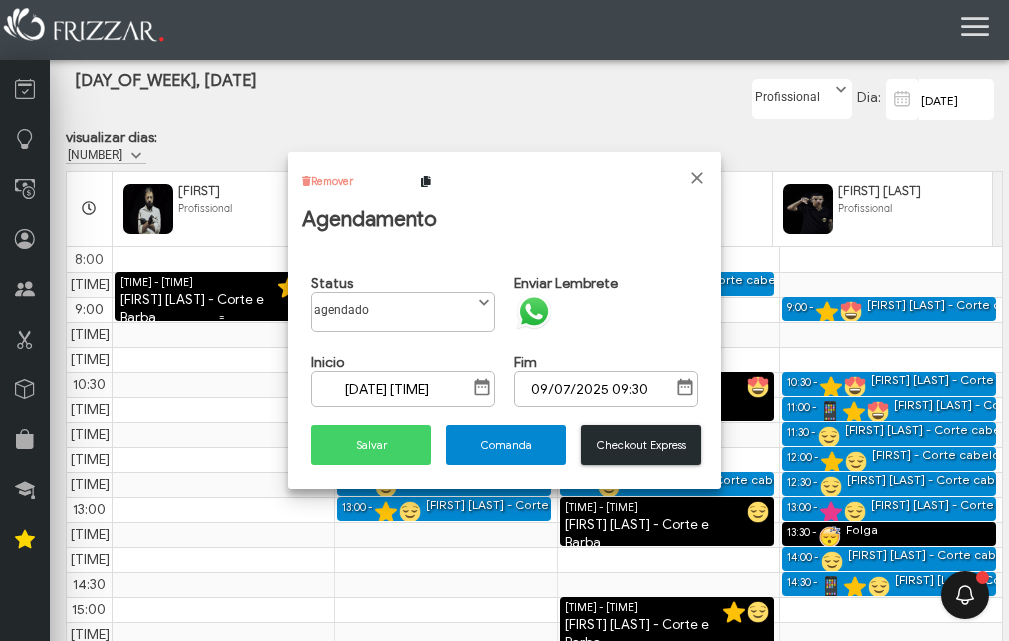scroll, scrollTop: 11, scrollLeft: 89, axis: both 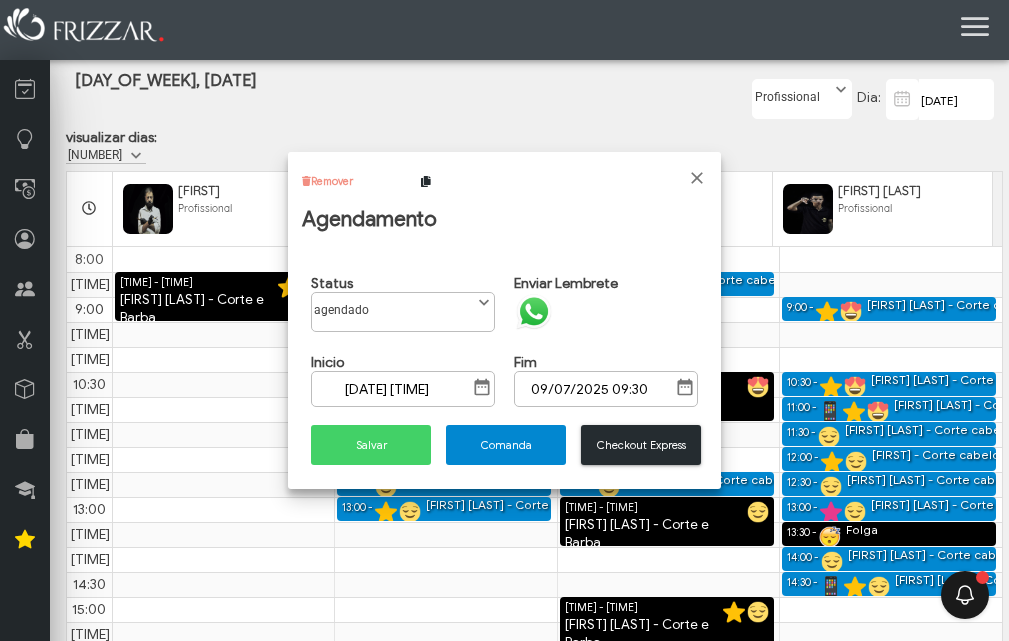 click on "Remover" at bounding box center [332, 181] 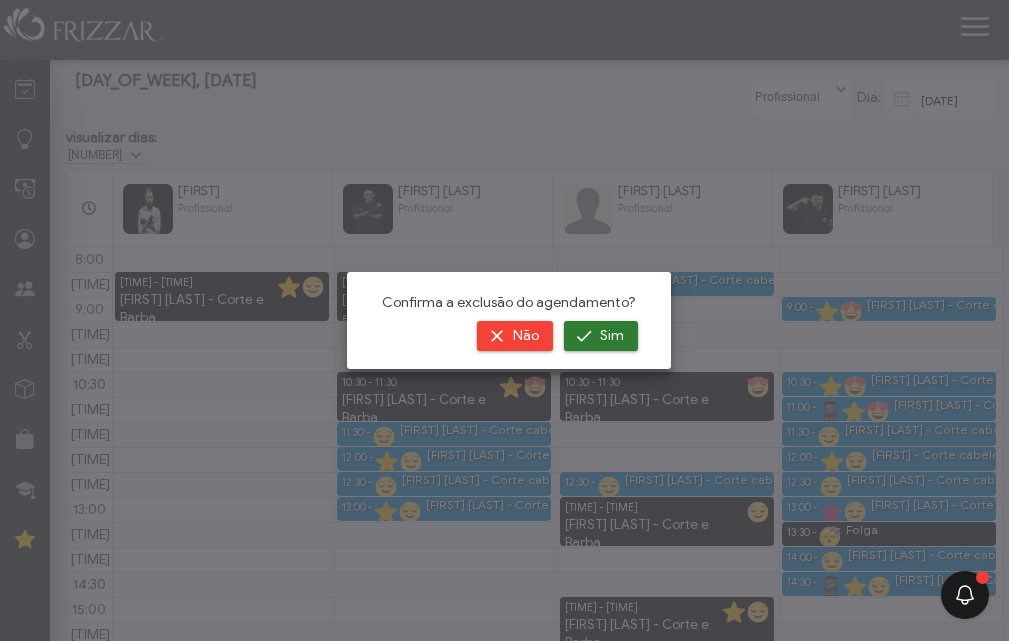 click on "Sim" at bounding box center [601, 336] 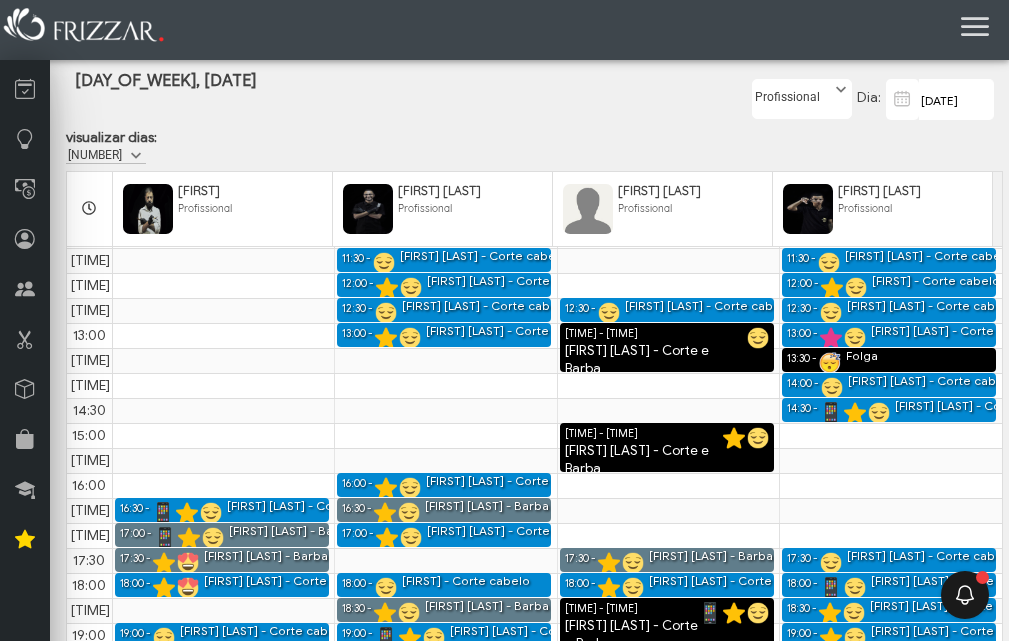 scroll, scrollTop: 0, scrollLeft: 0, axis: both 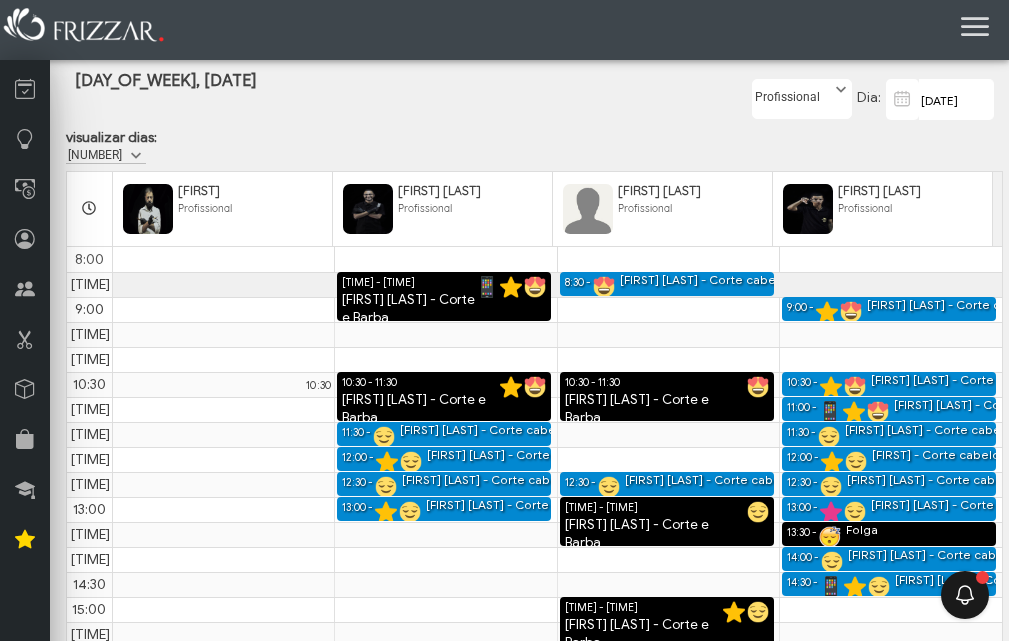 click on "[FIRST] [LAST] - Corte cabelo [FIRST] [LAST] - Barba [FIRST] [LAST] - Barba [FIRST] [LAST] - Corte cabelo [FIRST] [LAST] - Corte cabelo [FIRST] [LAST] - Corte cabelo [FIRST] [LAST] - Corte e Barba [FIRST] [LAST] - Corte e Barba [FIRST] [LAST] - Corte cabelo [FIRST] [LAST] - Corte cabelo [FIRST] [LAST] - Corte cabelo [FIRST] [LAST] - Barba [FIRST] [LAST] - Corte cabelo [FIRST] [LAST] - Corte cabelo [FIRST] [LAST] - Barba [FIRST] [LAST] - Corte cabelo" at bounding box center (534, 547) 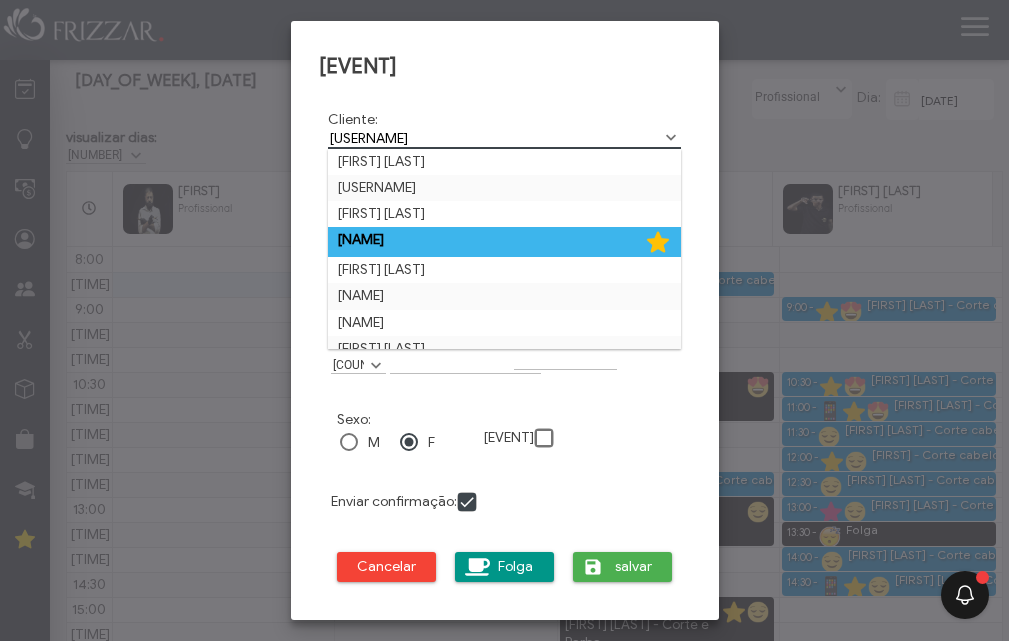 type on "[USERNAME]" 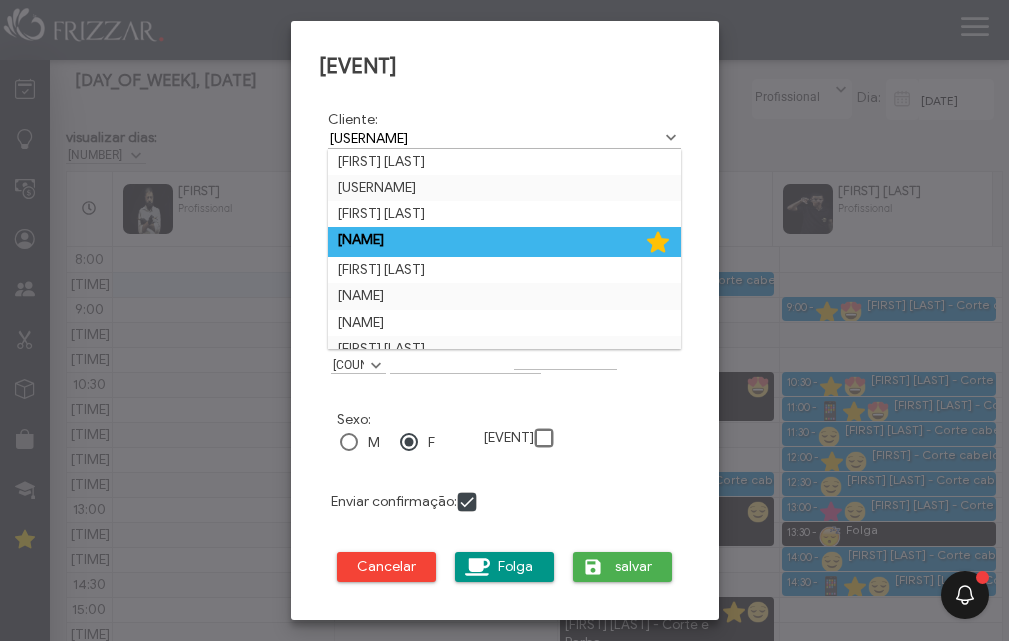 click on "[NAME]" at bounding box center [505, 242] 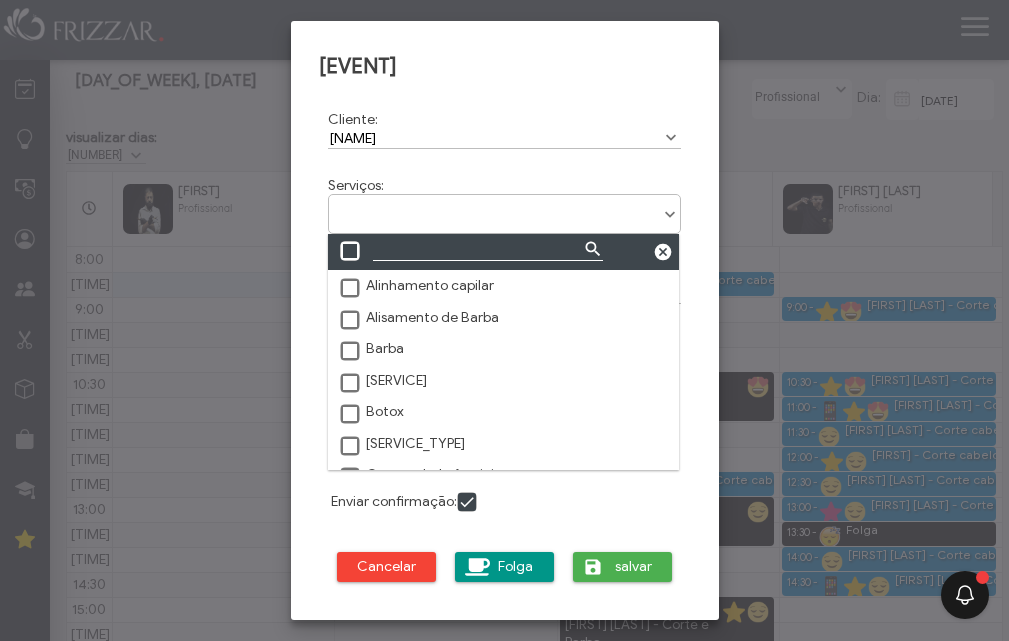 click at bounding box center (505, 207) 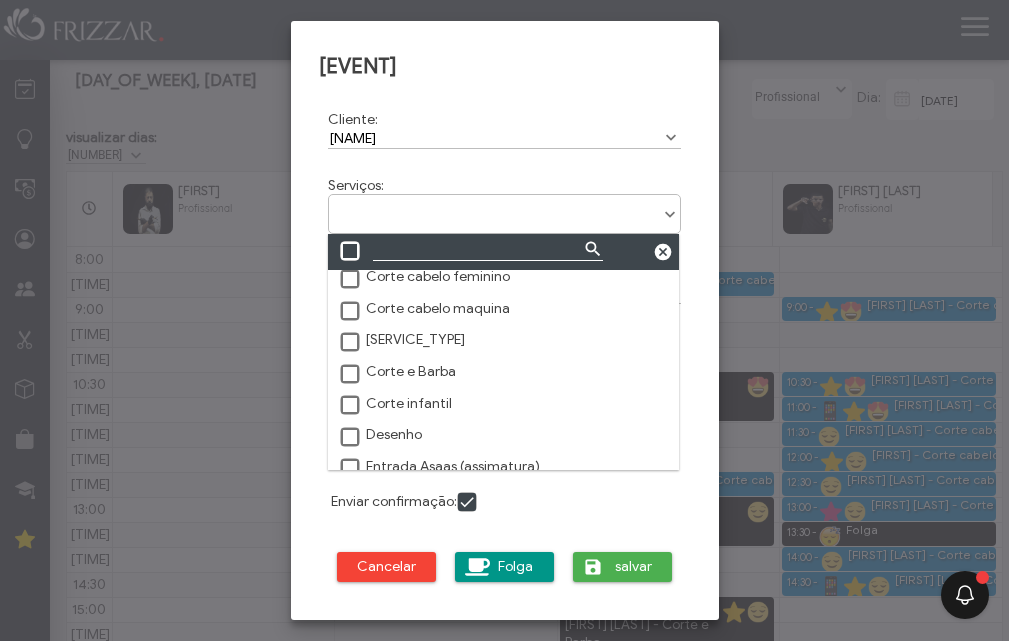 scroll, scrollTop: 200, scrollLeft: 0, axis: vertical 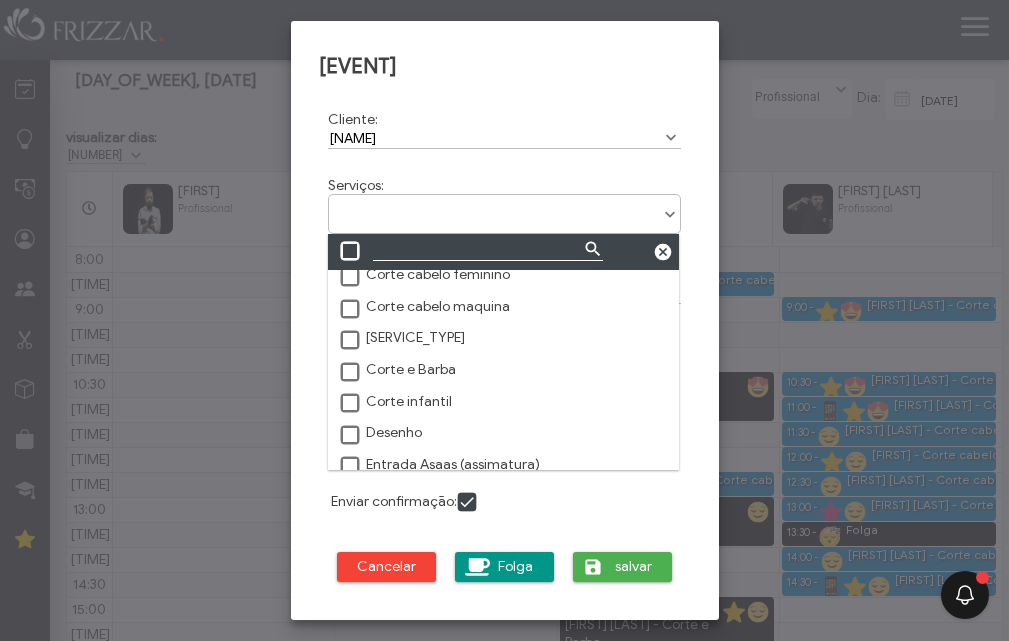 click at bounding box center [351, 373] 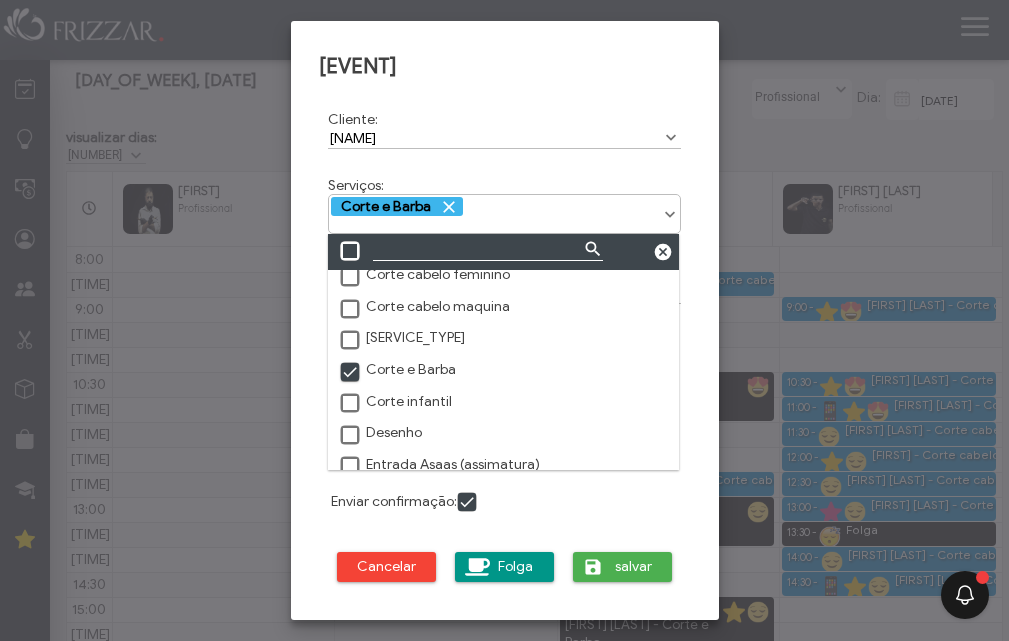 scroll, scrollTop: 10, scrollLeft: 11, axis: both 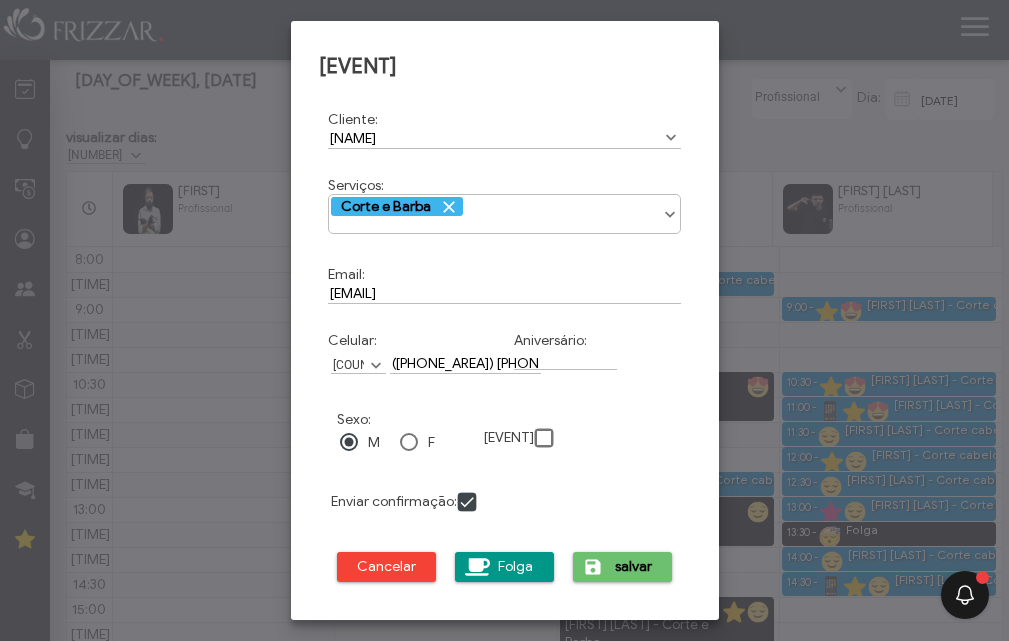 click on "salvar" at bounding box center (634, 567) 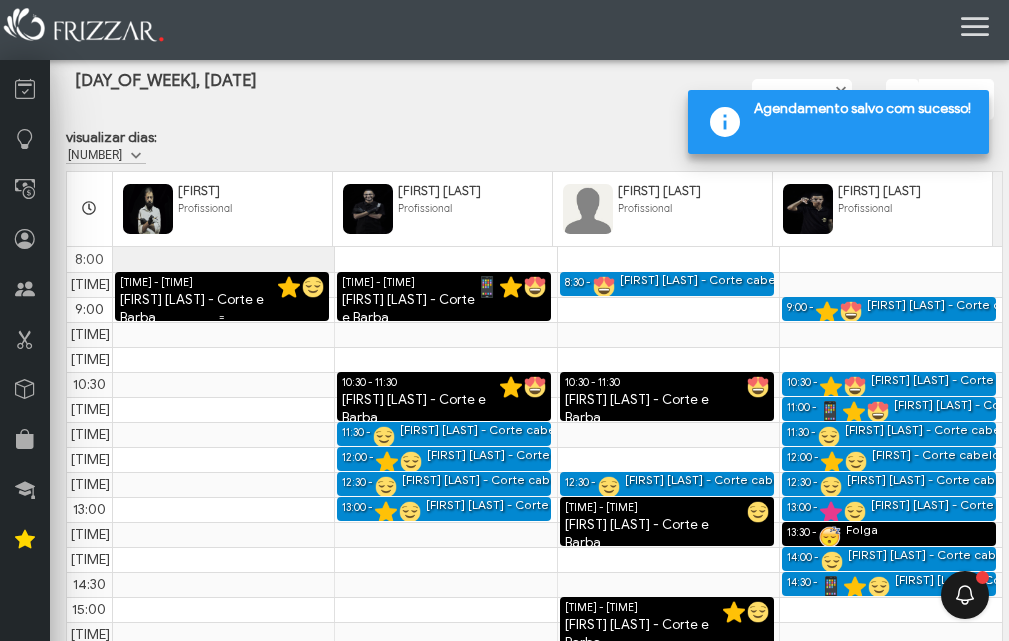 click on "[FIRST] [LAST] - Corte e Barba" at bounding box center [222, 309] 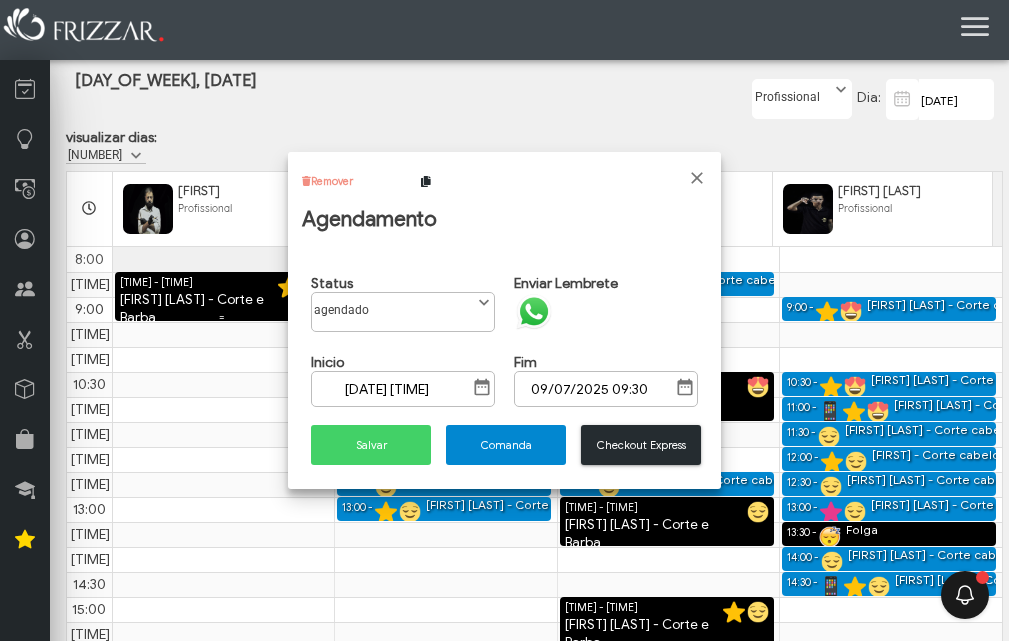 scroll, scrollTop: 11, scrollLeft: 89, axis: both 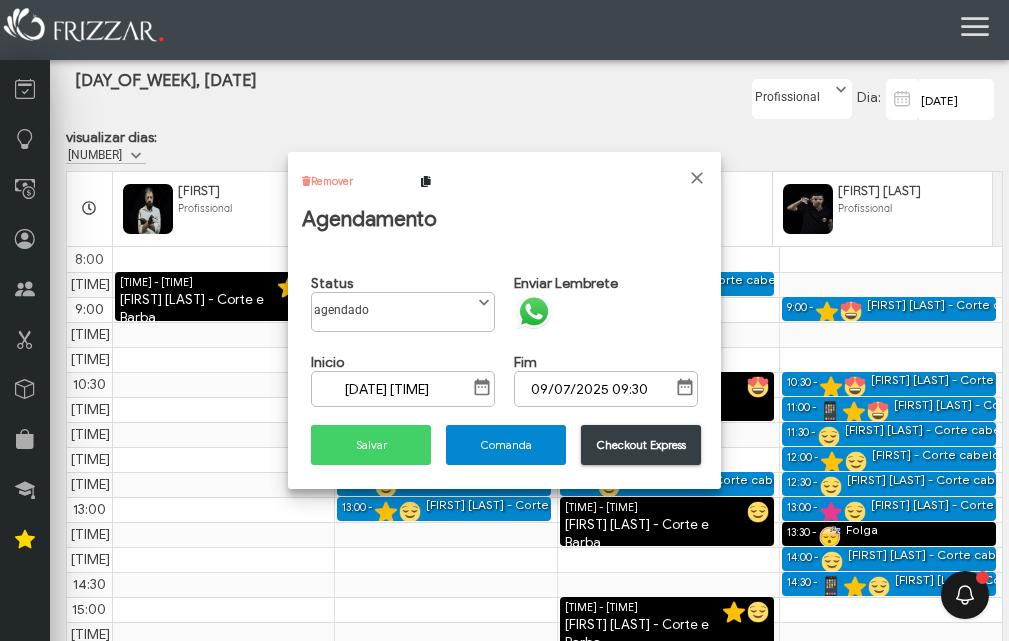 click on "Checkout Express" at bounding box center [641, 445] 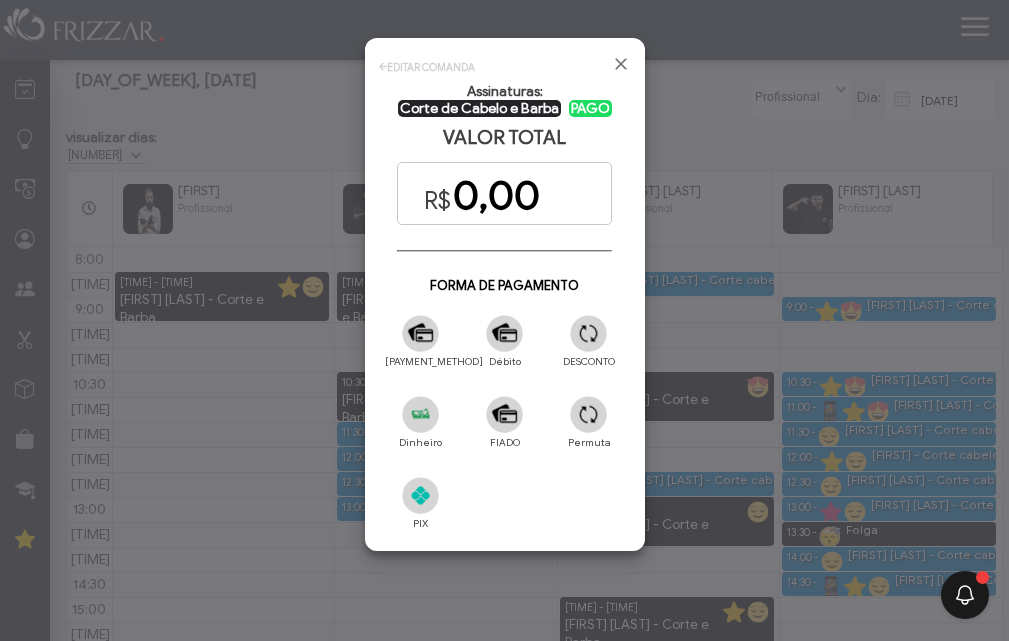click at bounding box center [588, 333] 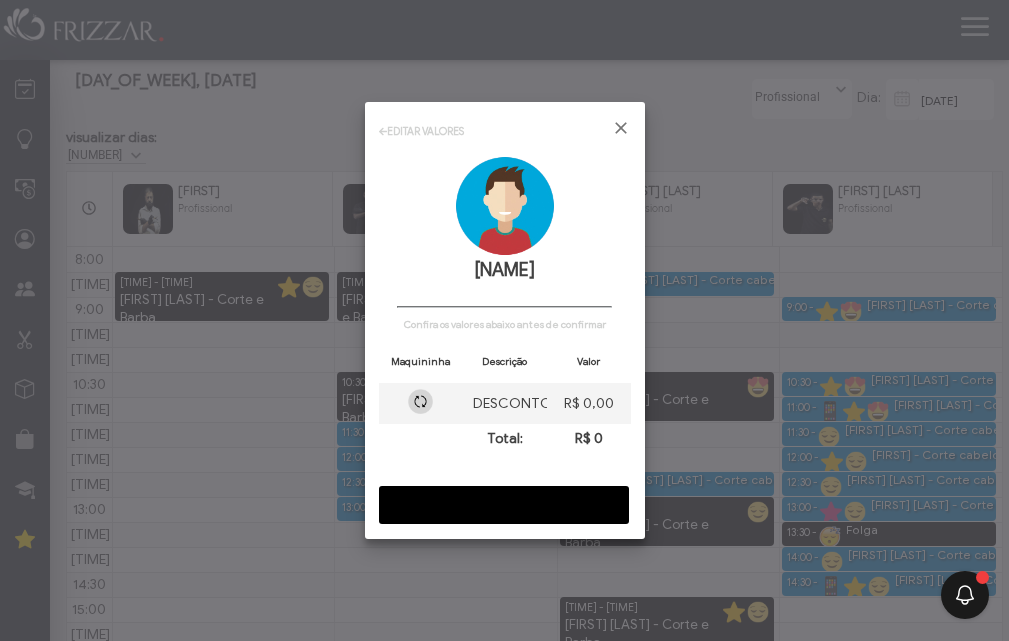 click on "CONFIRMAR" at bounding box center (504, 505) 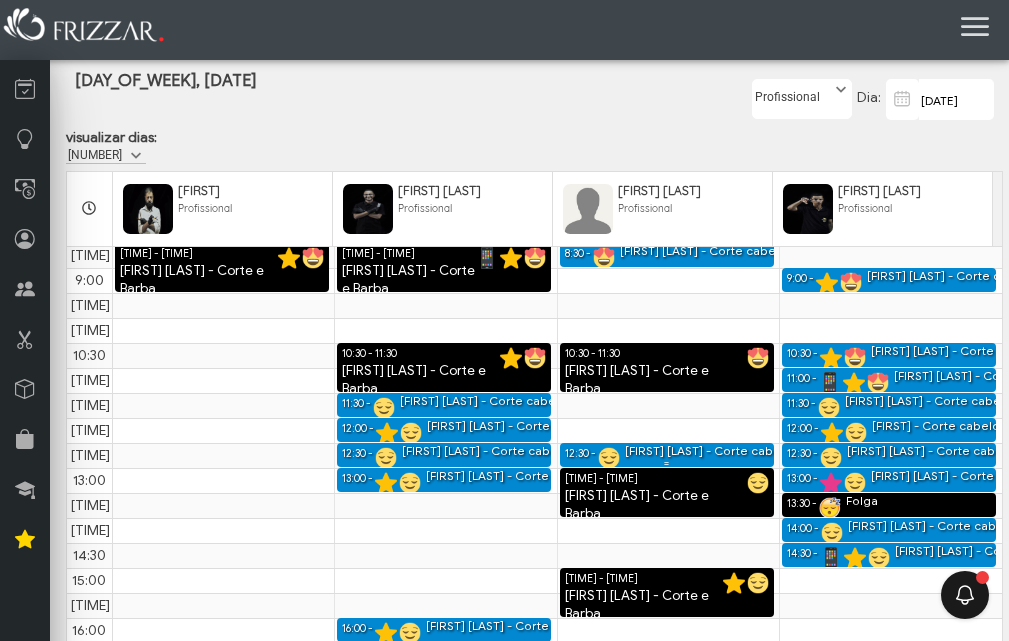 scroll, scrollTop: 0, scrollLeft: 0, axis: both 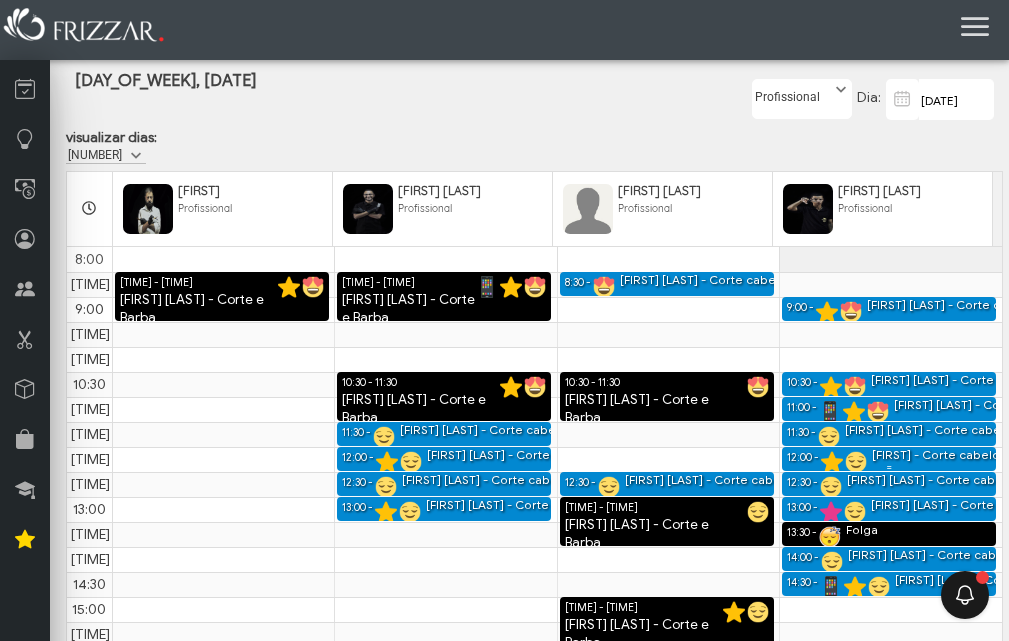 click on "[FIRST] - Corte cabelo" at bounding box center (936, 455) 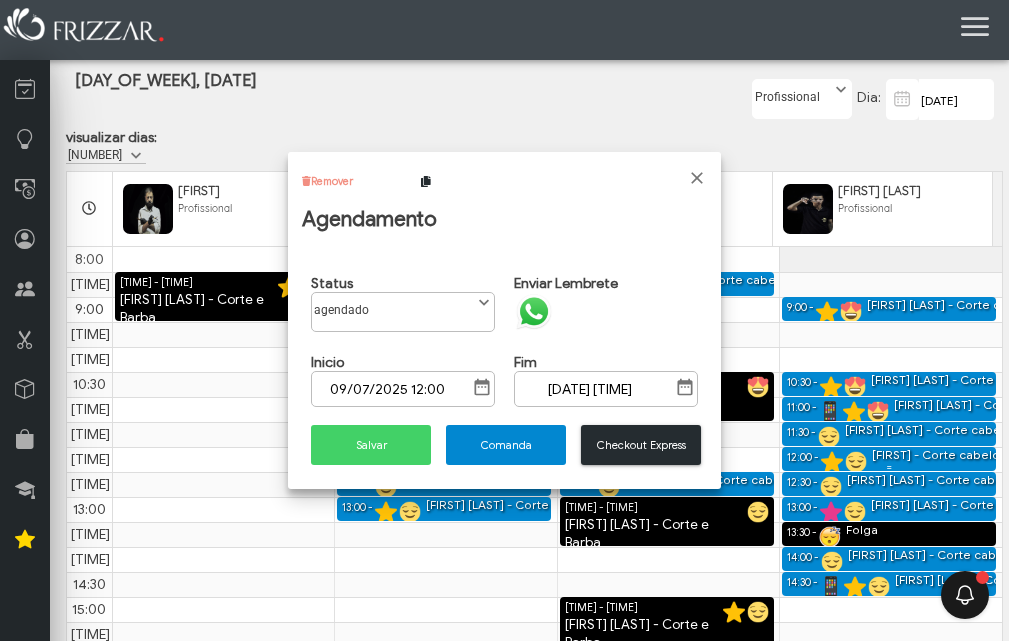 scroll, scrollTop: 11, scrollLeft: 89, axis: both 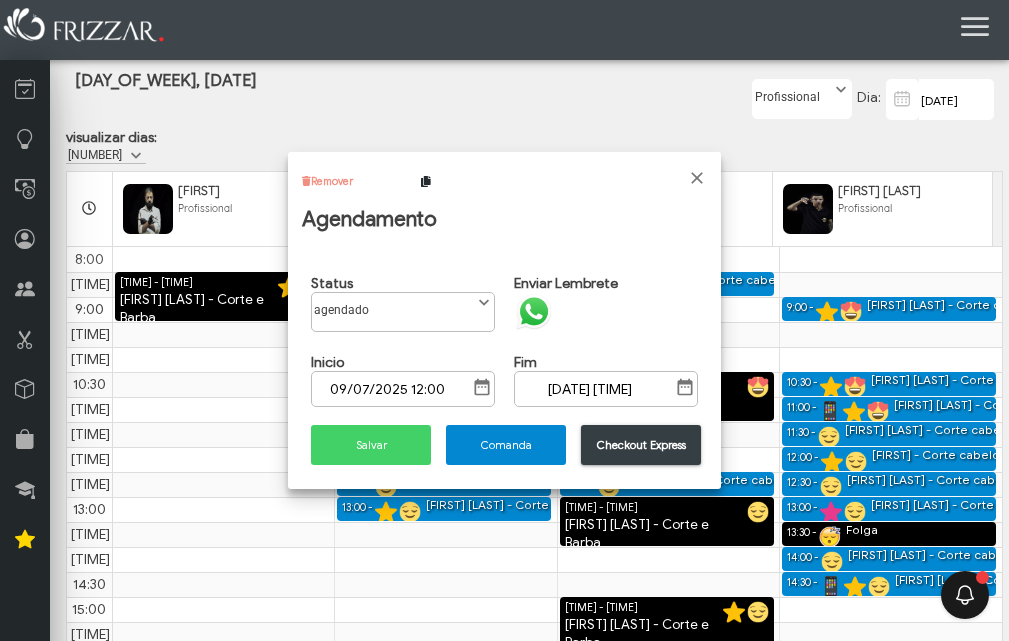 click on "Checkout Express" at bounding box center [641, 445] 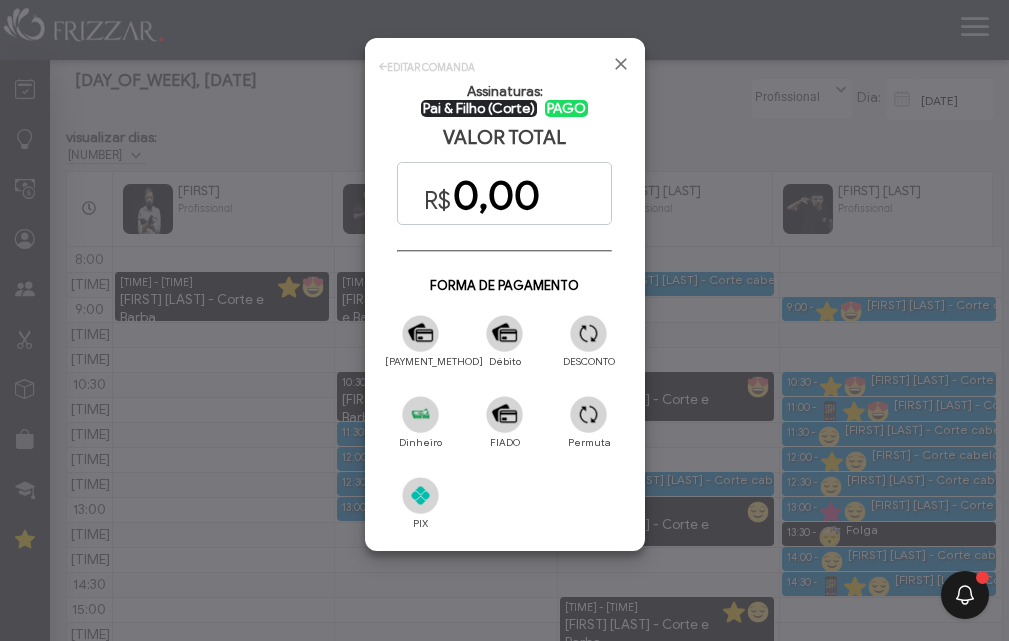 click at bounding box center (588, 333) 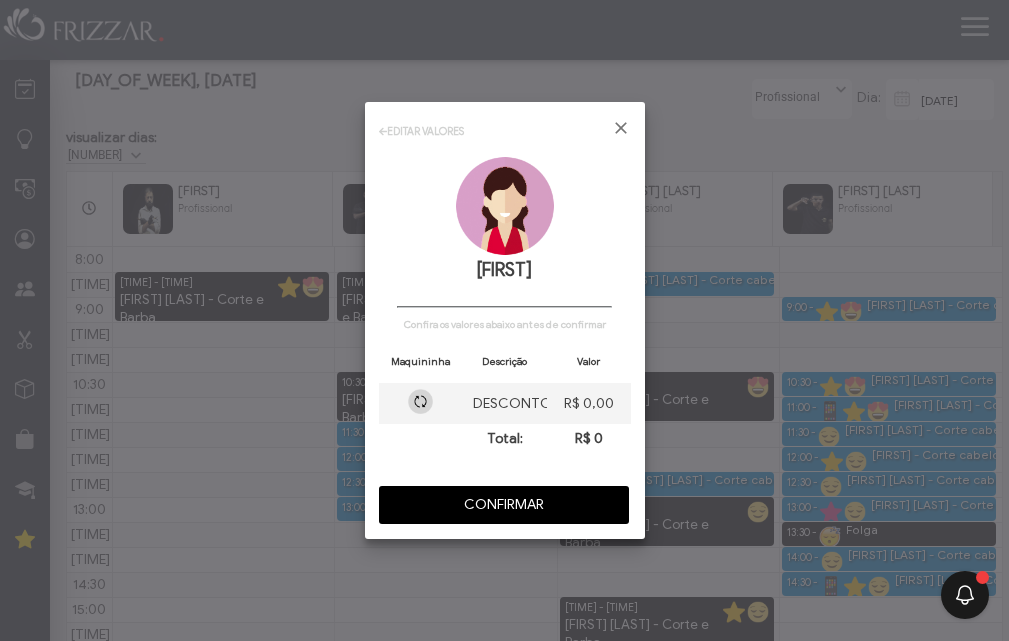 click on "CONFIRMAR" at bounding box center [504, 505] 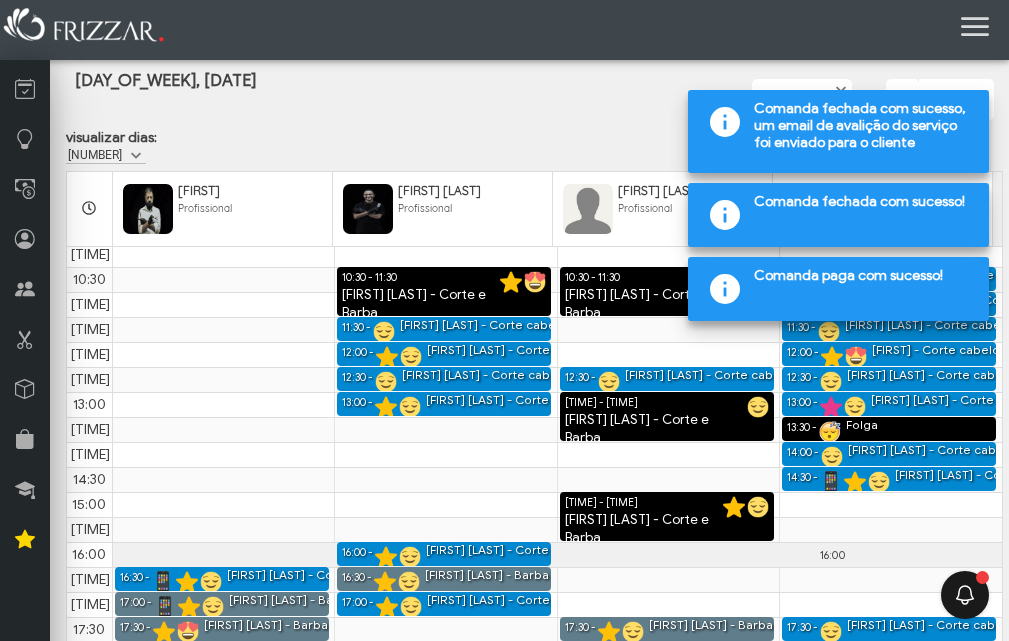 scroll, scrollTop: 74, scrollLeft: 0, axis: vertical 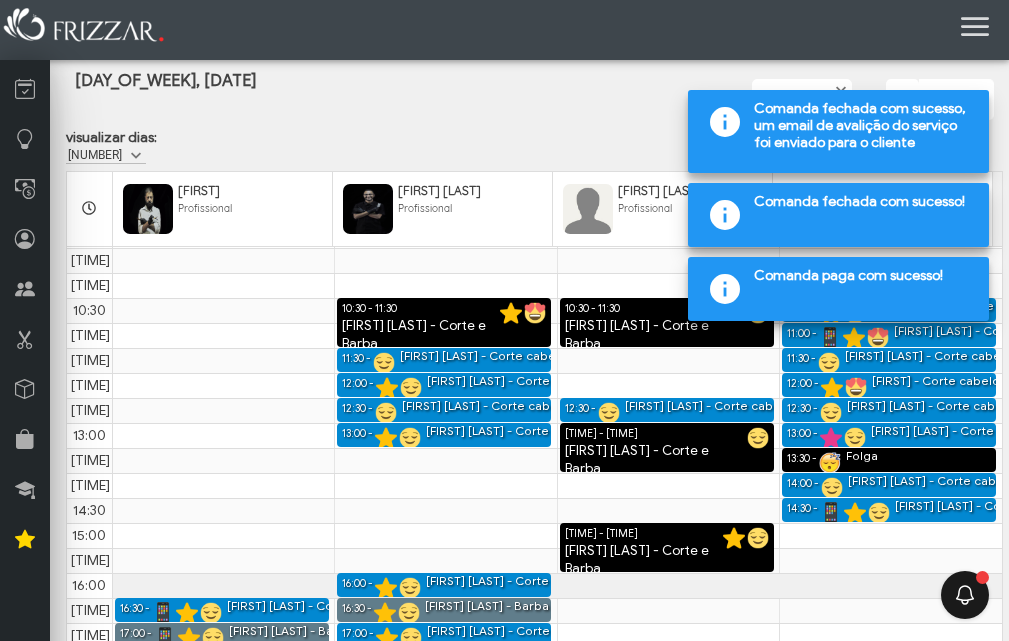 click at bounding box center (949, 501) 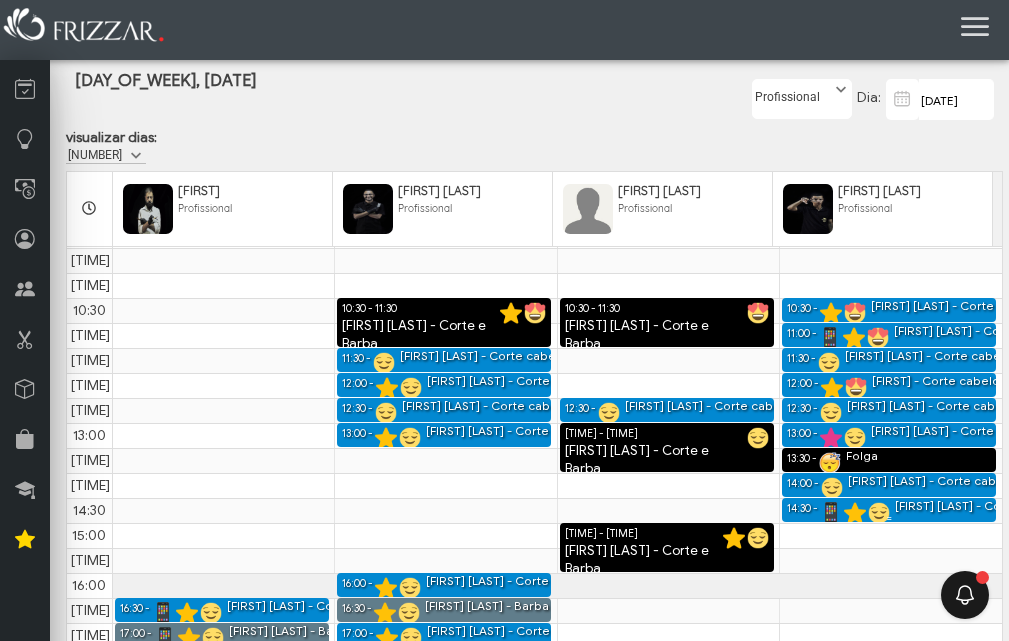 click on "14:30 - 14:59" at bounding box center [838, 511] 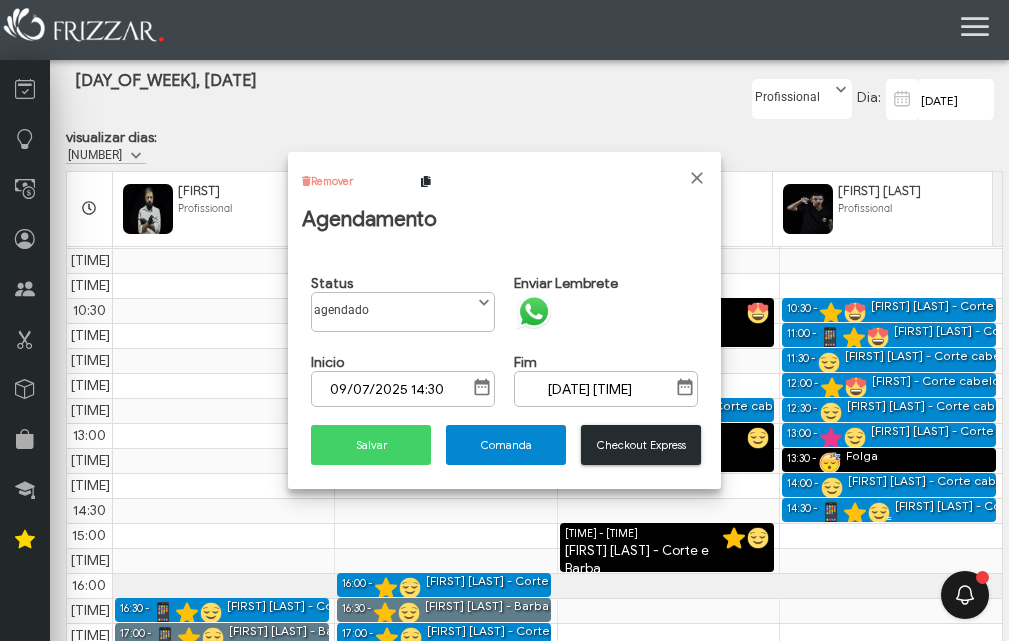 scroll, scrollTop: 11, scrollLeft: 89, axis: both 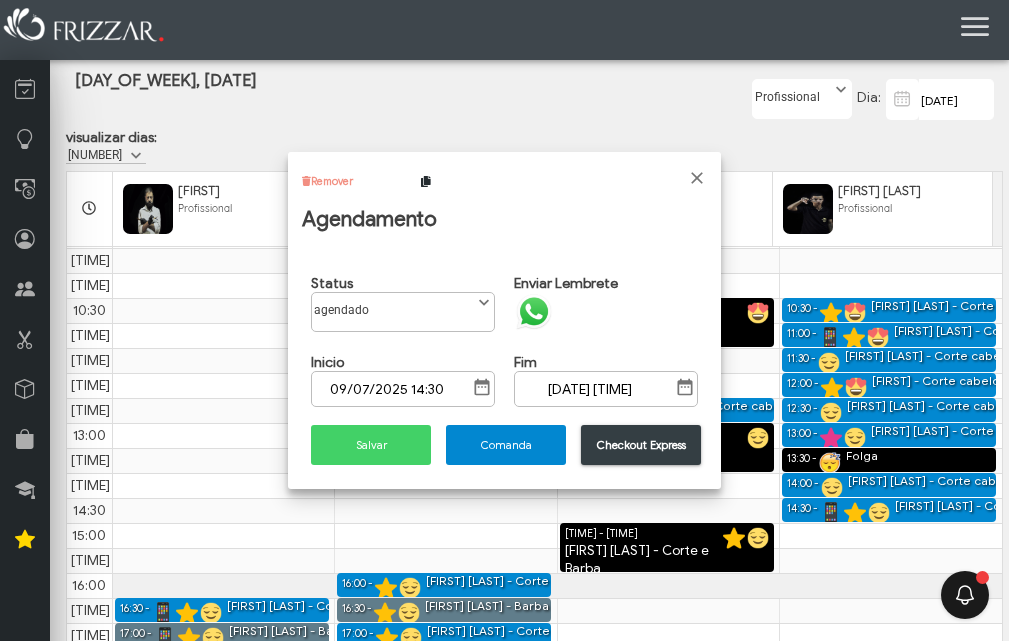 click on "Checkout Express" at bounding box center (641, 445) 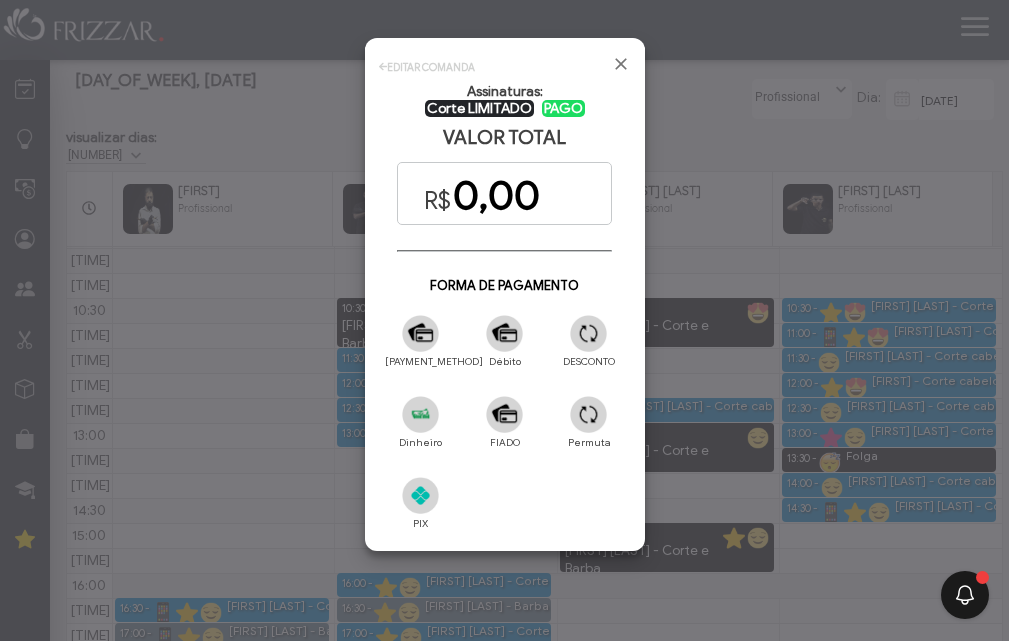 click at bounding box center [588, 333] 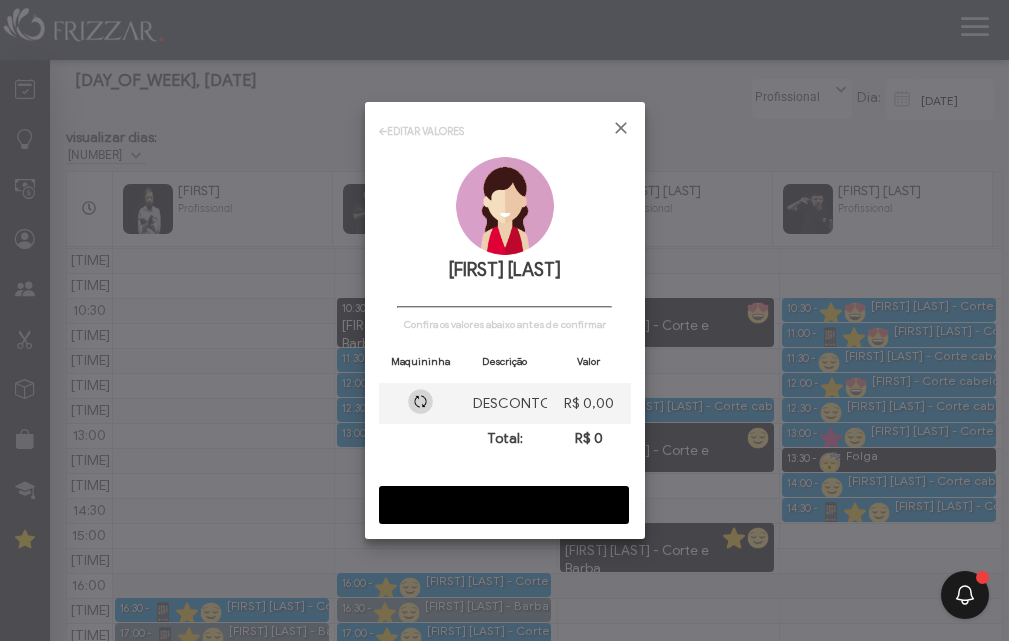 click on "CONFIRMAR" at bounding box center (504, 505) 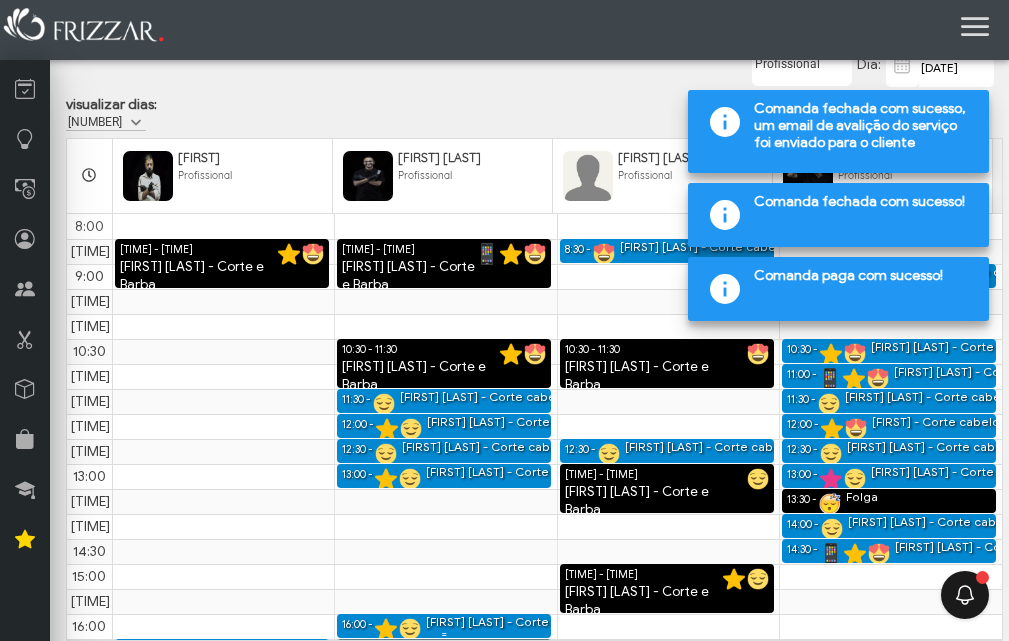 scroll, scrollTop: 0, scrollLeft: 0, axis: both 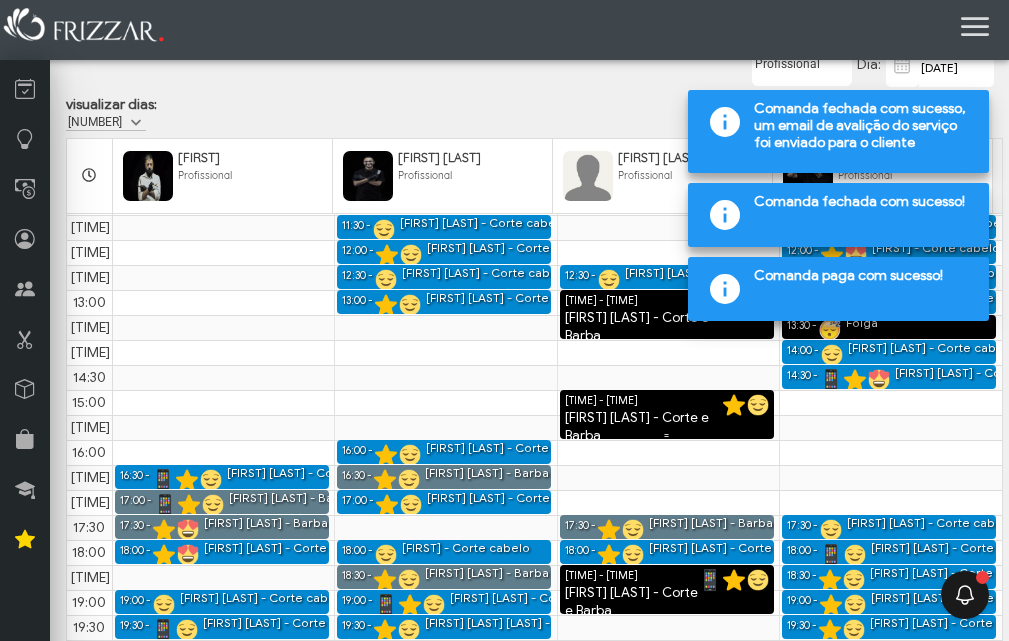 click on "[FIRST] [LAST] - Corte e Barba" at bounding box center [667, 427] 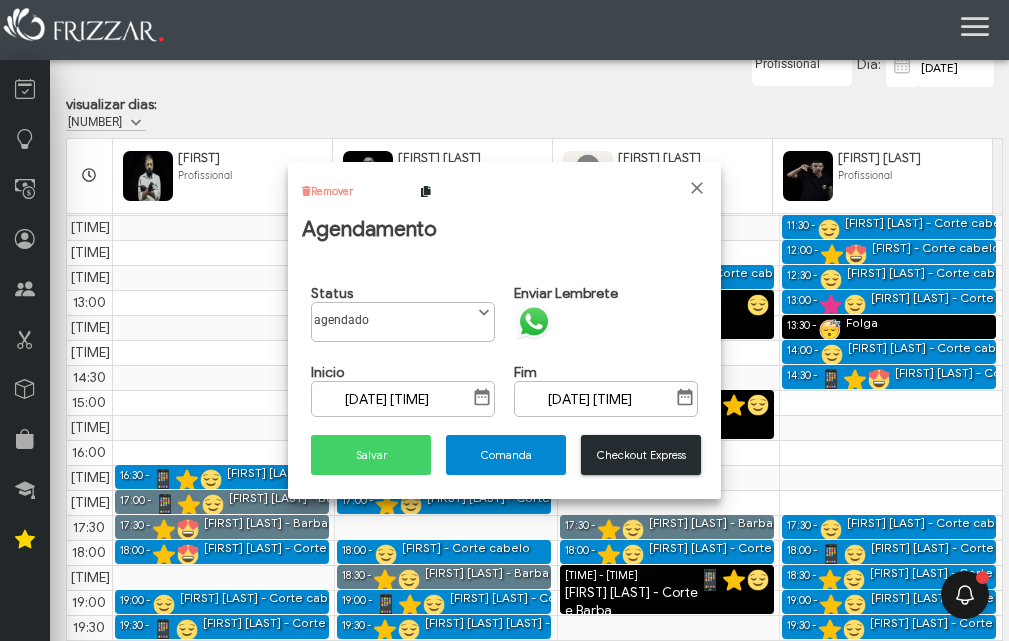 scroll, scrollTop: 11, scrollLeft: 89, axis: both 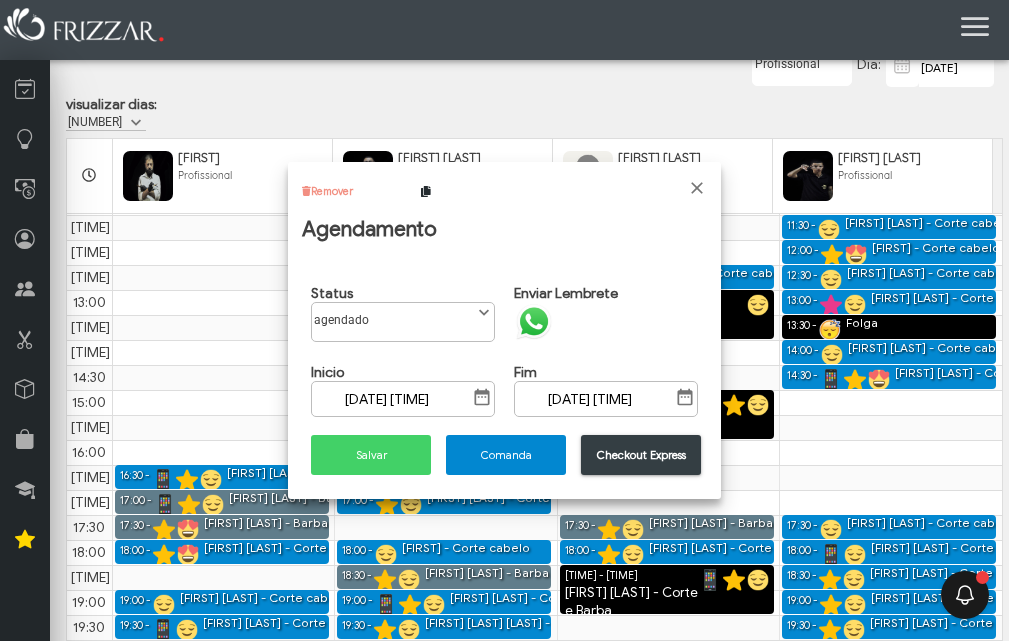 click on "Checkout Express" at bounding box center [641, 455] 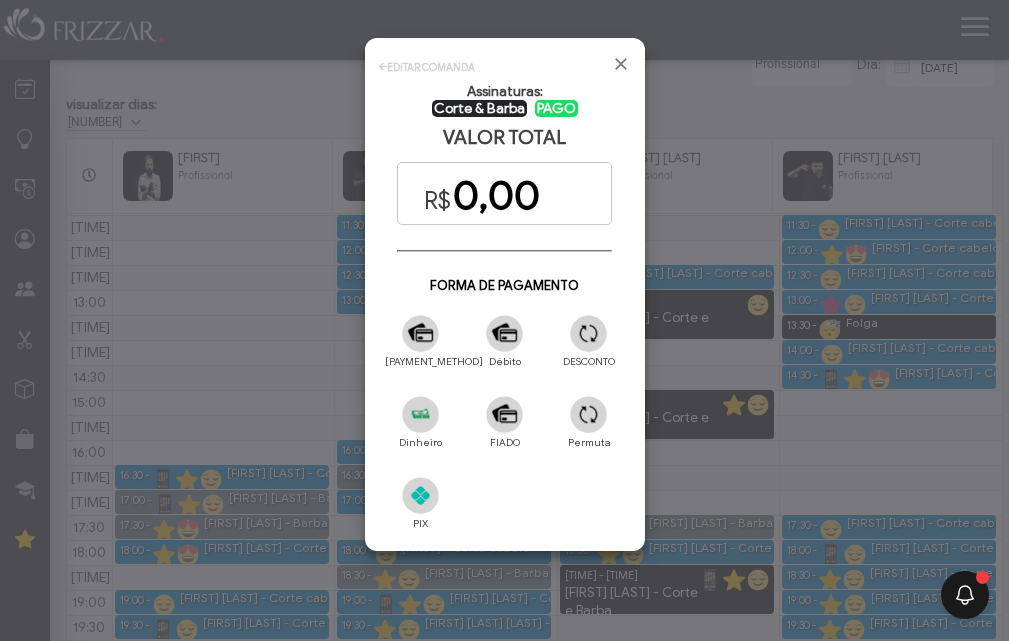 click at bounding box center (588, 333) 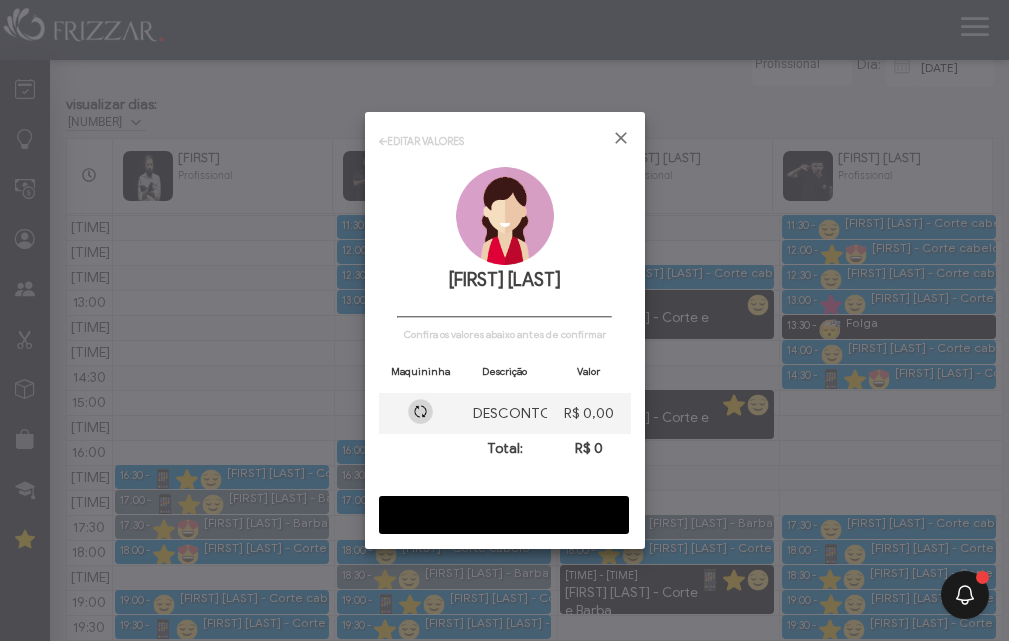 click on "CONFIRMAR" at bounding box center (504, 515) 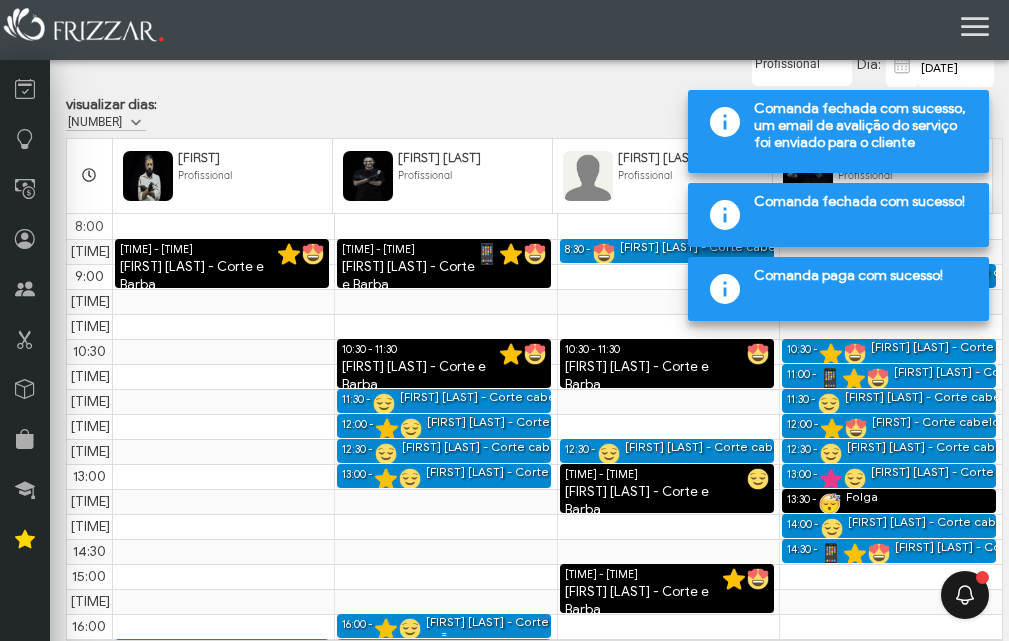 scroll, scrollTop: 0, scrollLeft: 0, axis: both 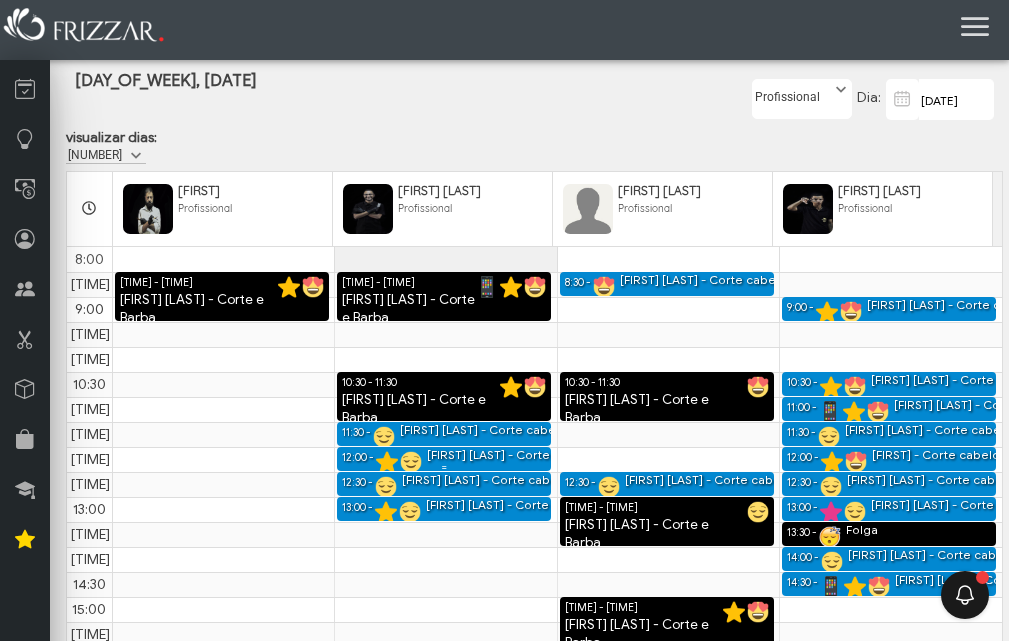 click on "[FIRST] [LAST] - Corte cabelo" at bounding box center (510, 455) 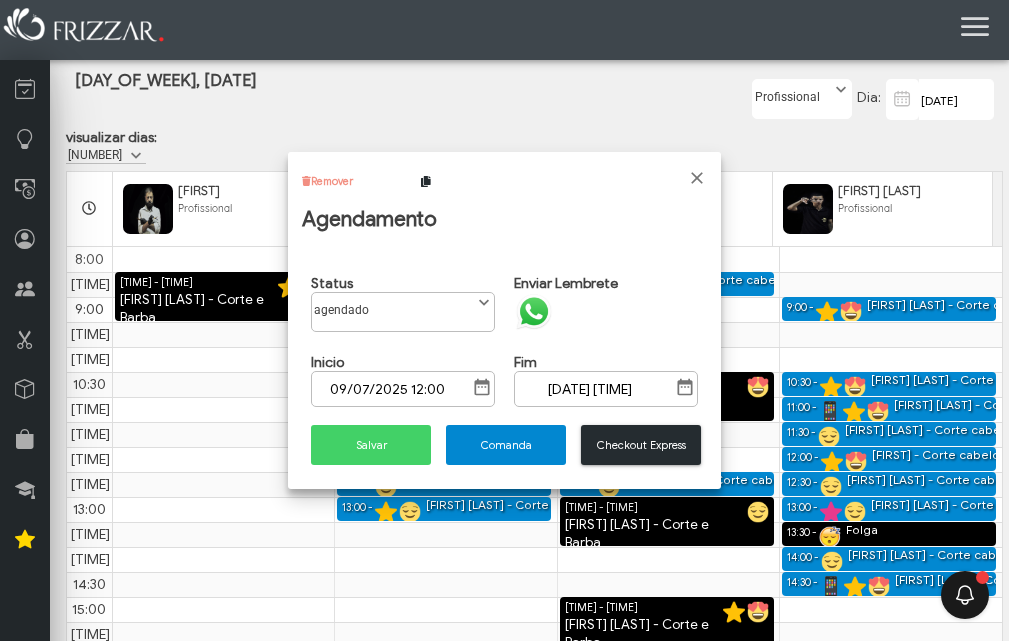 scroll, scrollTop: 11, scrollLeft: 89, axis: both 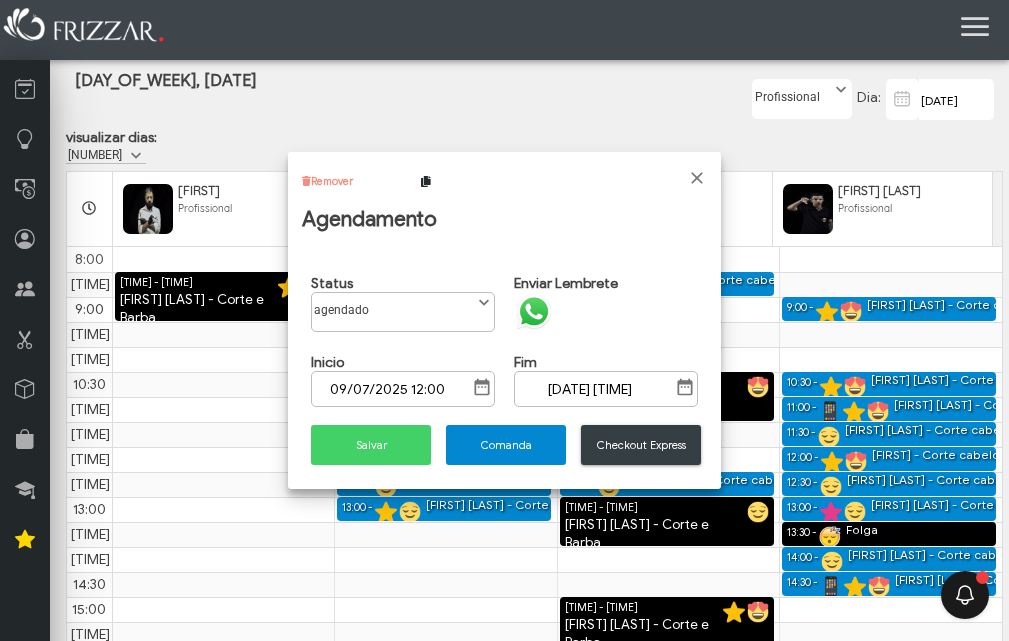 click on "Checkout Express" at bounding box center [641, 445] 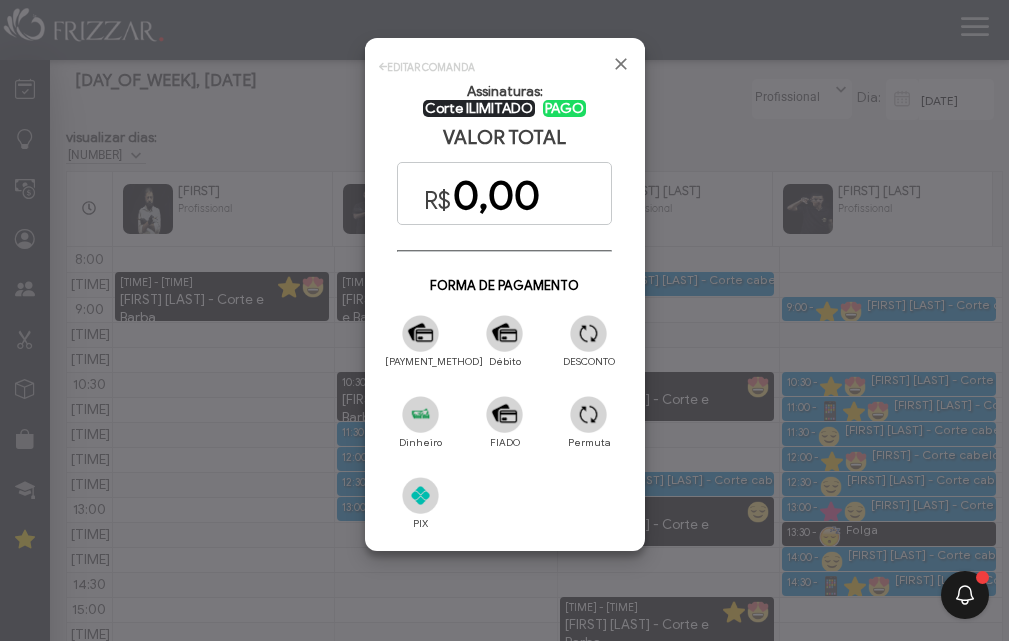 click at bounding box center (588, 333) 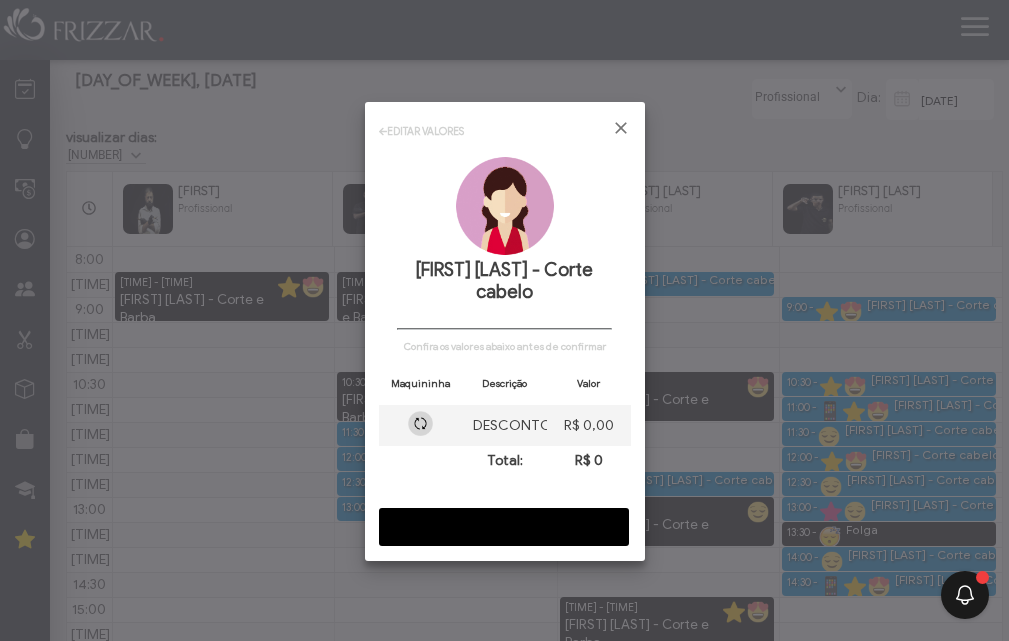 click on "CONFIRMAR" at bounding box center [504, 527] 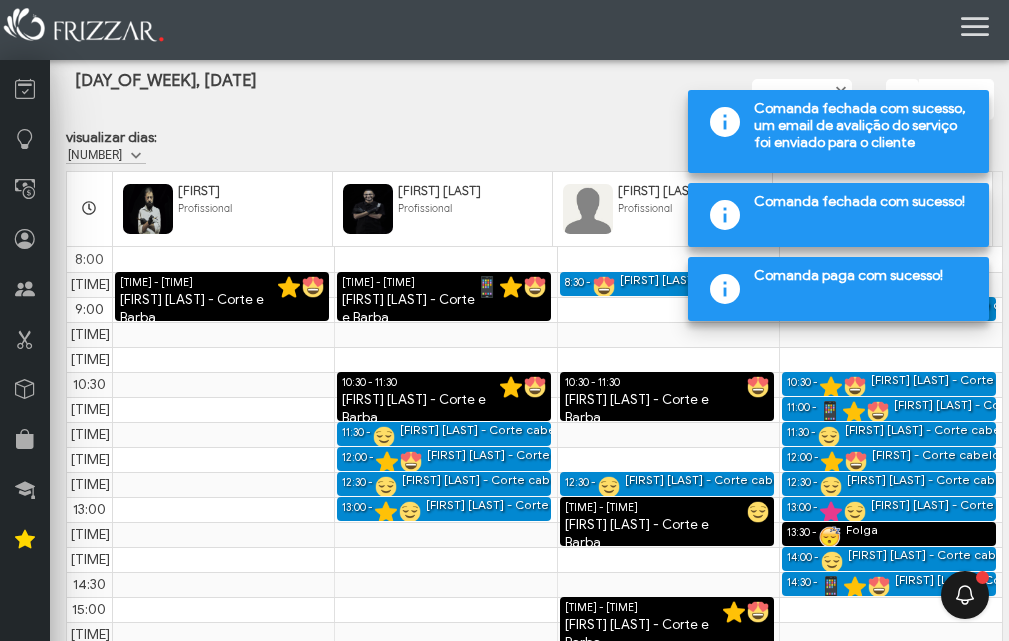 scroll, scrollTop: 174, scrollLeft: 0, axis: vertical 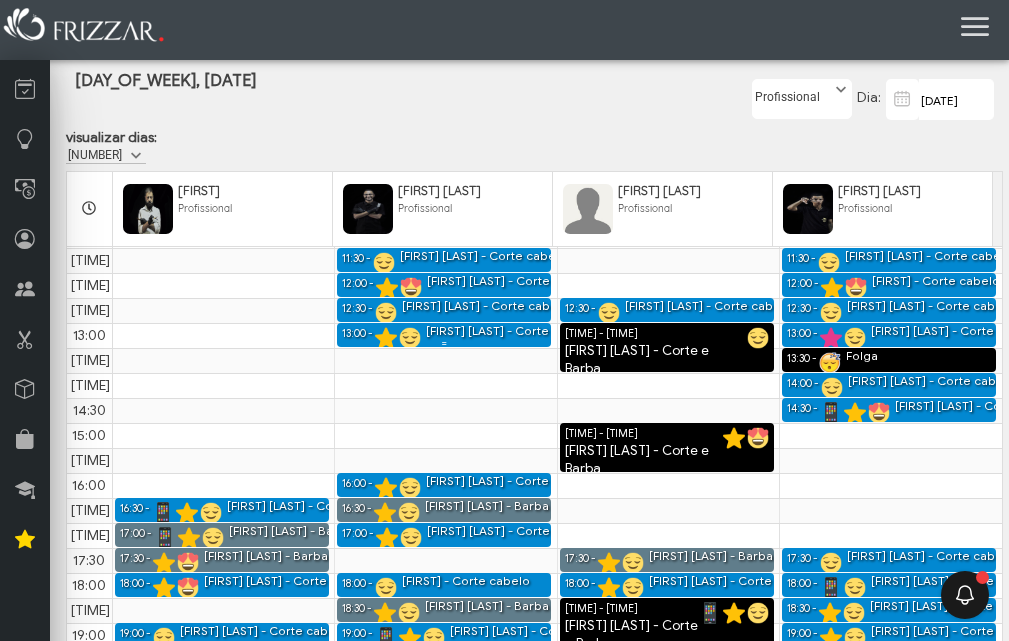click on "[FIRST] [LAST] - Corte cabelo" at bounding box center [509, 331] 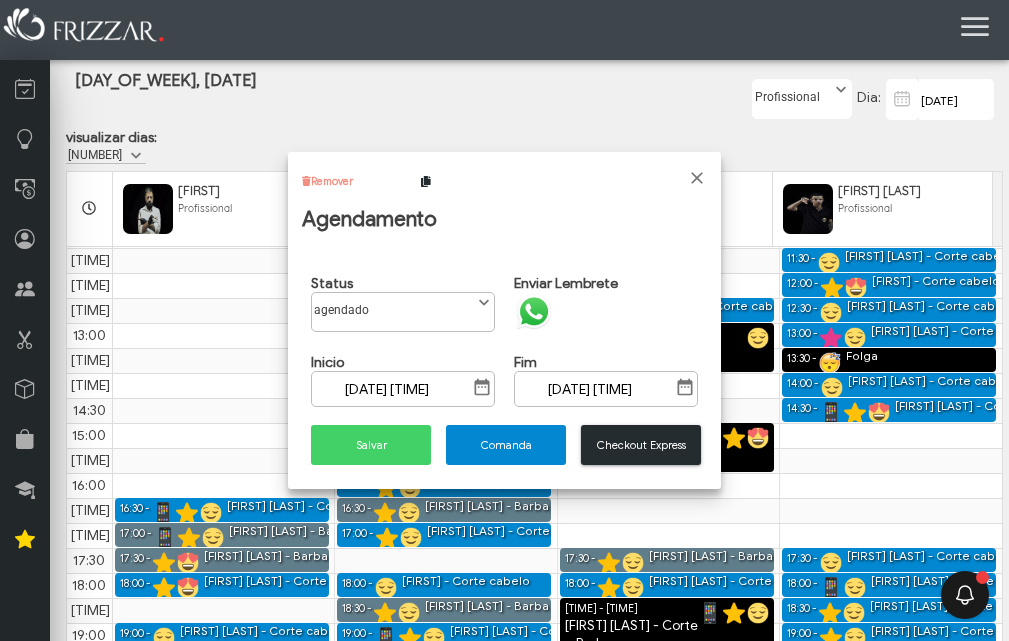 scroll, scrollTop: 11, scrollLeft: 89, axis: both 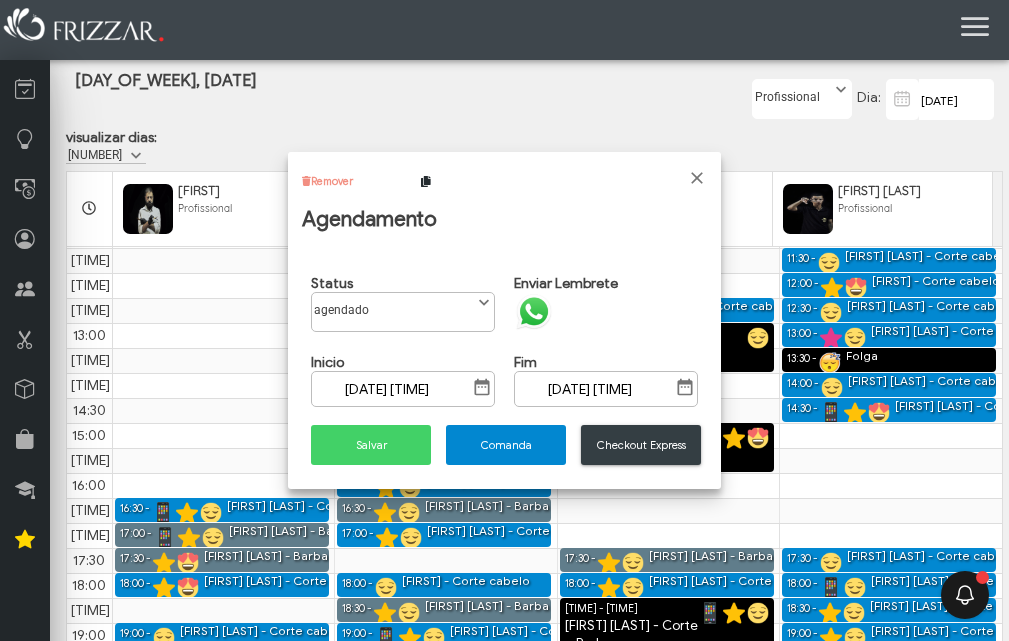 click on "Checkout Express" at bounding box center [641, 445] 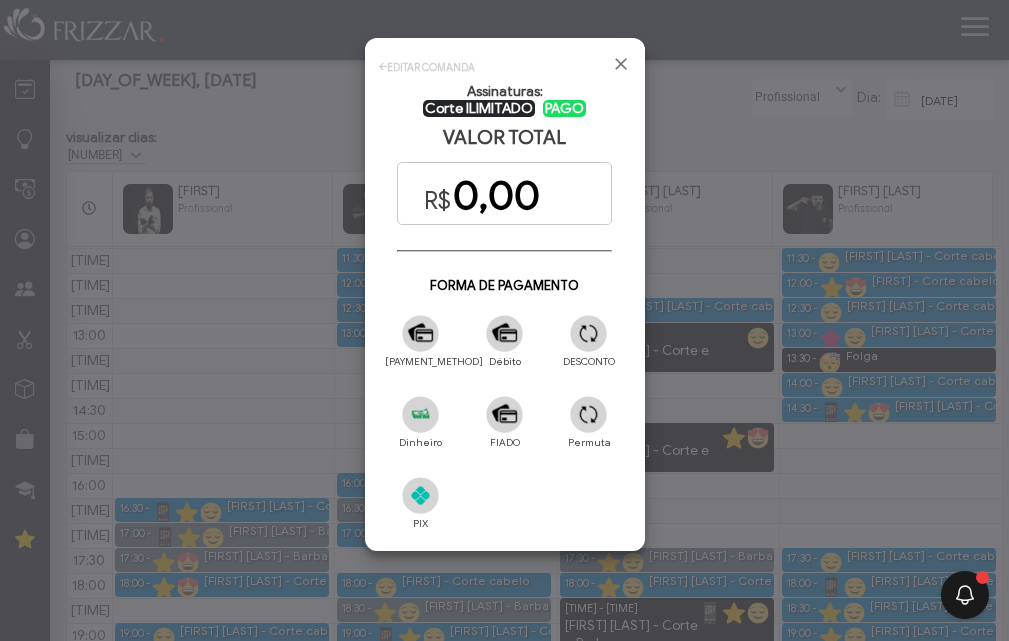 click at bounding box center (588, 333) 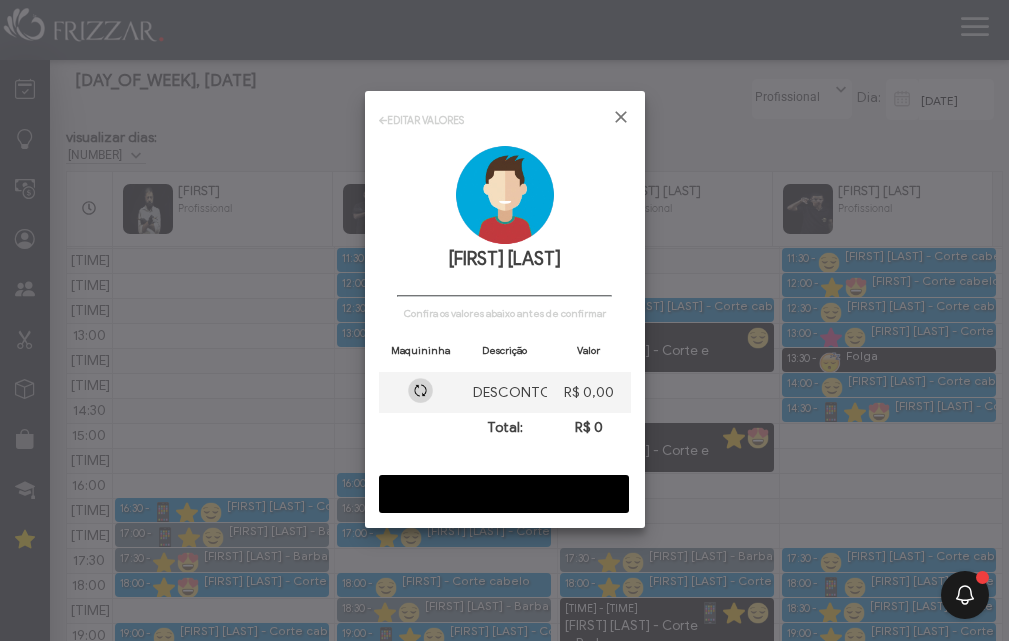 click on "CONFIRMAR" at bounding box center [504, 494] 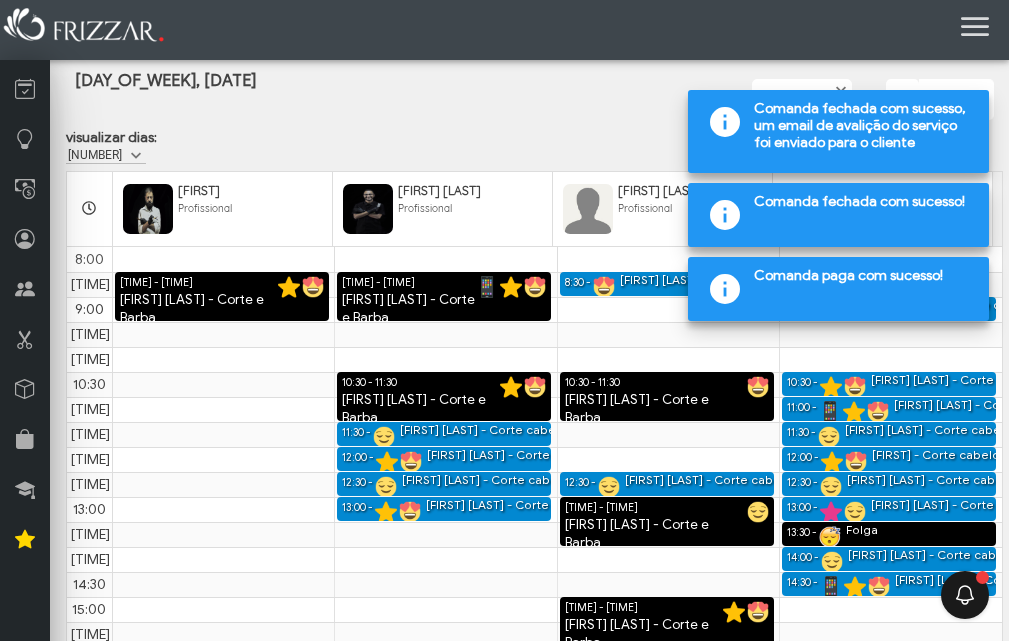 scroll, scrollTop: 174, scrollLeft: 0, axis: vertical 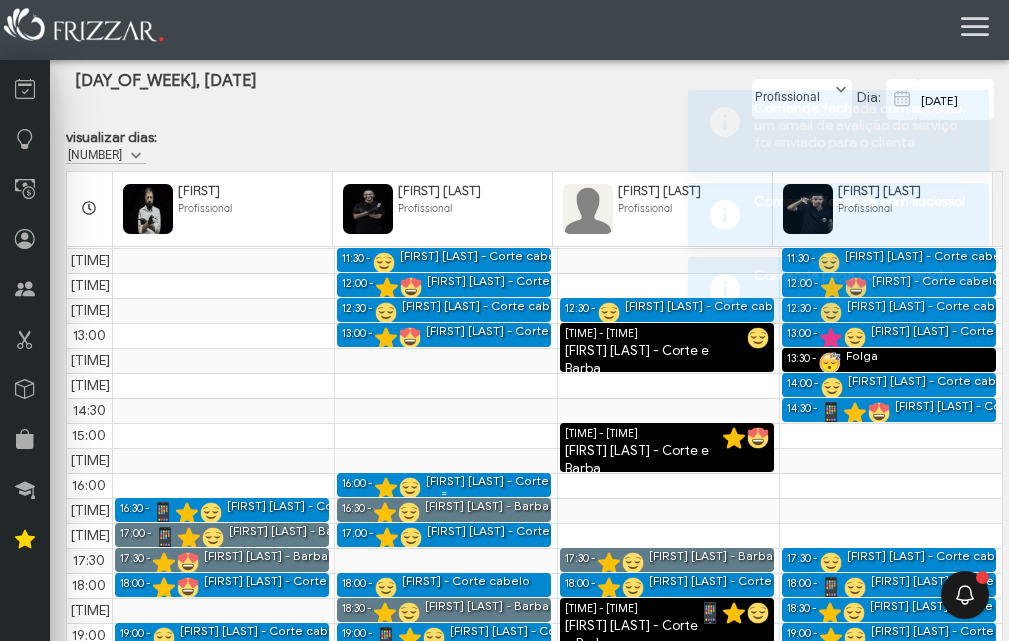 click on "[FIRST] [LAST]  - Corte cabelo" at bounding box center (509, 481) 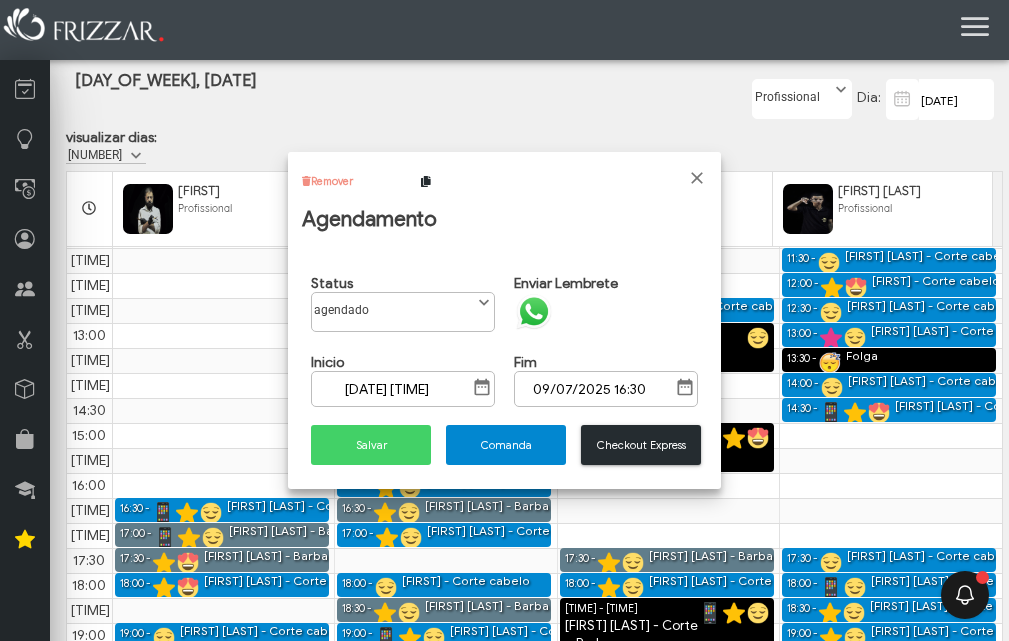 scroll, scrollTop: 11, scrollLeft: 89, axis: both 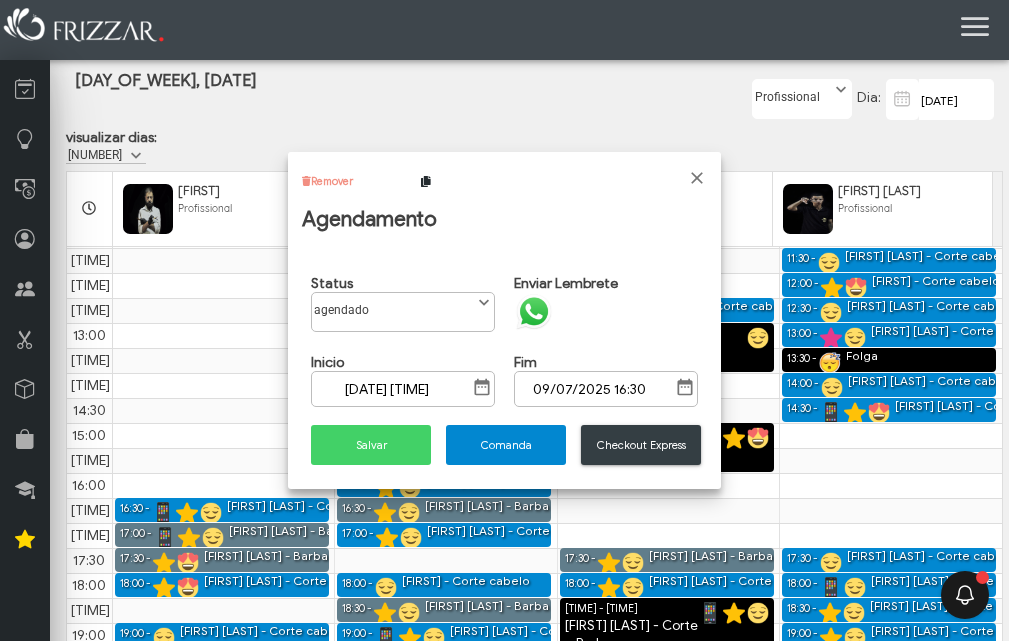 click on "Checkout Express" at bounding box center (641, 445) 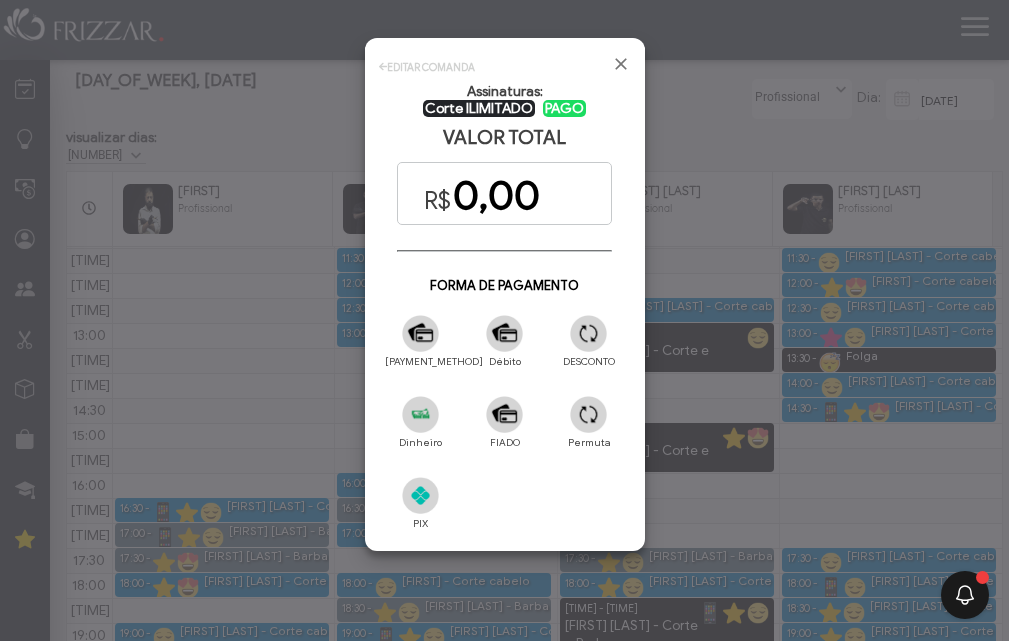 click at bounding box center (588, 333) 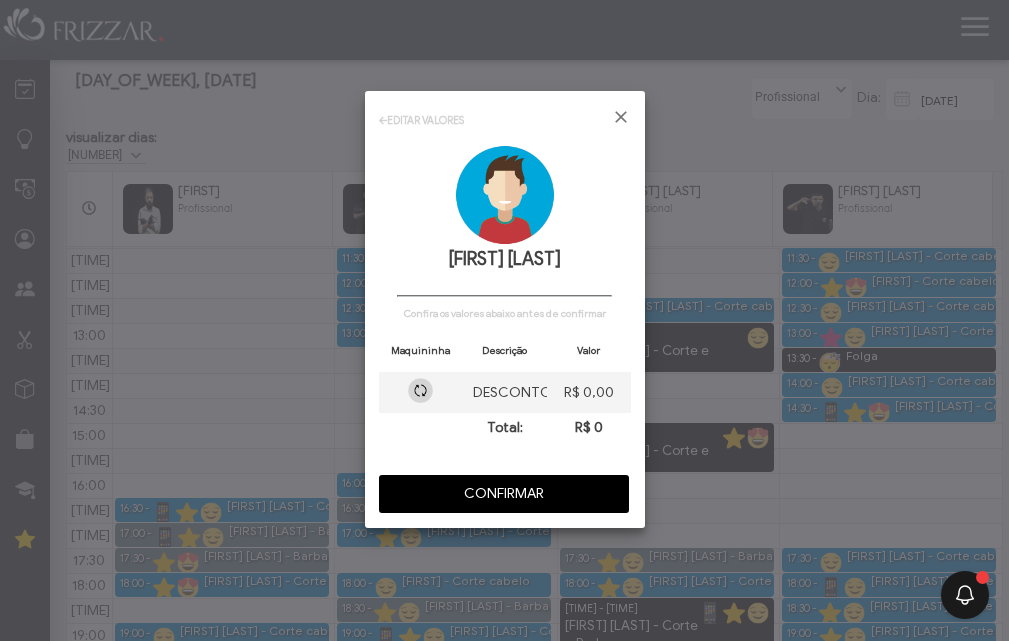 click on "CONFIRMAR" at bounding box center [504, 494] 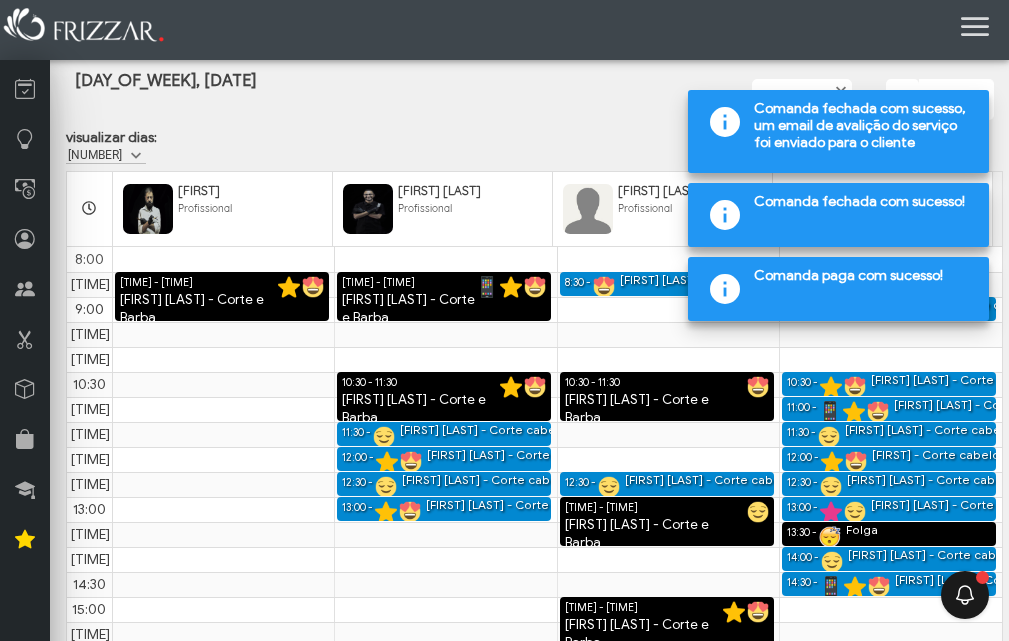 scroll, scrollTop: 174, scrollLeft: 0, axis: vertical 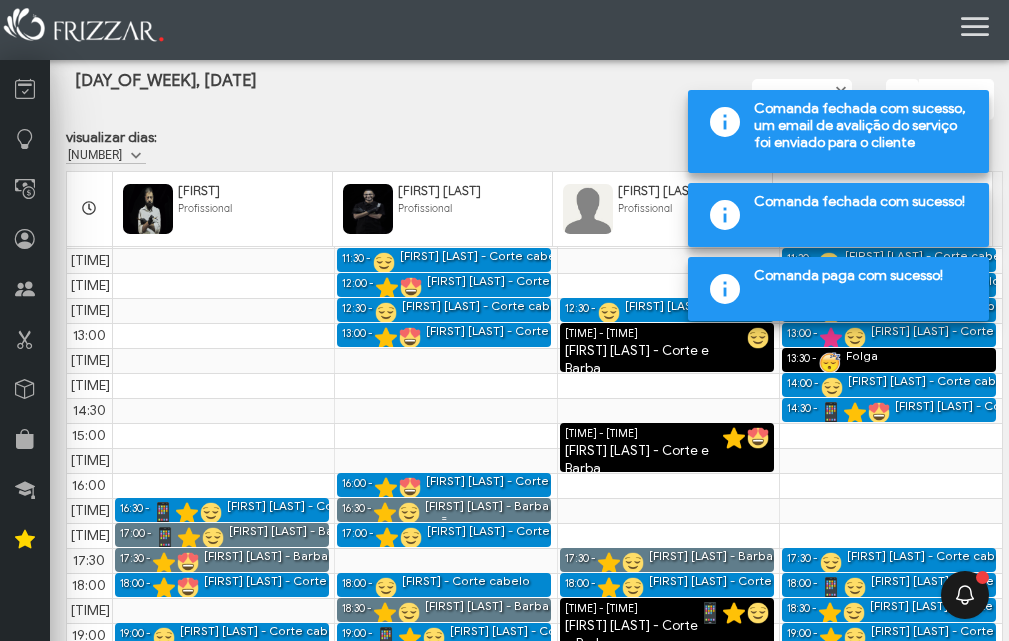click at bounding box center (409, 513) 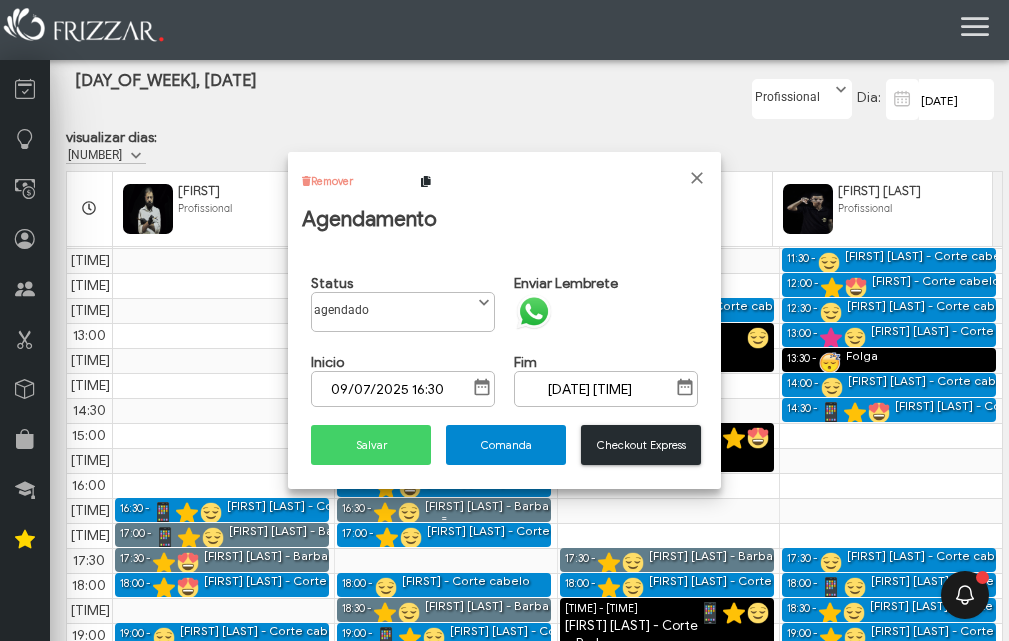 scroll, scrollTop: 11, scrollLeft: 89, axis: both 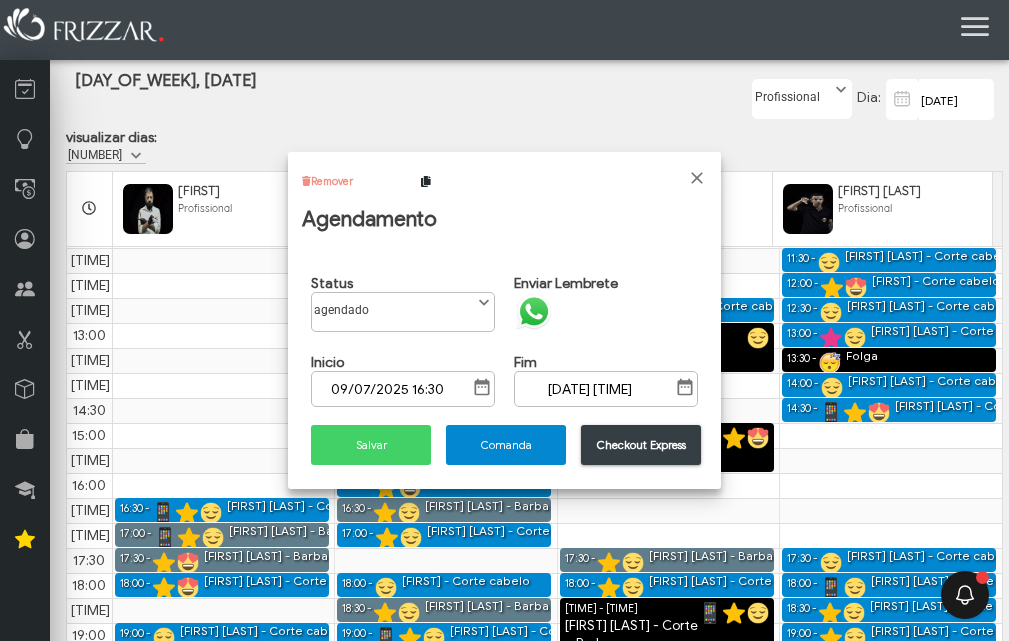 click on "Checkout Express" at bounding box center [641, 445] 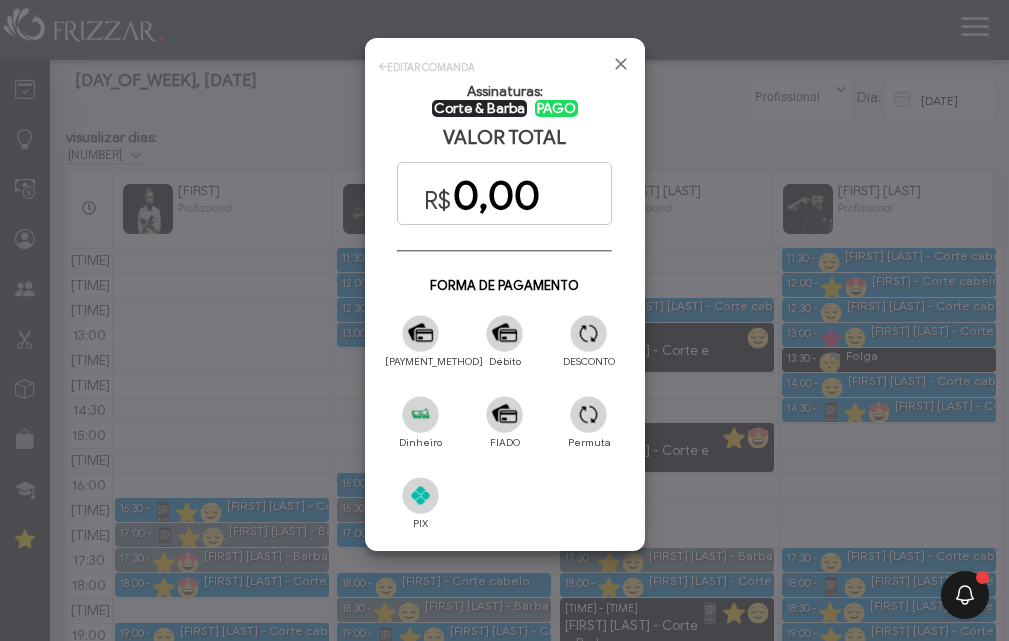 click at bounding box center (588, 333) 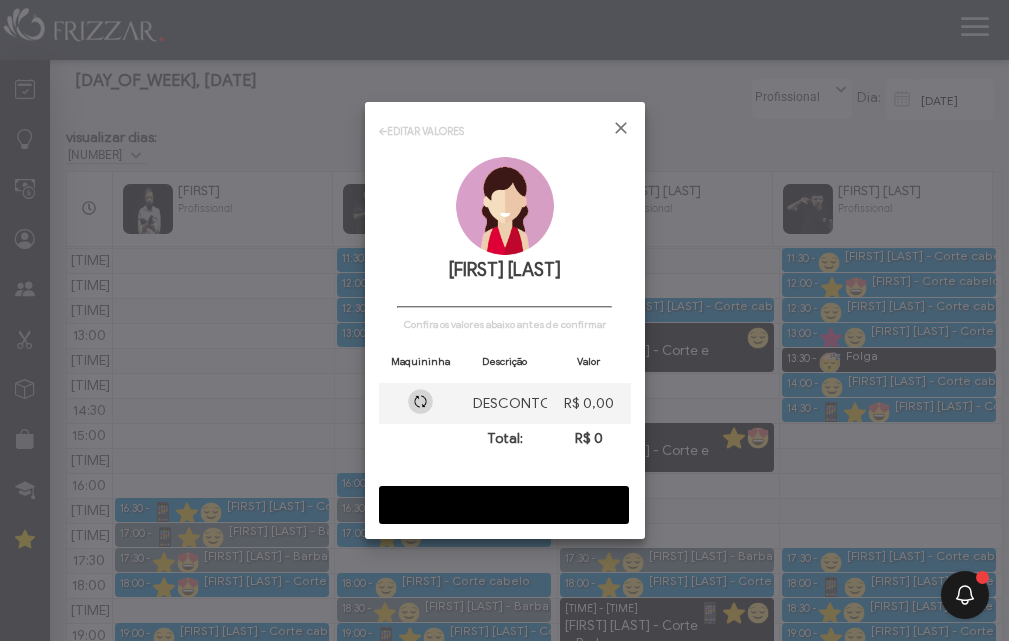 click on "CONFIRMAR" at bounding box center [504, 505] 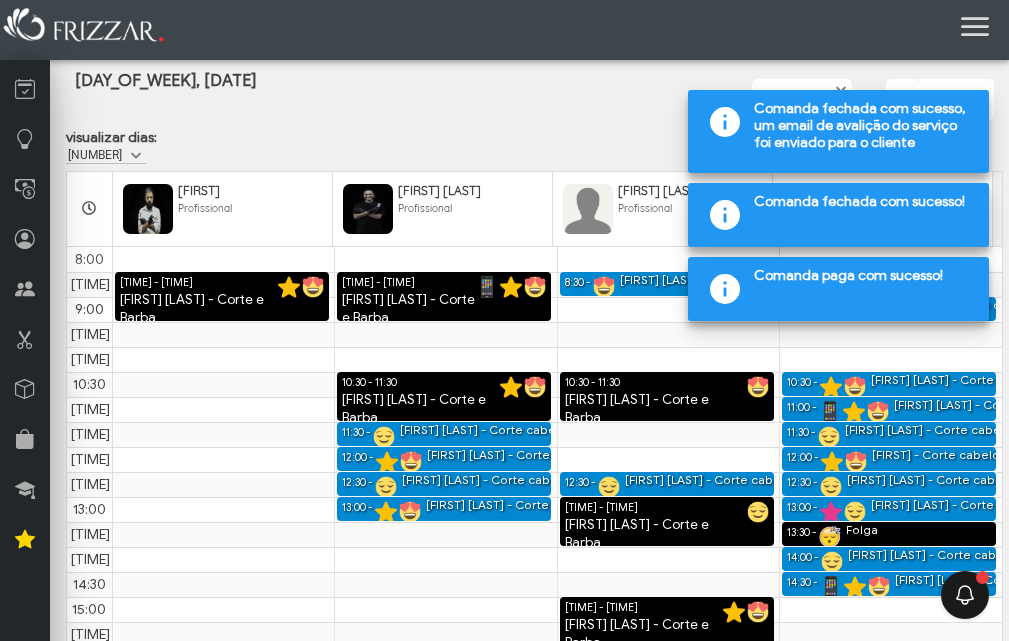scroll, scrollTop: 174, scrollLeft: 0, axis: vertical 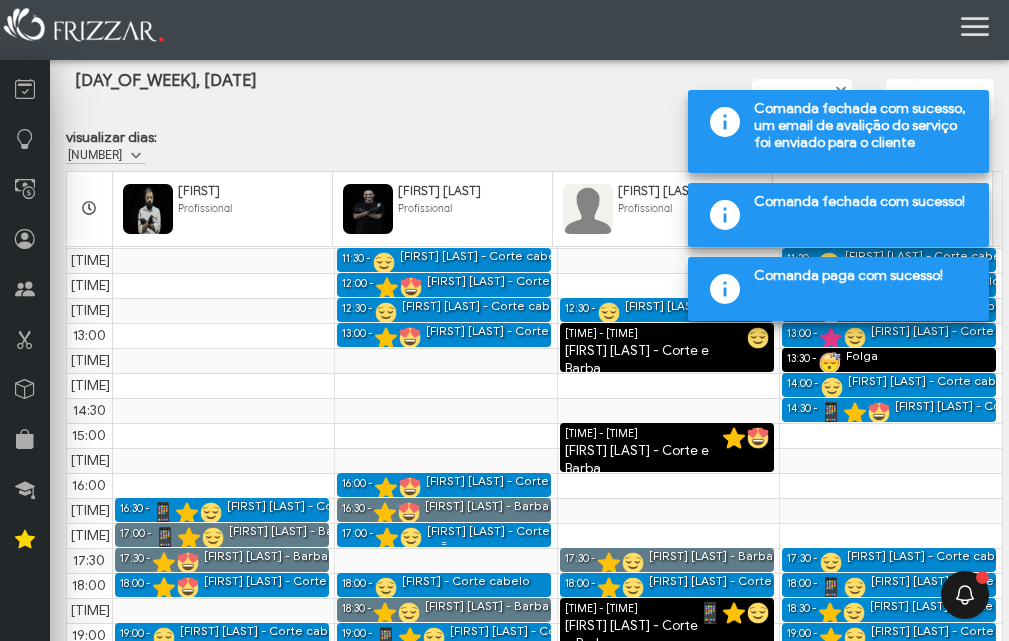 click on "[FIRST] [LAST] - Corte cabelo" at bounding box center [510, 531] 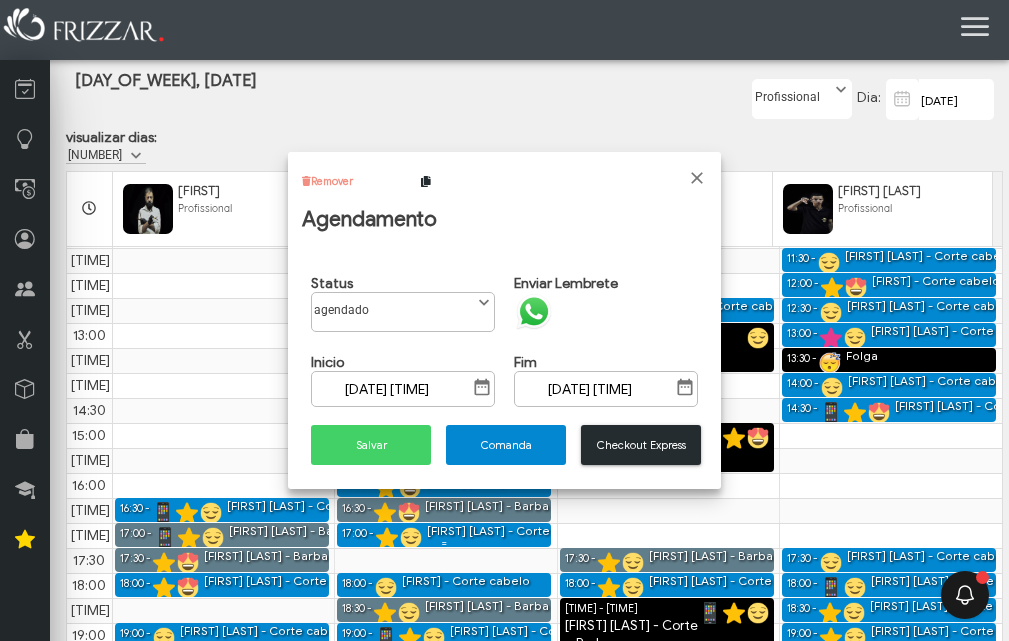 scroll, scrollTop: 11, scrollLeft: 89, axis: both 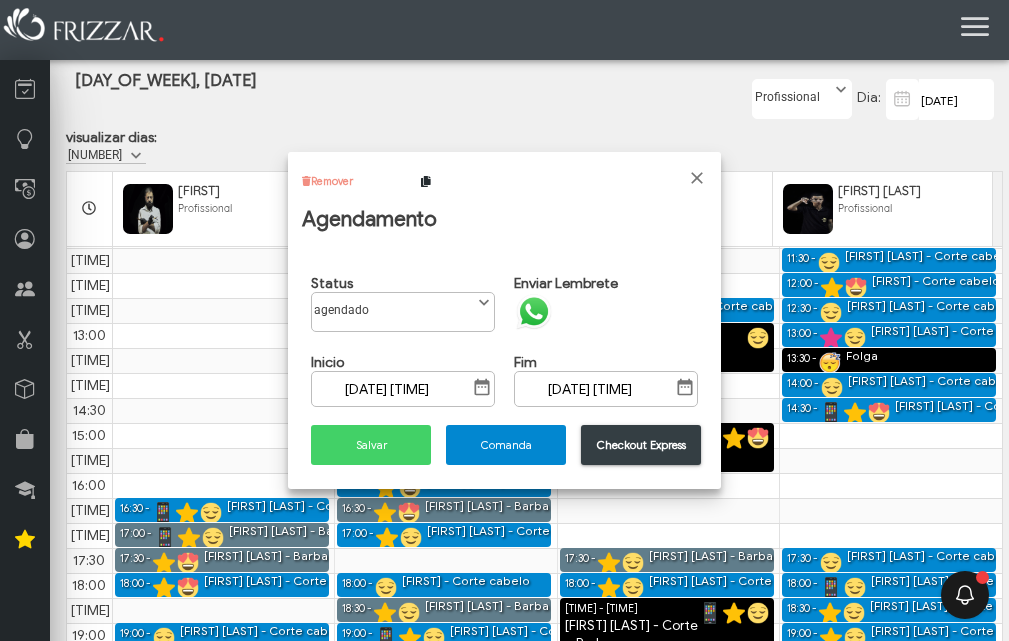 click on "Checkout Express" at bounding box center [641, 445] 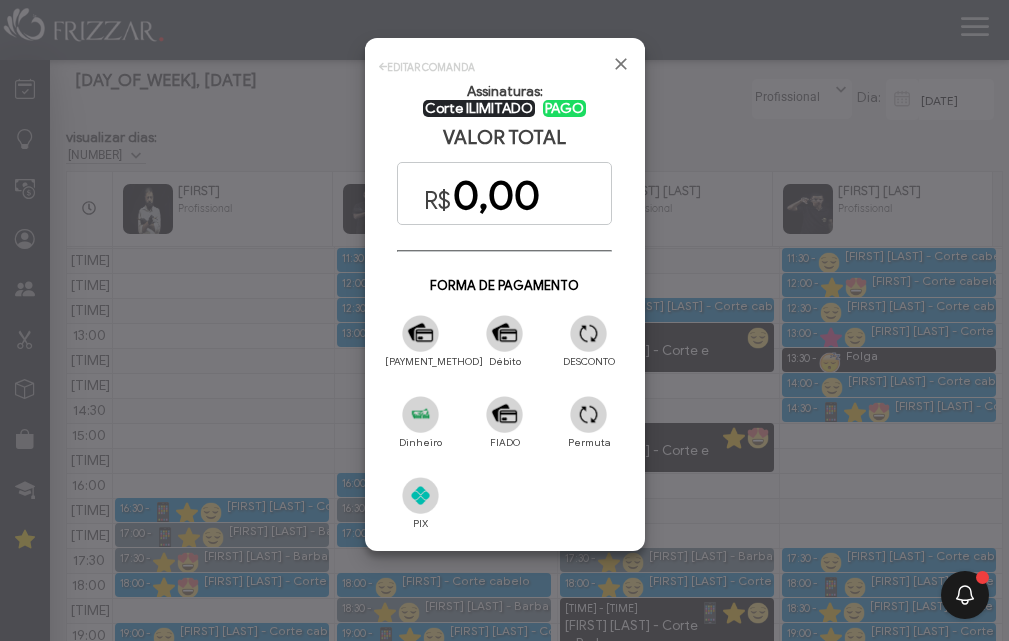 click at bounding box center [588, 333] 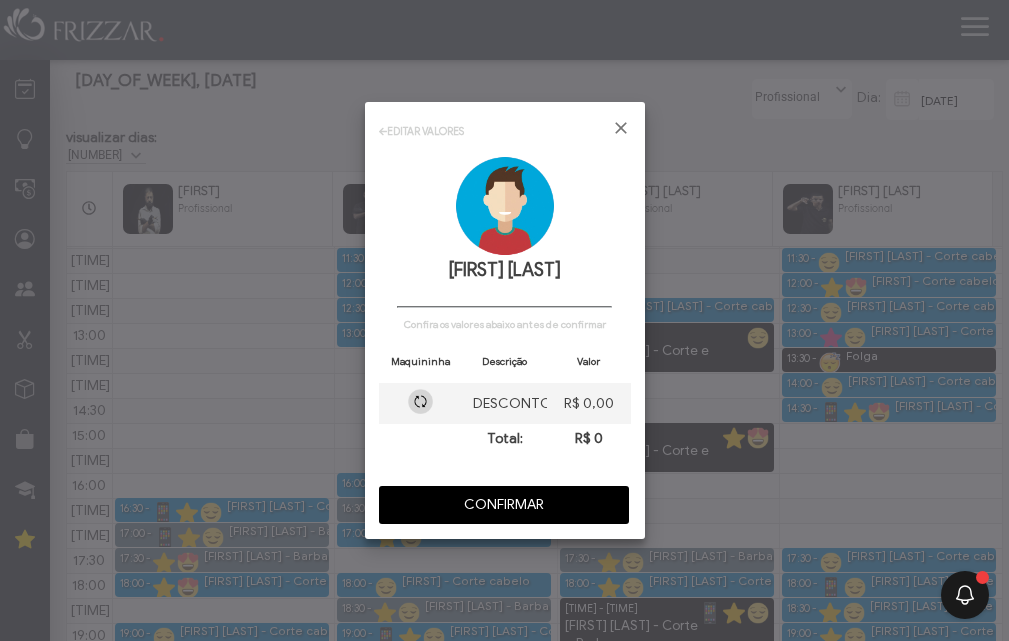 click on "CONFIRMAR" at bounding box center [504, 505] 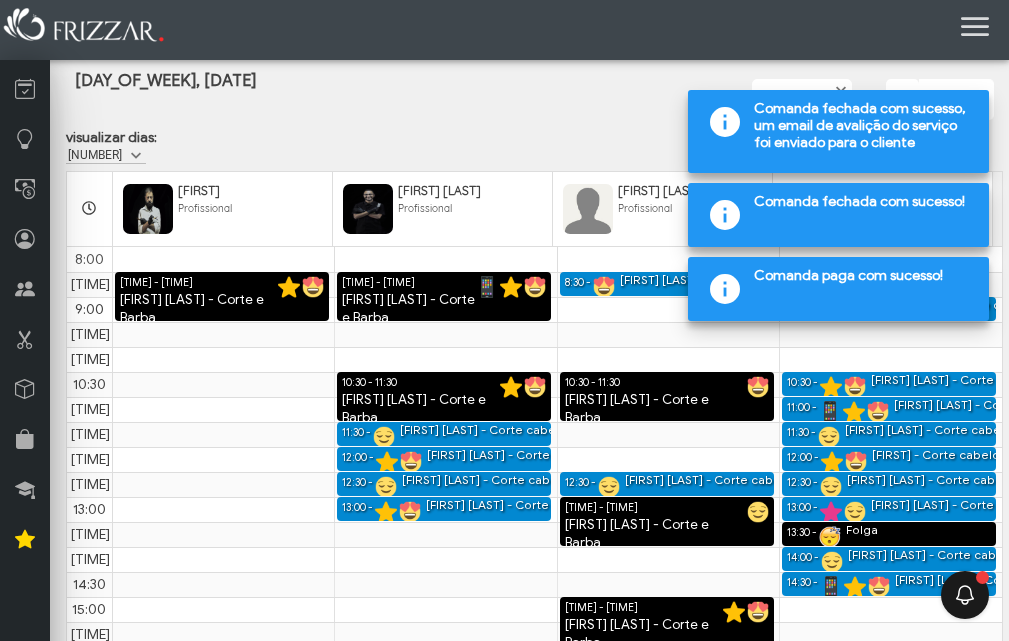 scroll, scrollTop: 174, scrollLeft: 0, axis: vertical 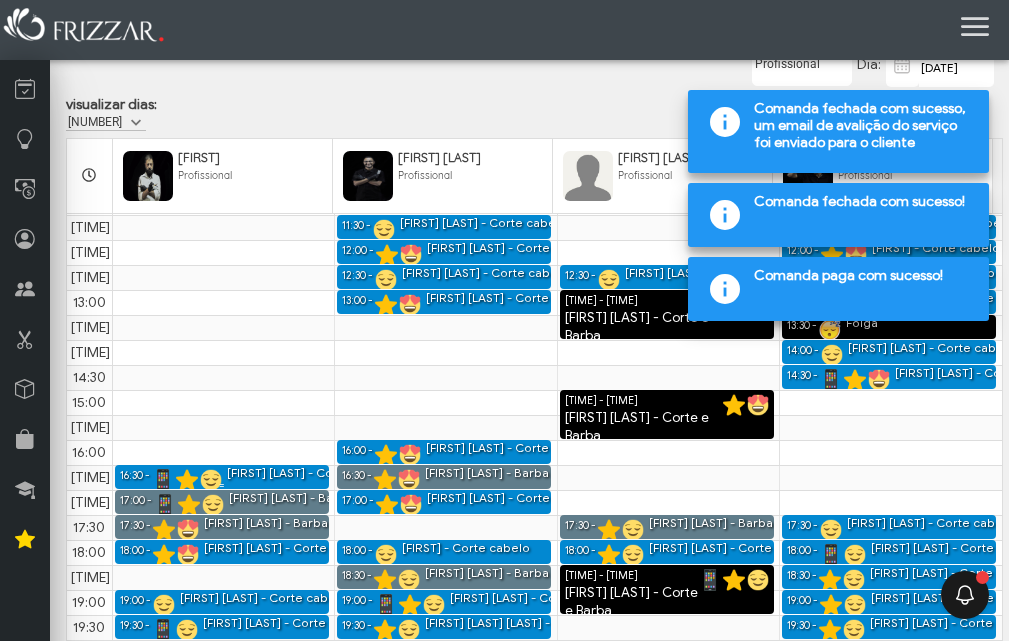 click on "[FIRST] [LAST] - Corte cabelo" at bounding box center [310, 473] 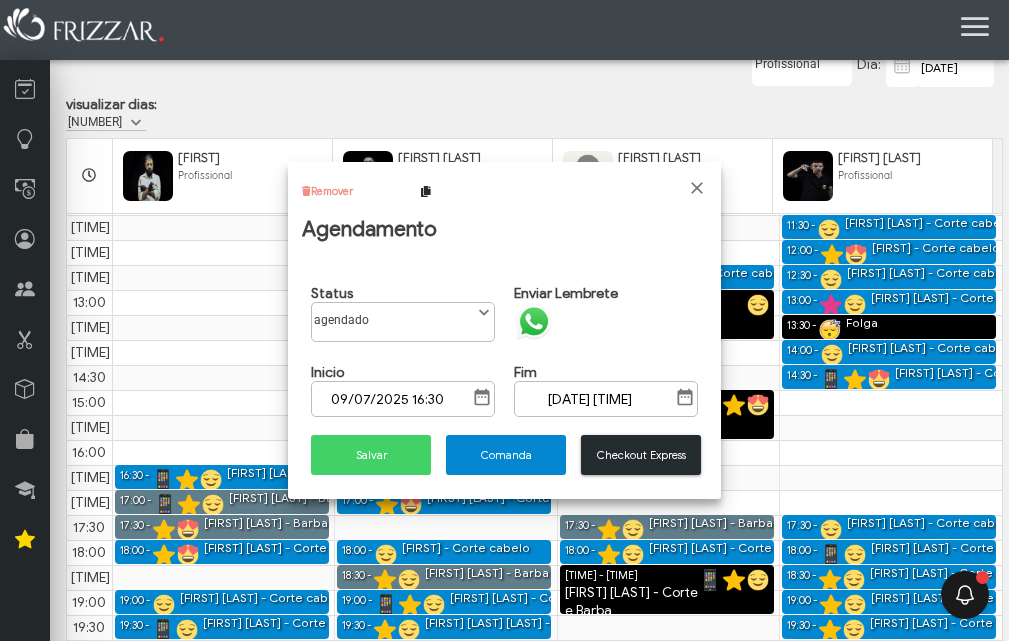 scroll, scrollTop: 11, scrollLeft: 89, axis: both 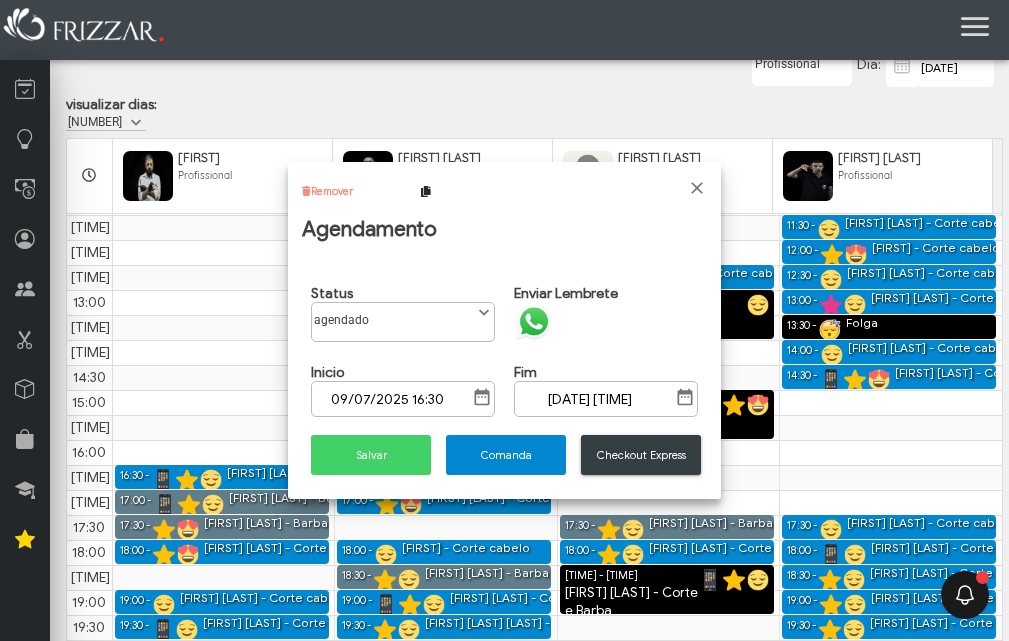 click on "Checkout Express" at bounding box center [641, 455] 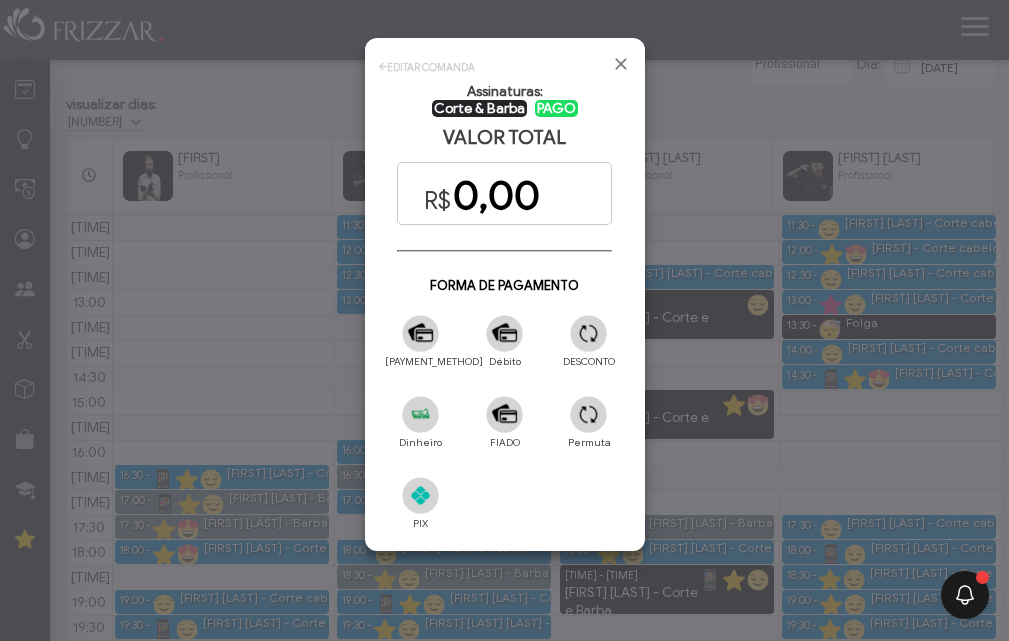 click at bounding box center (588, 333) 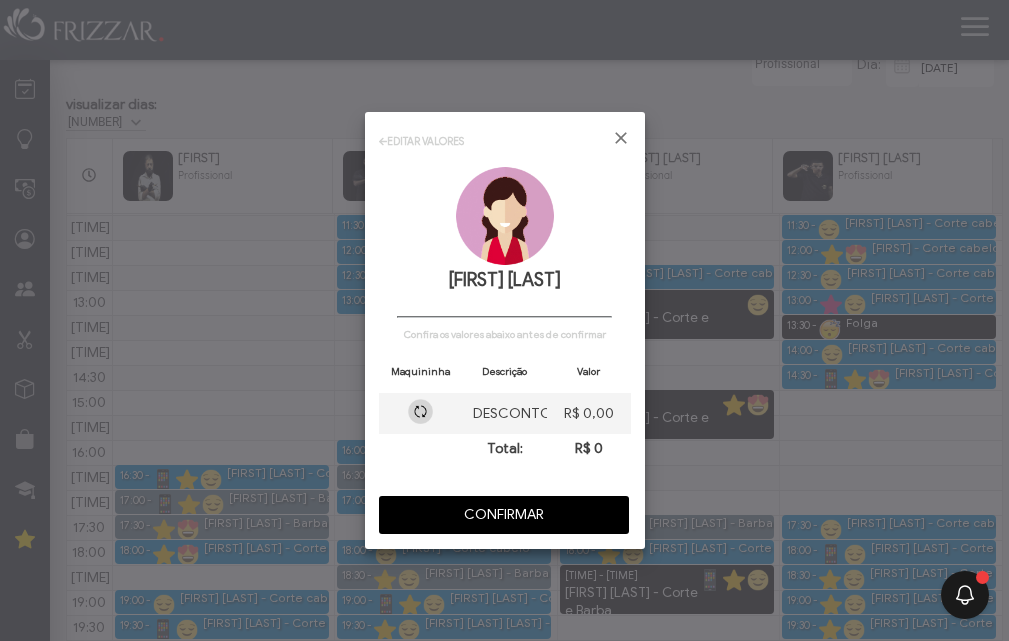 click on "CONFIRMAR" at bounding box center (504, 515) 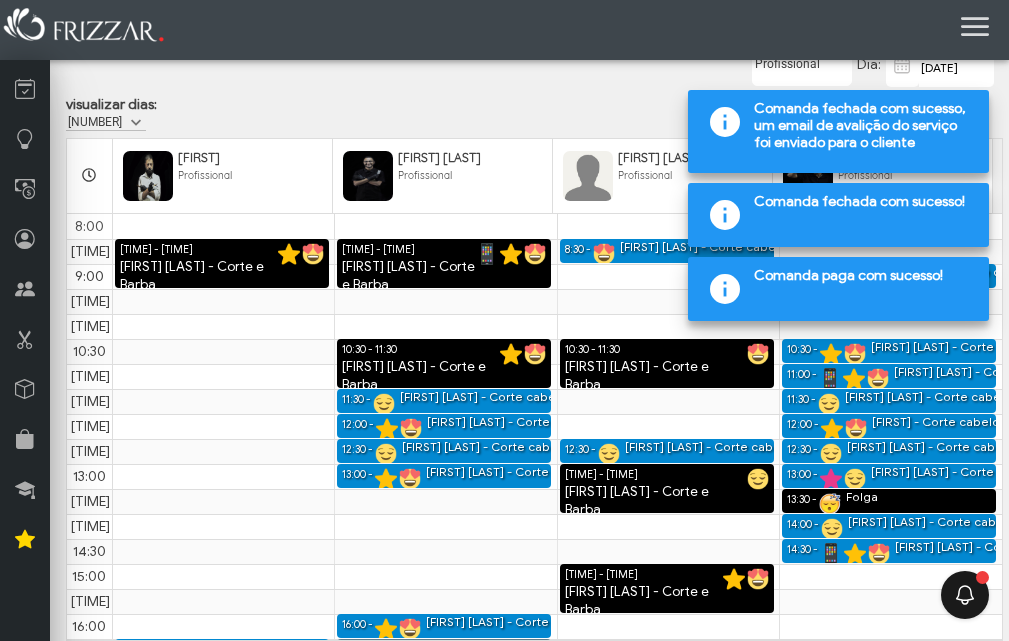 scroll, scrollTop: 0, scrollLeft: 0, axis: both 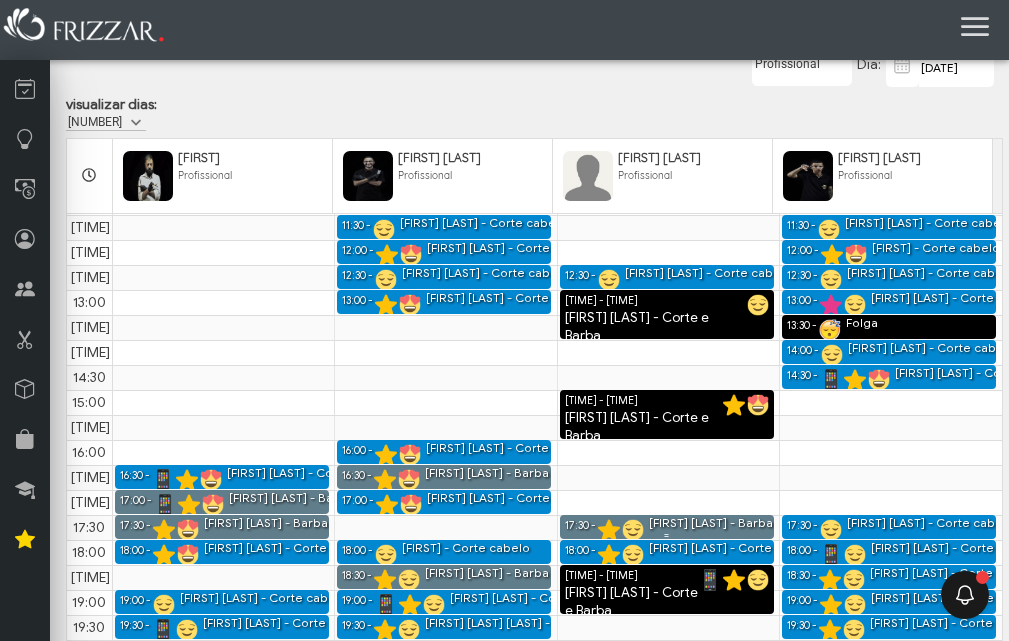 click on "[FIRST] [LAST] - Barba" at bounding box center (711, 523) 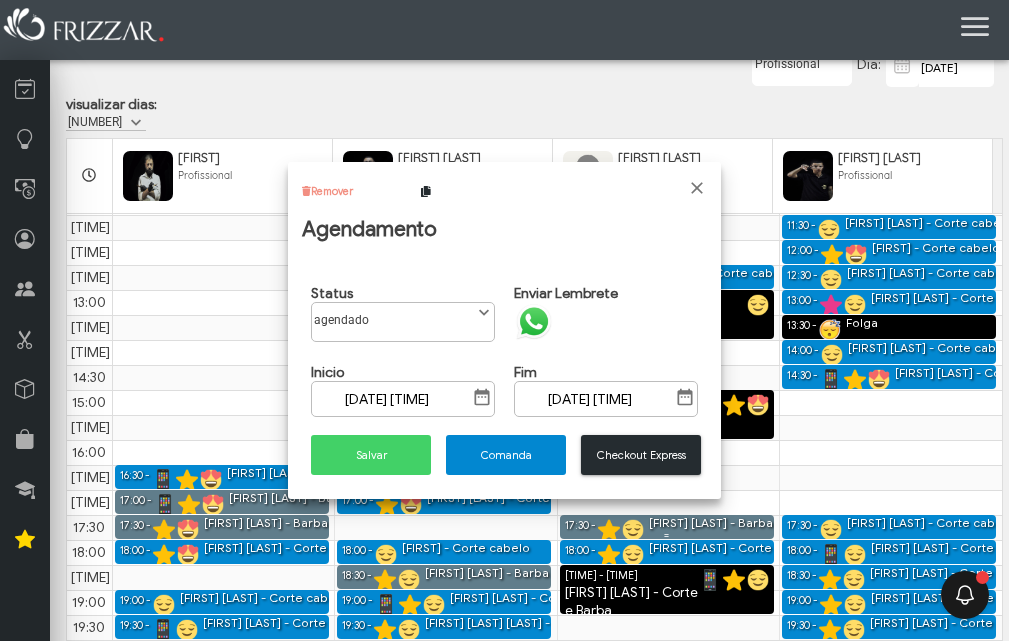 scroll, scrollTop: 11, scrollLeft: 89, axis: both 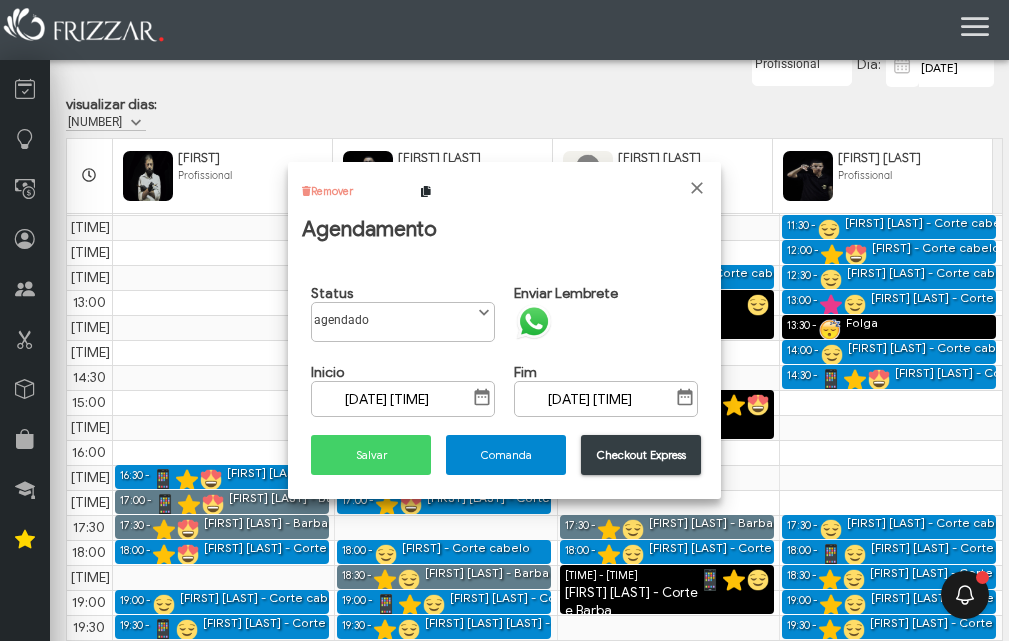 click on "Checkout Express" at bounding box center [641, 455] 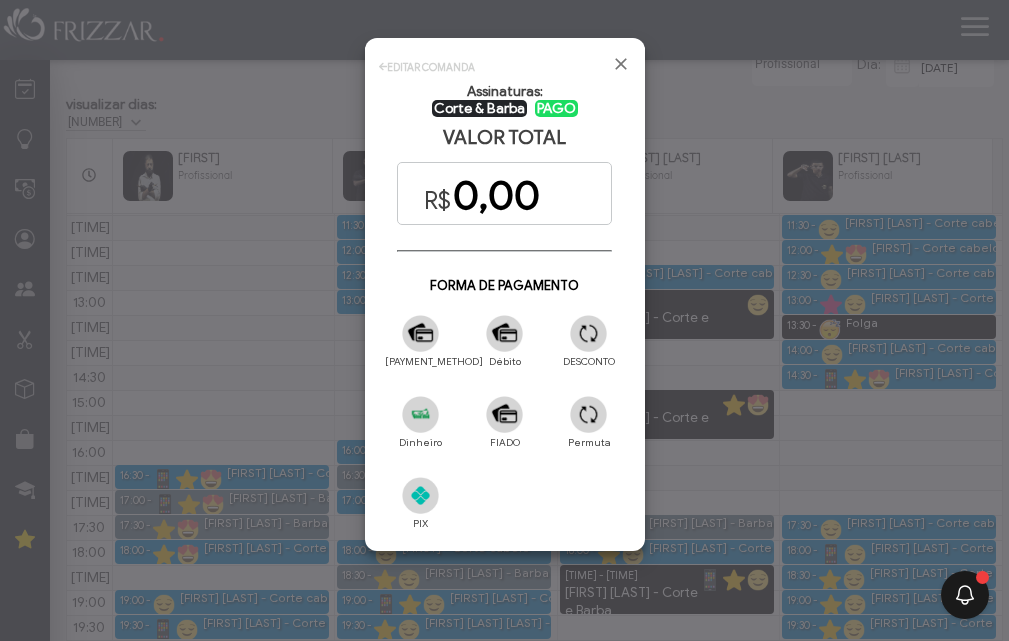 click at bounding box center (588, 333) 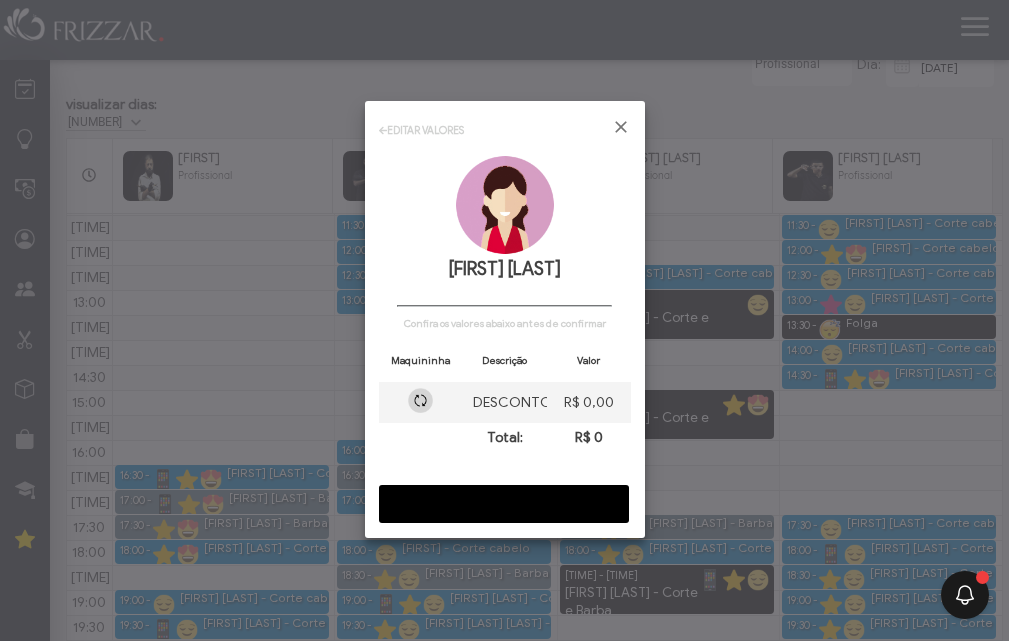 click on "CONFIRMAR" at bounding box center [504, 504] 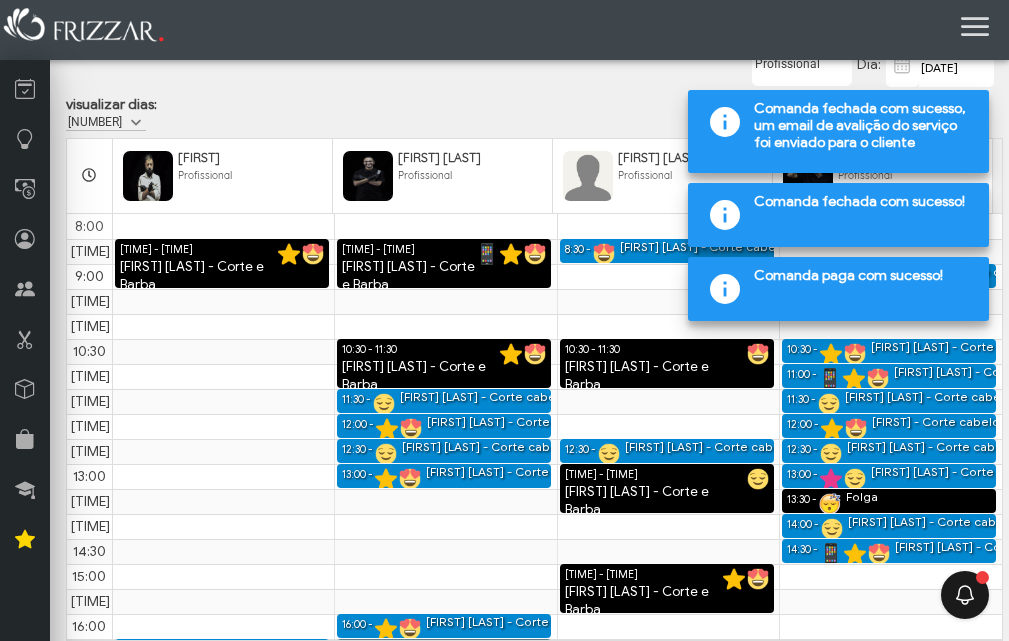 scroll, scrollTop: 0, scrollLeft: 0, axis: both 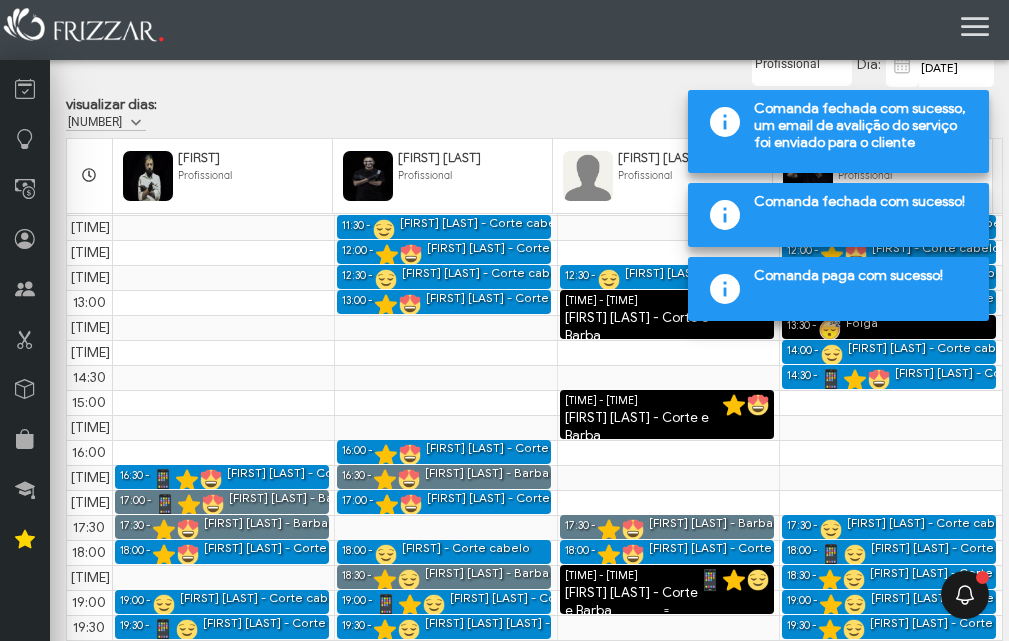 click on "[FIRST] [LAST] - Corte e Barba" at bounding box center (667, 602) 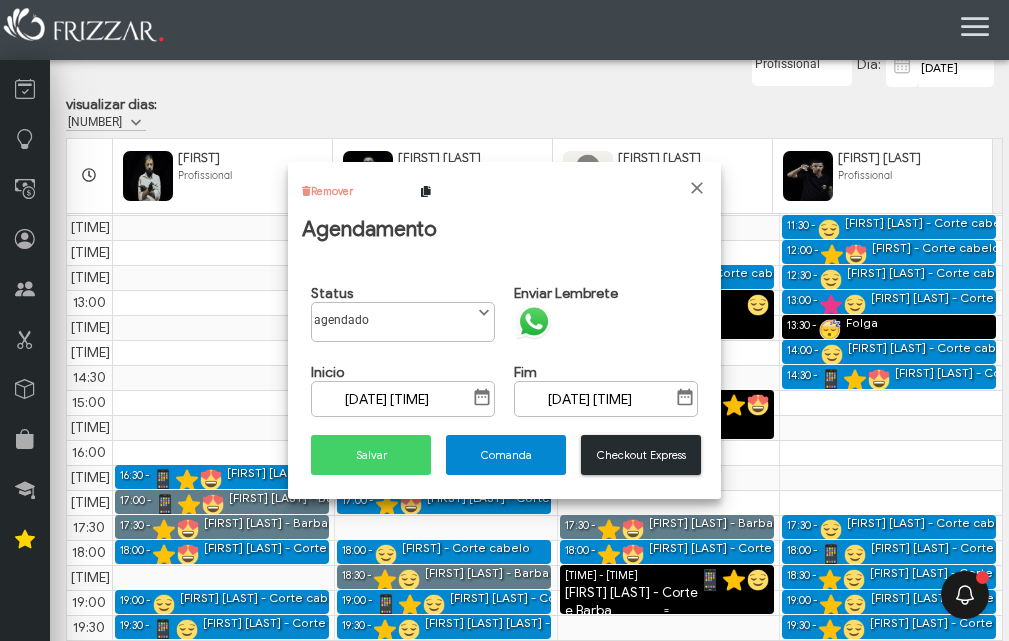 scroll, scrollTop: 11, scrollLeft: 89, axis: both 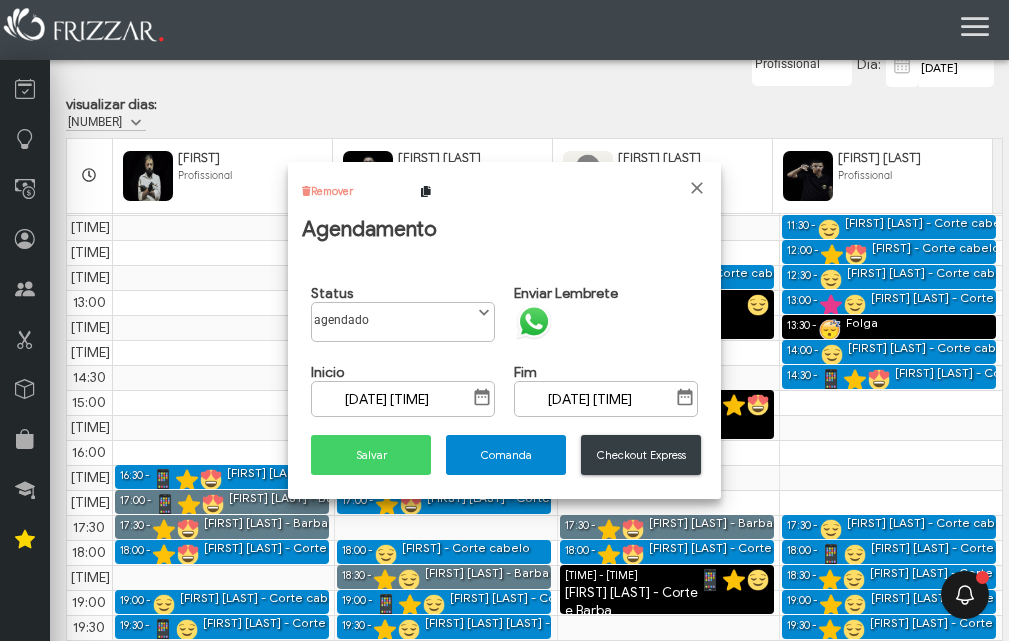 click on "Checkout Express" at bounding box center (641, 455) 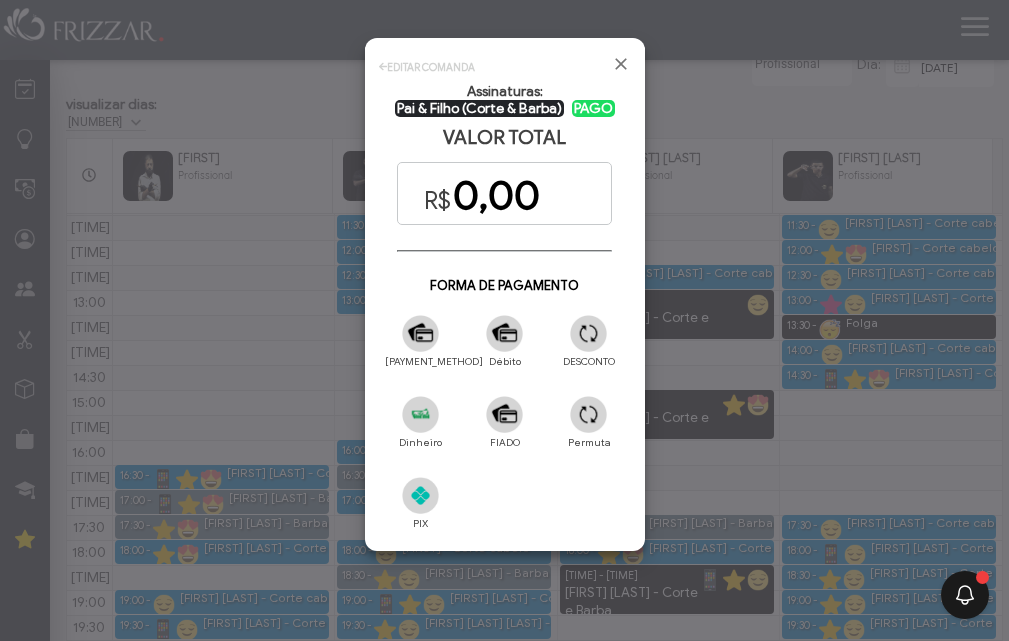click at bounding box center [588, 333] 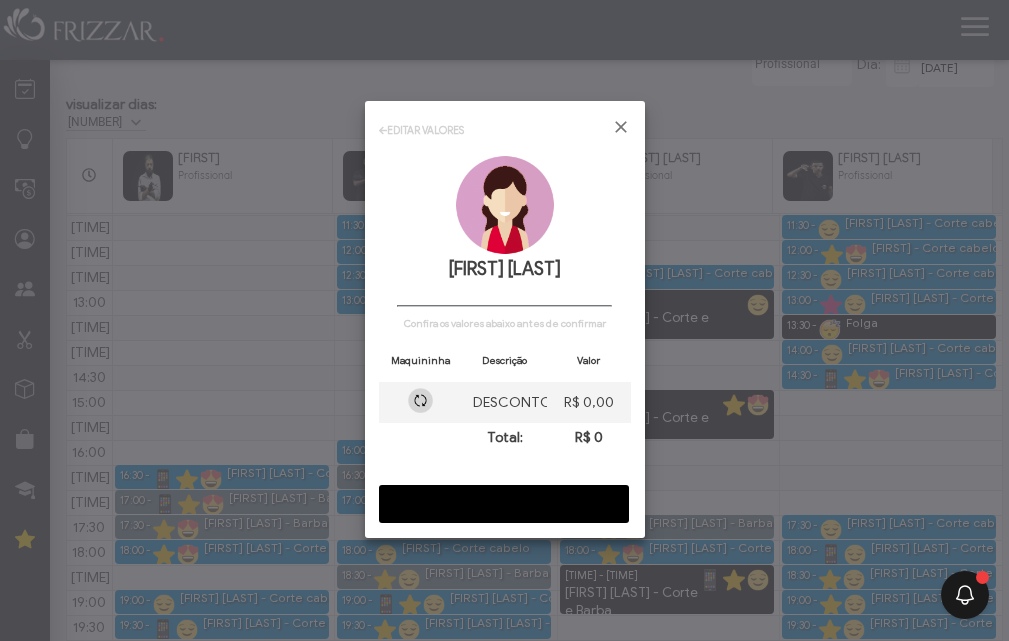 click on "CONFIRMAR" at bounding box center [504, 504] 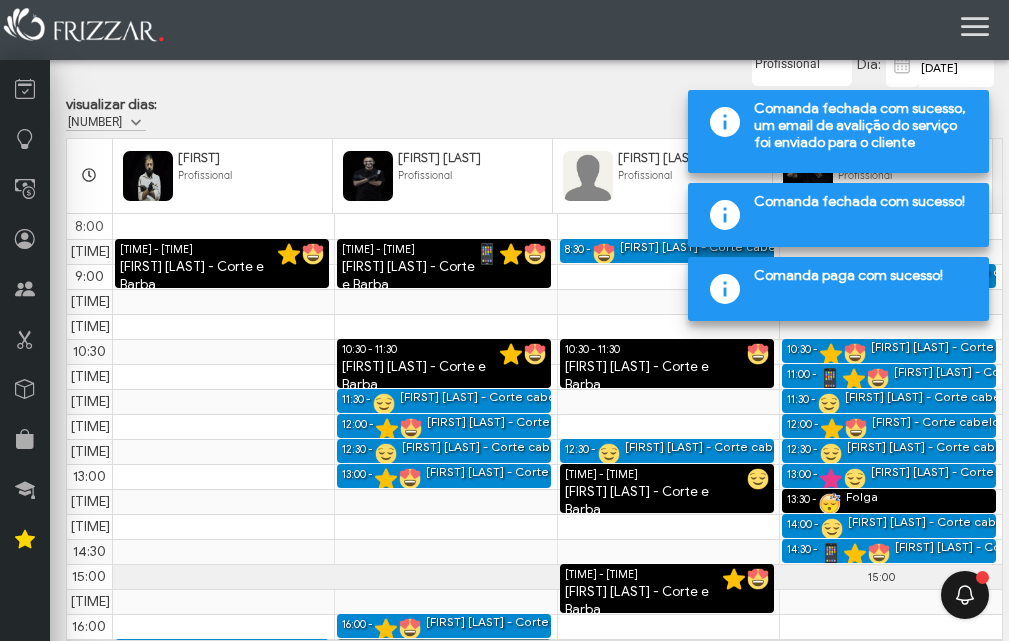 scroll, scrollTop: 0, scrollLeft: 0, axis: both 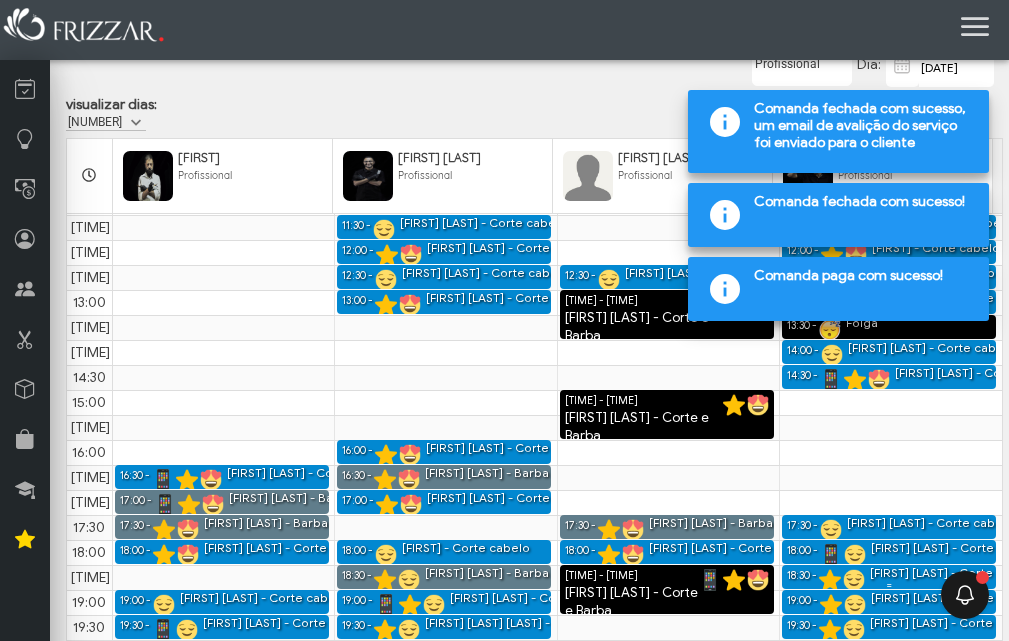 click on "[FIRST] [LAST] - Corte cabelo" at bounding box center [953, 573] 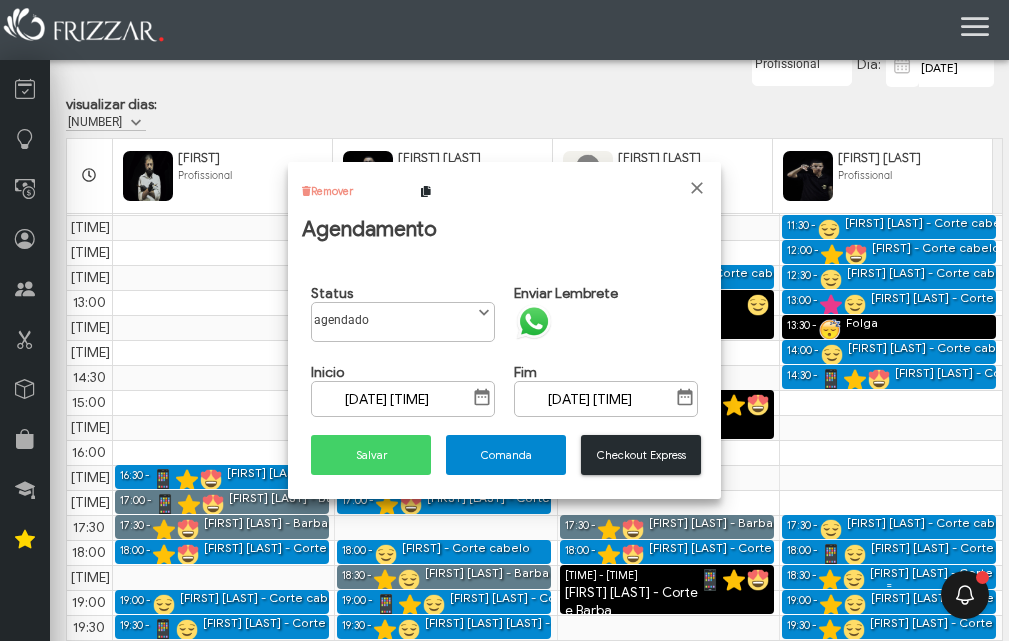 scroll, scrollTop: 11, scrollLeft: 89, axis: both 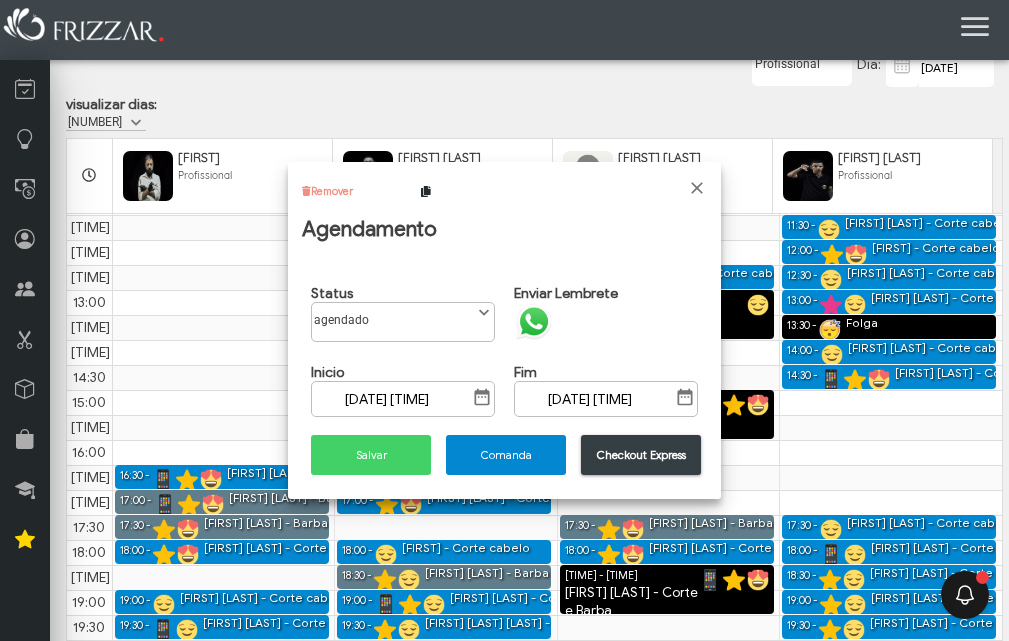 click on "Checkout Express" at bounding box center [641, 455] 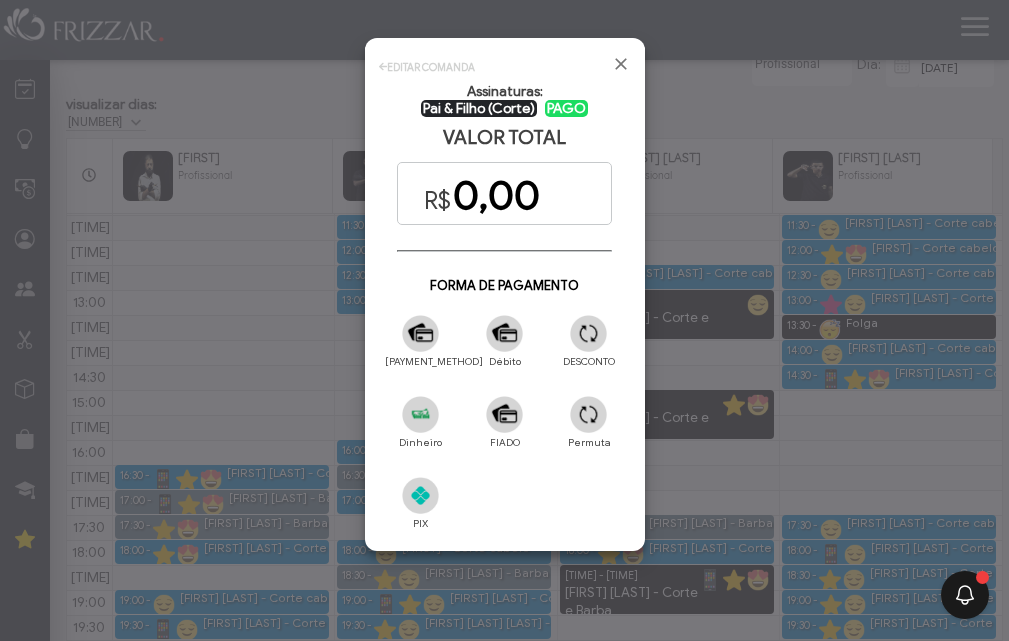 click at bounding box center [588, 333] 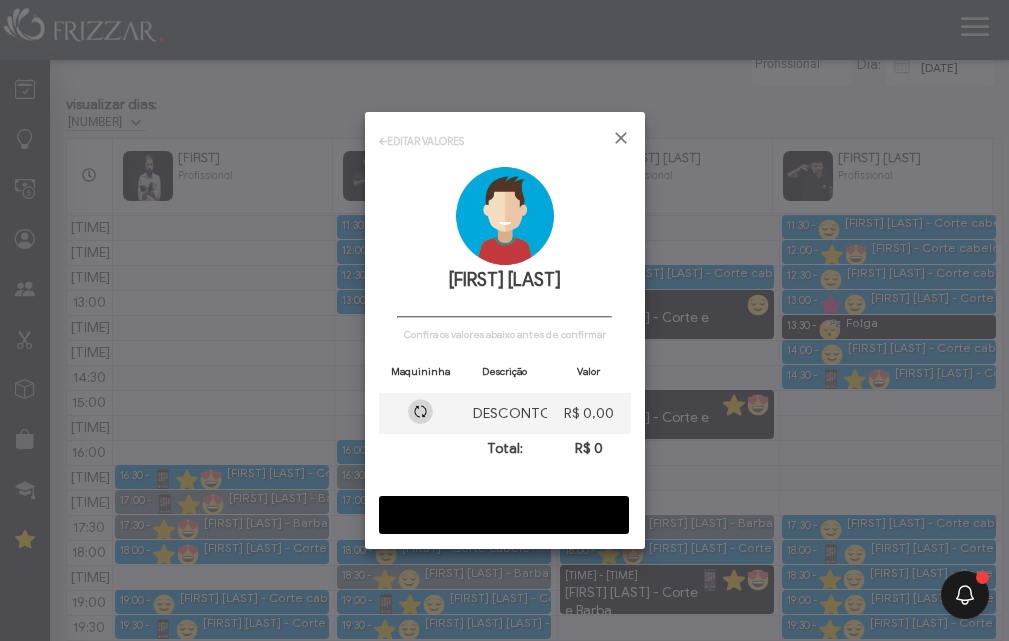click on "CONFIRMAR" at bounding box center (504, 515) 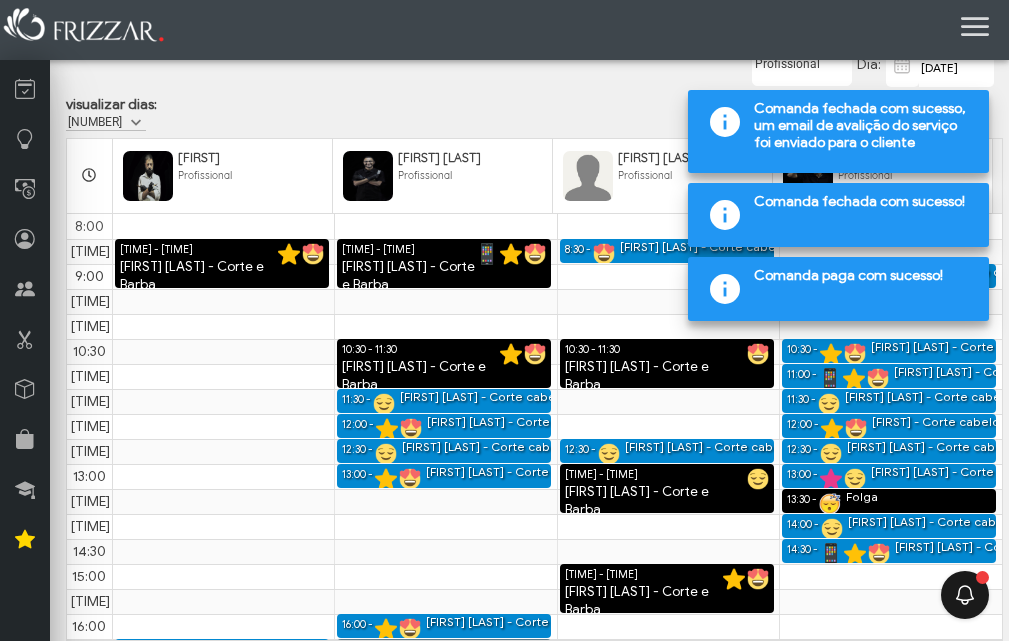 scroll, scrollTop: 0, scrollLeft: 0, axis: both 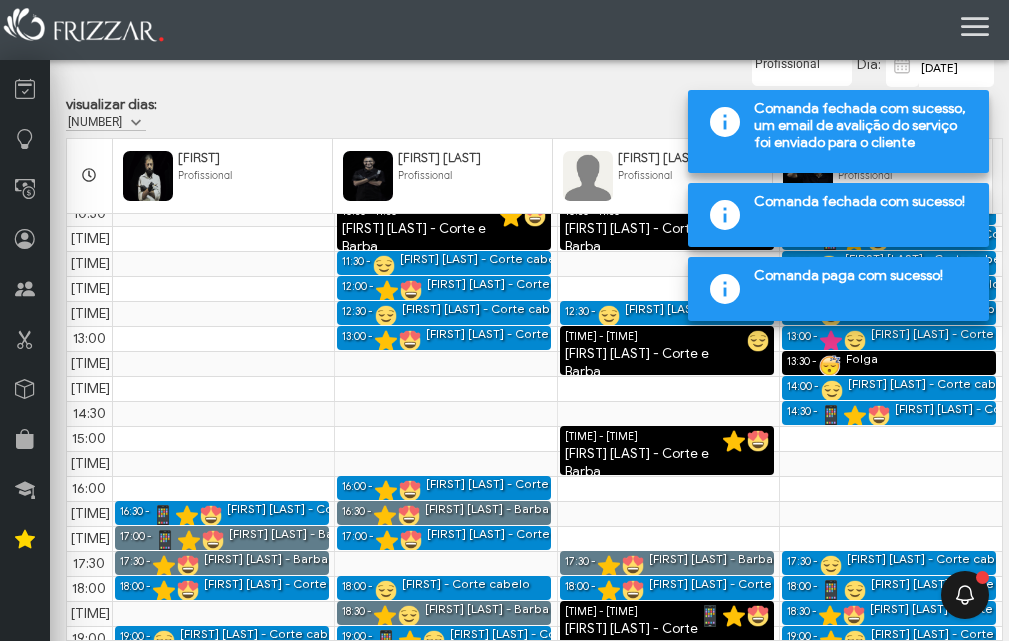 click on "[TIME] [TIME] [FIRST] [LAST] - Corte e Barba [TIME] - [TIME] [FIRST] [LAST] - Corte cabelo [TIME] - [TIME] [FIRST] [LAST] - Barba [TIME] - [TIME] [FIRST] [LAST] - Corte cabelo [TIME] - [TIME] [FIRST] [LAST] - Corte cabelo [TIME] - [TIME] [FIRST] [LAST] - Corte e Barba [TIME] - [TIME] [FIRST] [LAST] - Corte cabelo [TIME] - [TIME] [FIRST] [LAST] - Corte cabelo [TIME] - [TIME] [FIRST] [LAST] - Corte cabelo [TIME] - [TIME] [FIRST] [LAST] - Corte cabelo [TIME] - [TIME] [FIRST] [LAST] - Corte cabelo [TIME] - [TIME] [FIRST] [LAST] - Barba [TIME] - [TIME] [FIRST] [LAST] - Corte cabelo [TIME] - [TIME] [FIRST] [LAST] - Barba [TIME] - [TIME] [FIRST] [LAST] - Corte cabelo [TIME] - [TIME]" at bounding box center [534, 376] 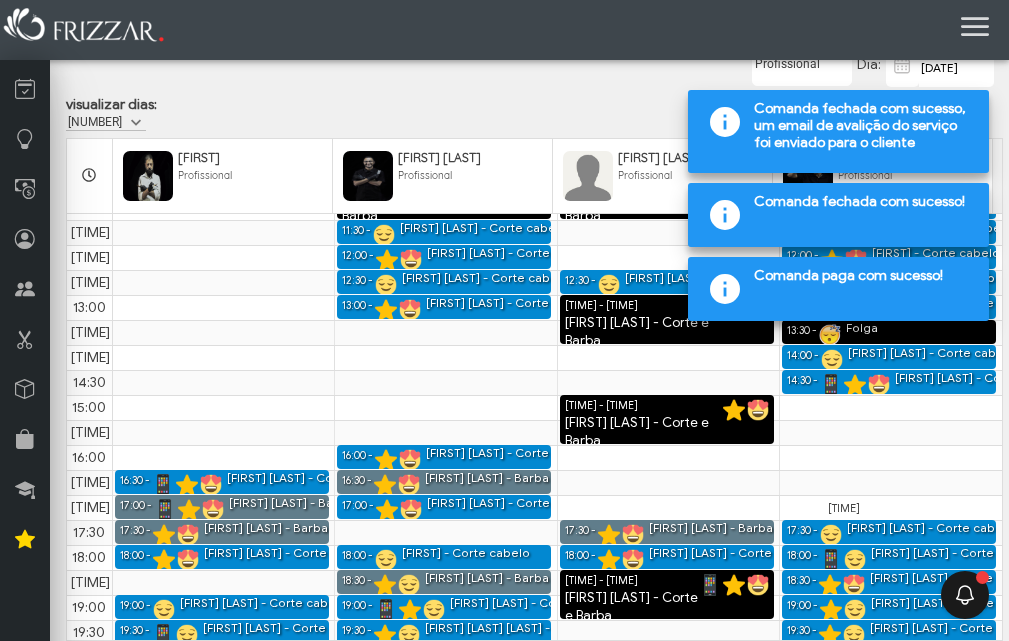 scroll, scrollTop: 174, scrollLeft: 0, axis: vertical 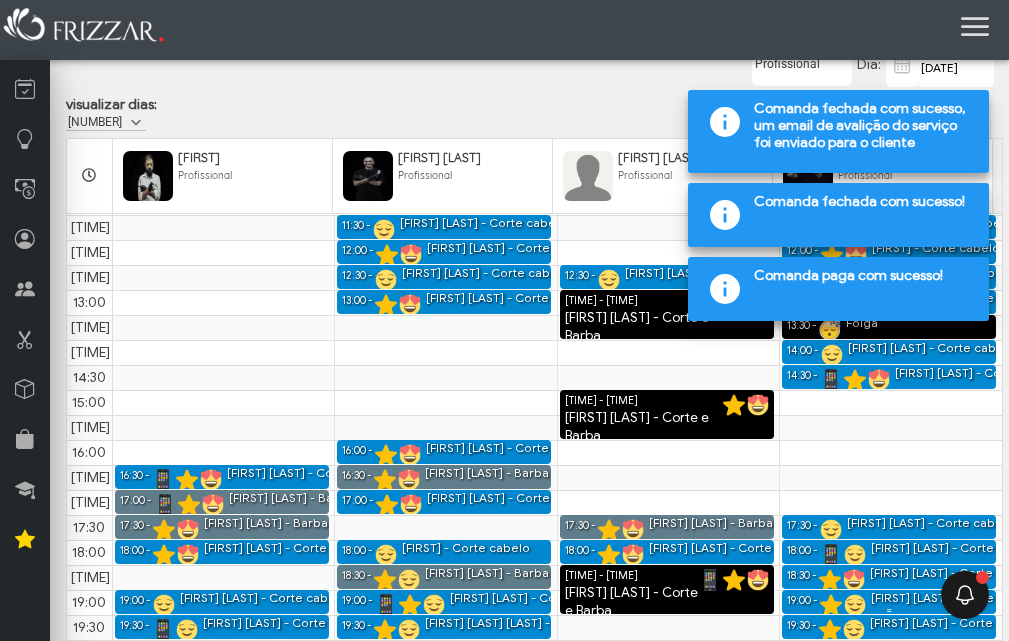 click on "[TIME] - [TIME]" at bounding box center (826, 603) 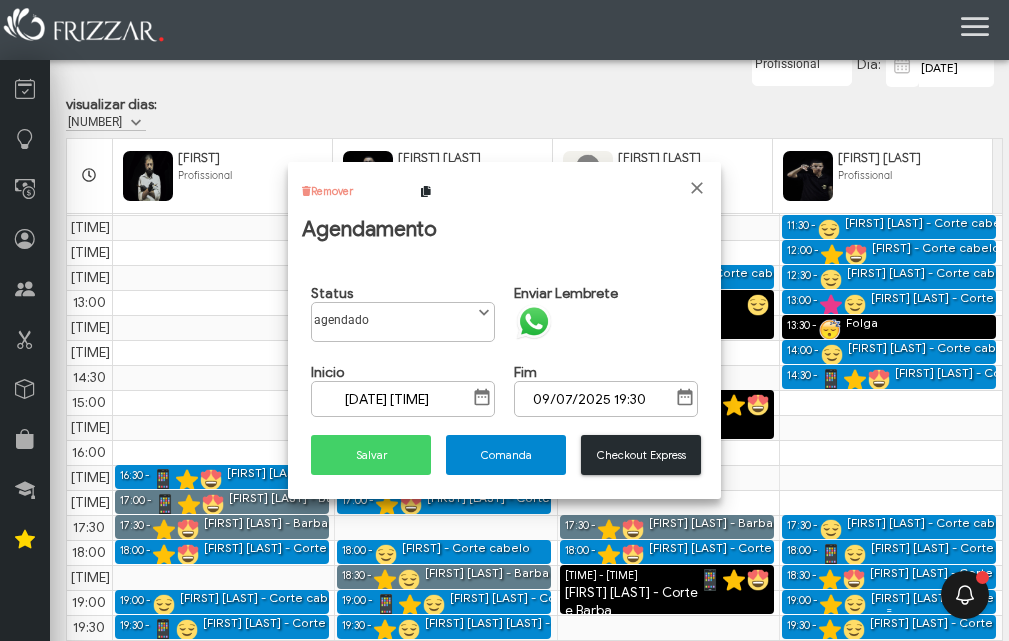 scroll, scrollTop: 11, scrollLeft: 89, axis: both 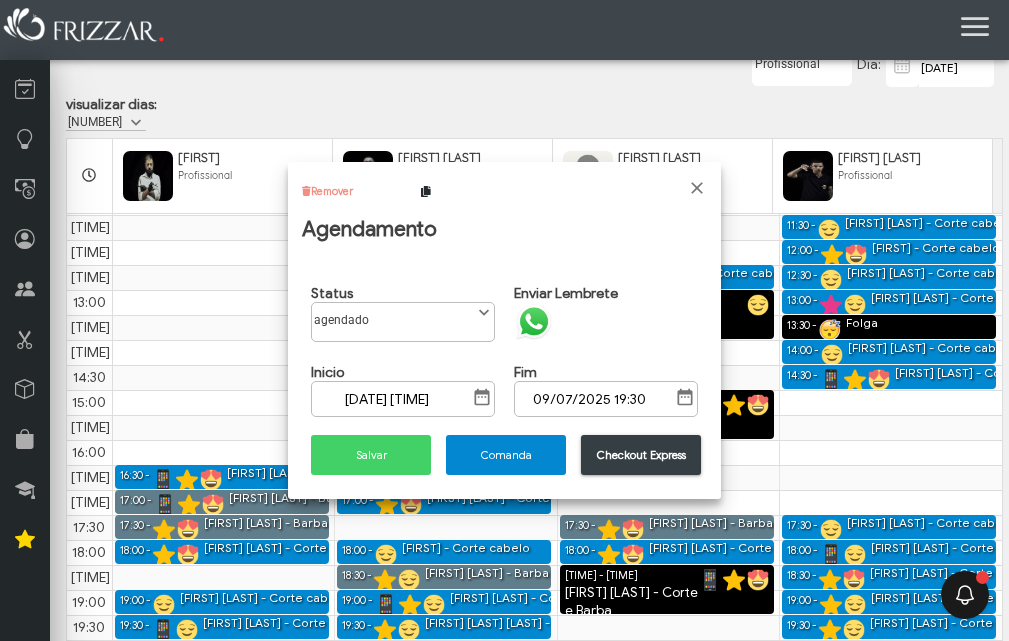 click on "Checkout Express" at bounding box center (641, 455) 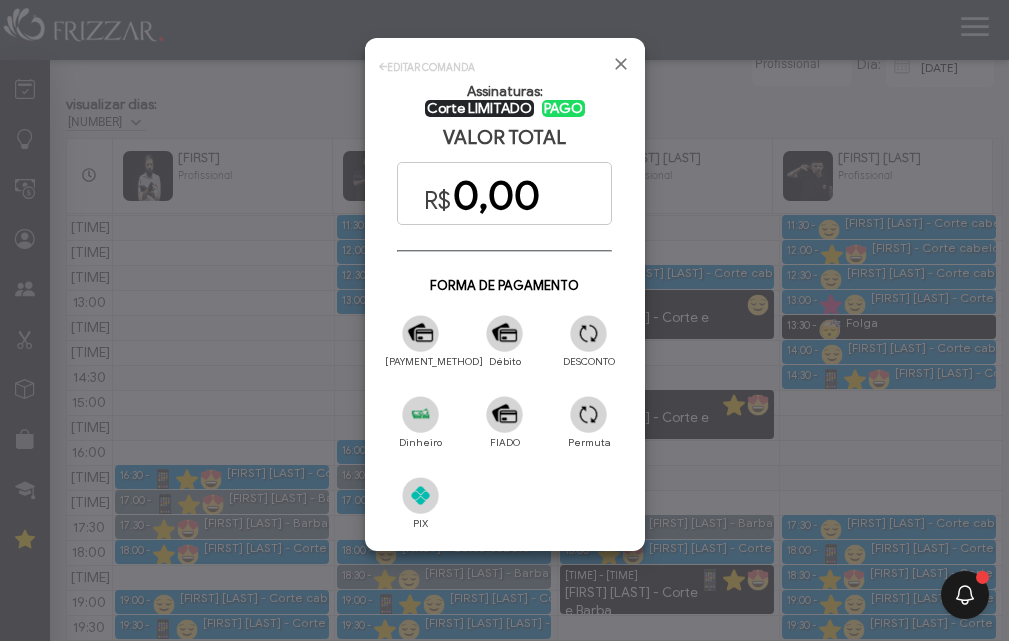 click at bounding box center (588, 333) 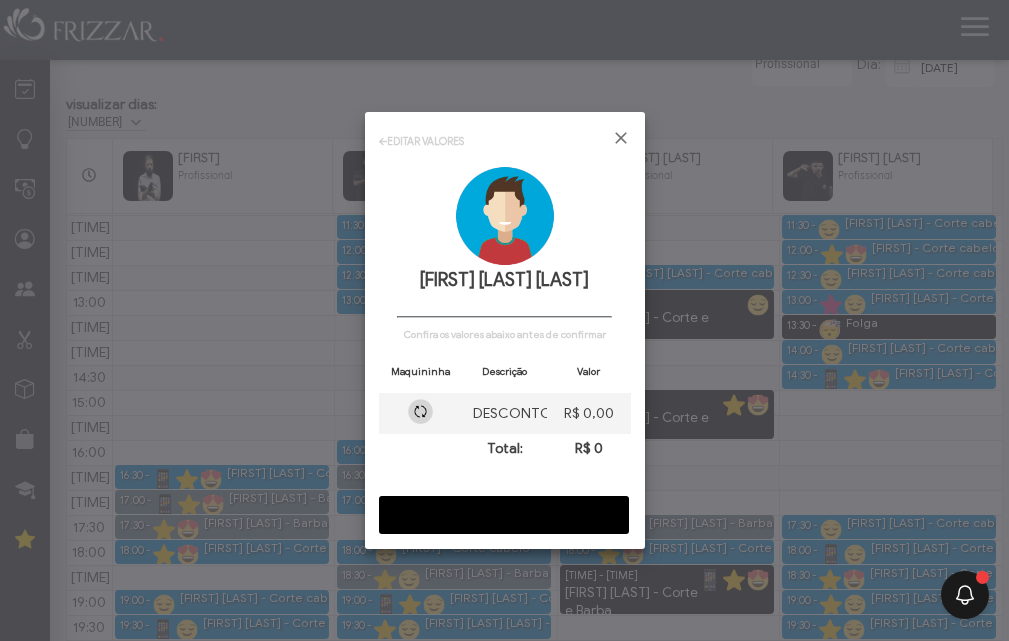 click on "CONFIRMAR" at bounding box center (504, 515) 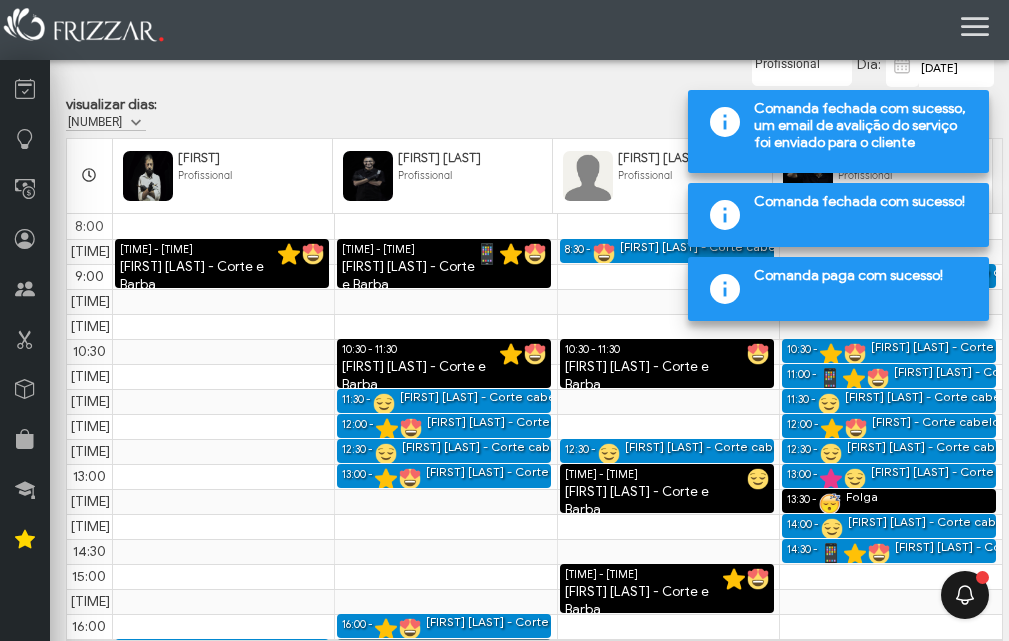 scroll, scrollTop: 0, scrollLeft: 0, axis: both 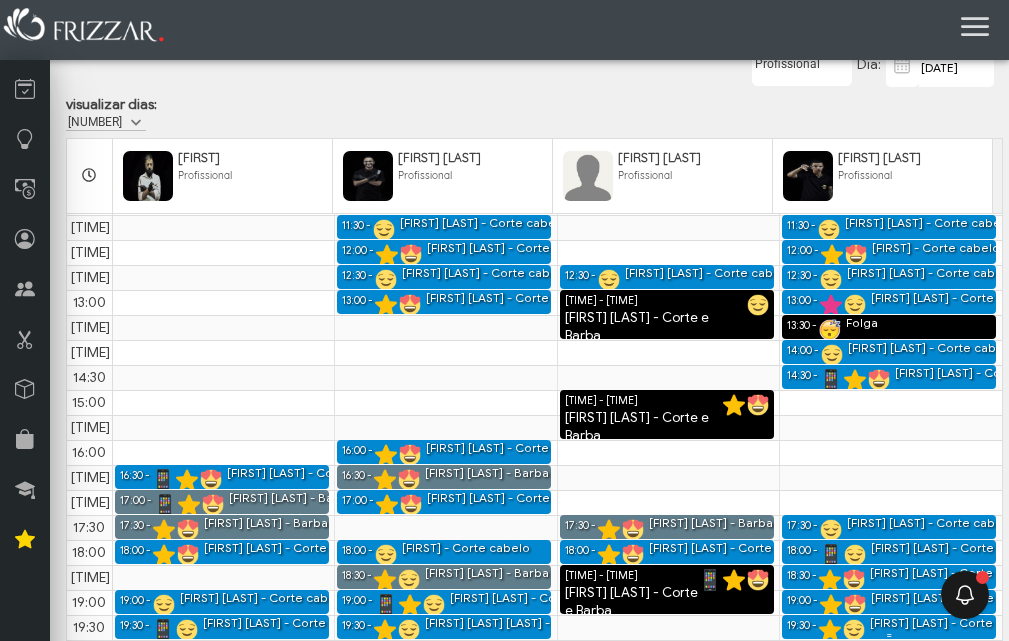 click on "[FIRST] [LAST] - Corte cabelo" at bounding box center (953, 623) 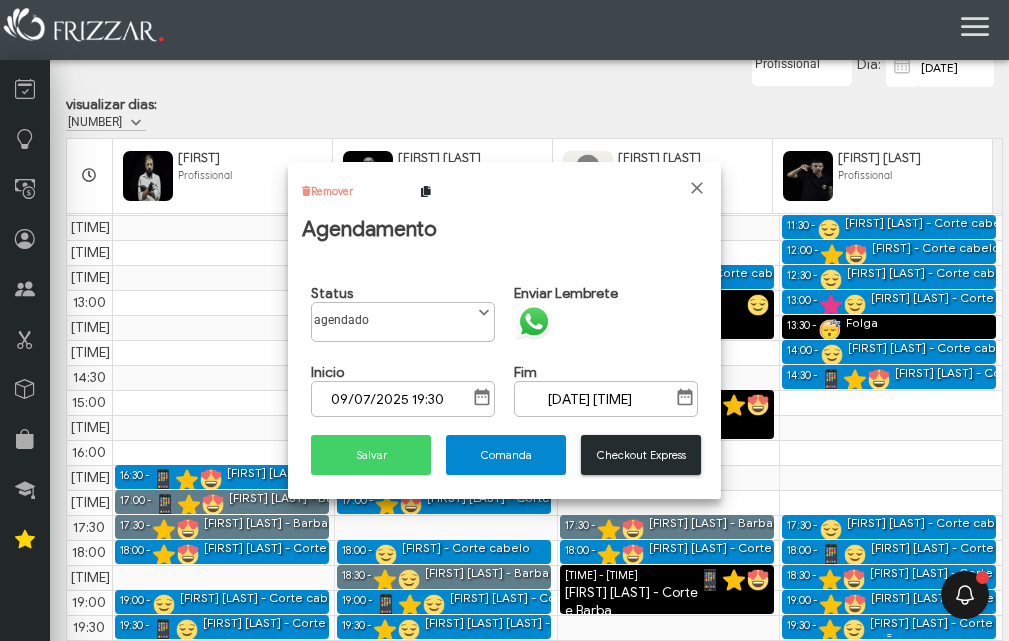 scroll, scrollTop: 11, scrollLeft: 89, axis: both 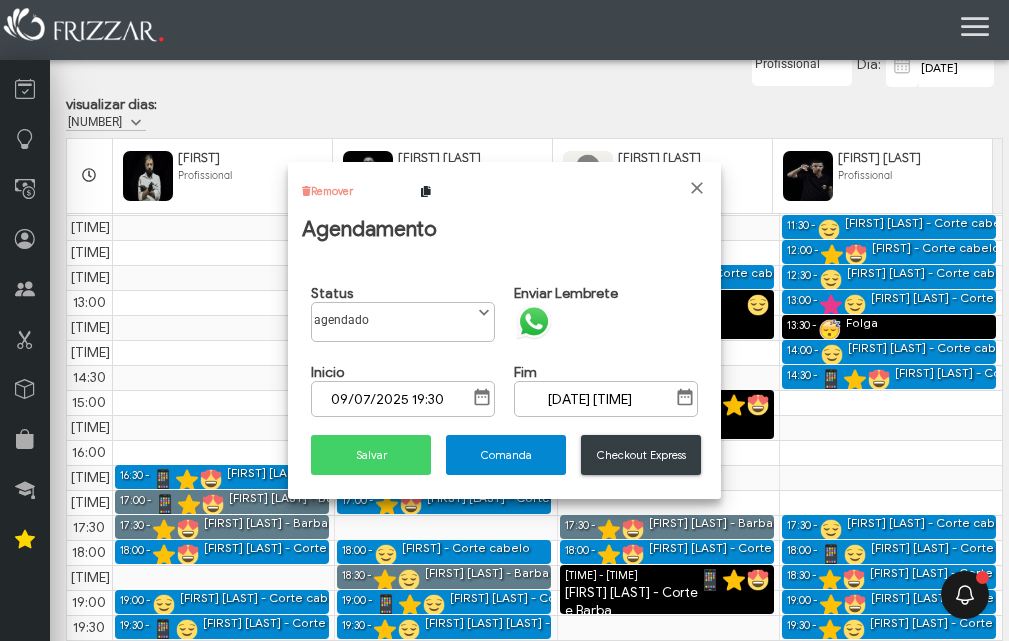 click on "Checkout Express" at bounding box center [641, 455] 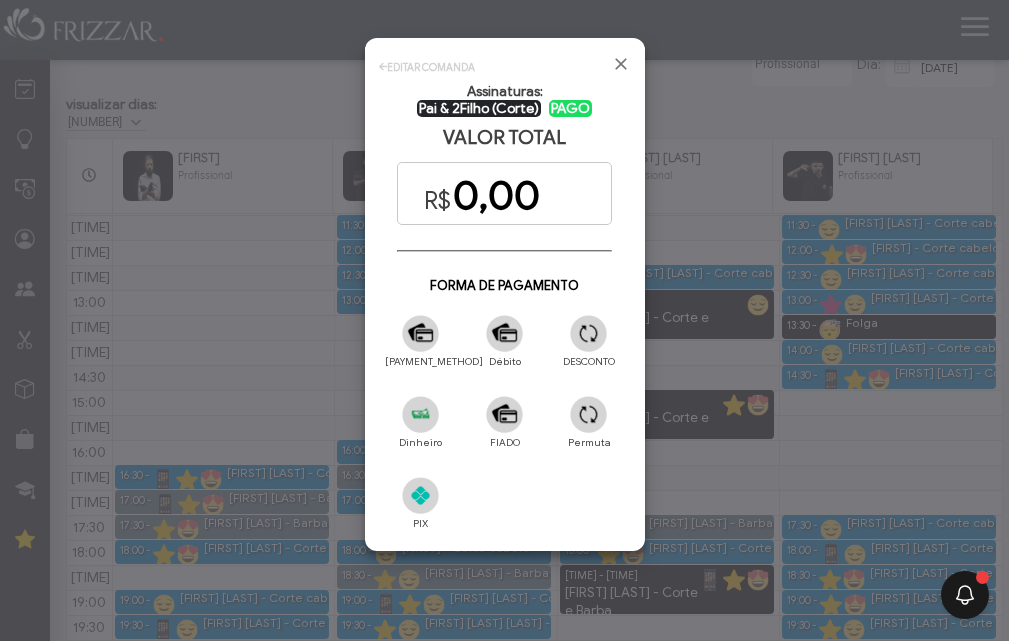 click at bounding box center (588, 333) 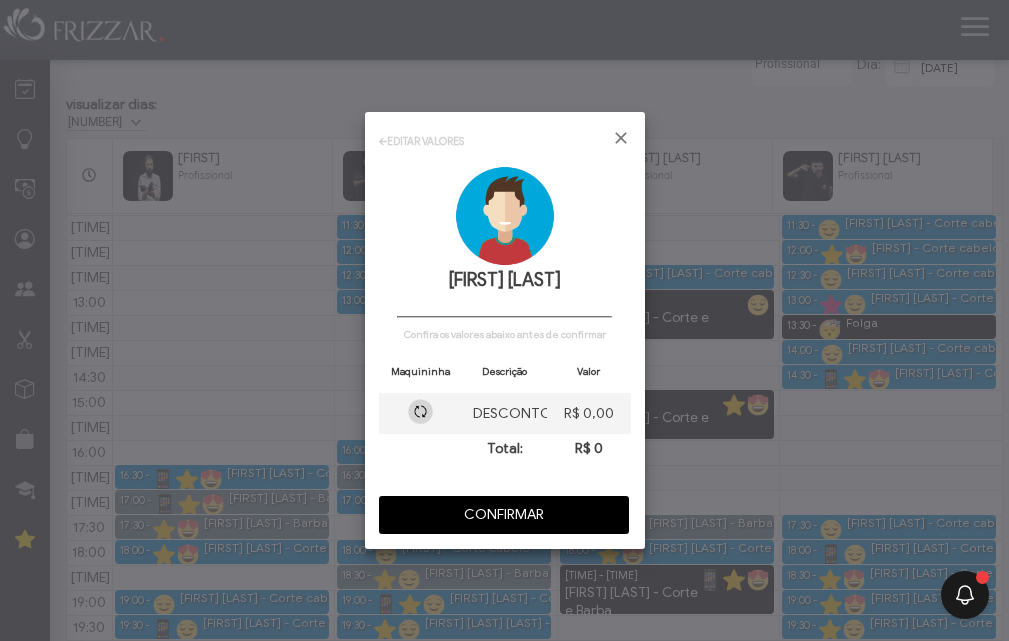 click on "CONFIRMAR" at bounding box center [504, 515] 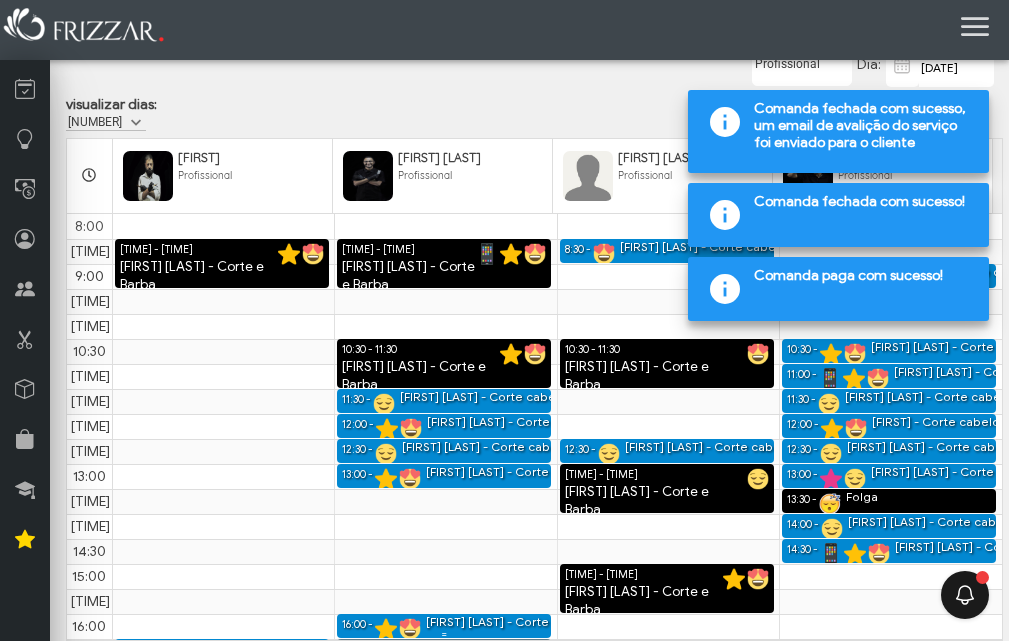 scroll, scrollTop: 0, scrollLeft: 0, axis: both 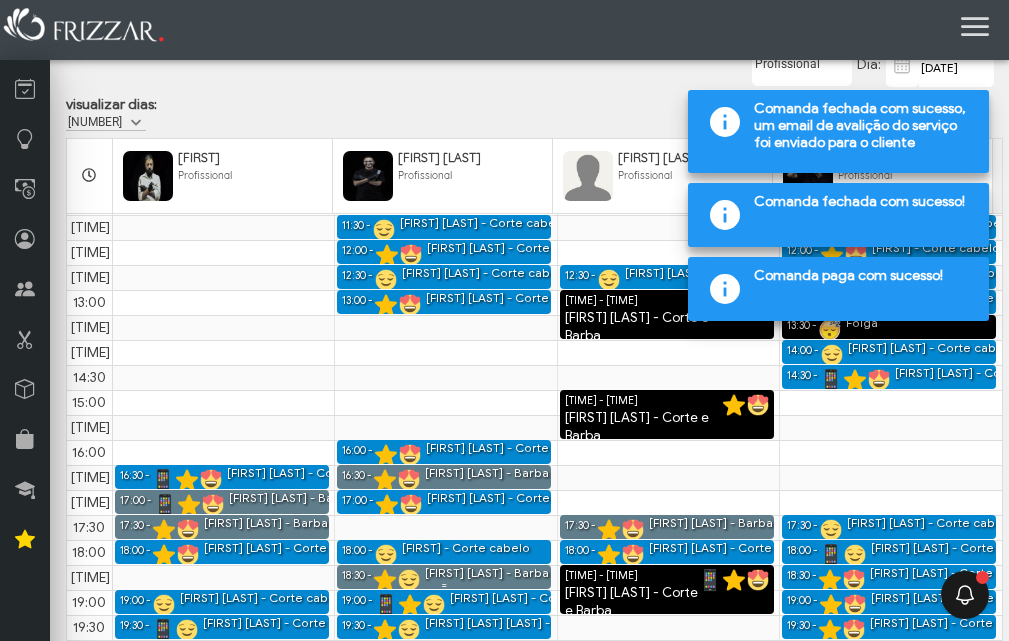 click on "[FIRST] [LAST] - Barba" at bounding box center [487, 573] 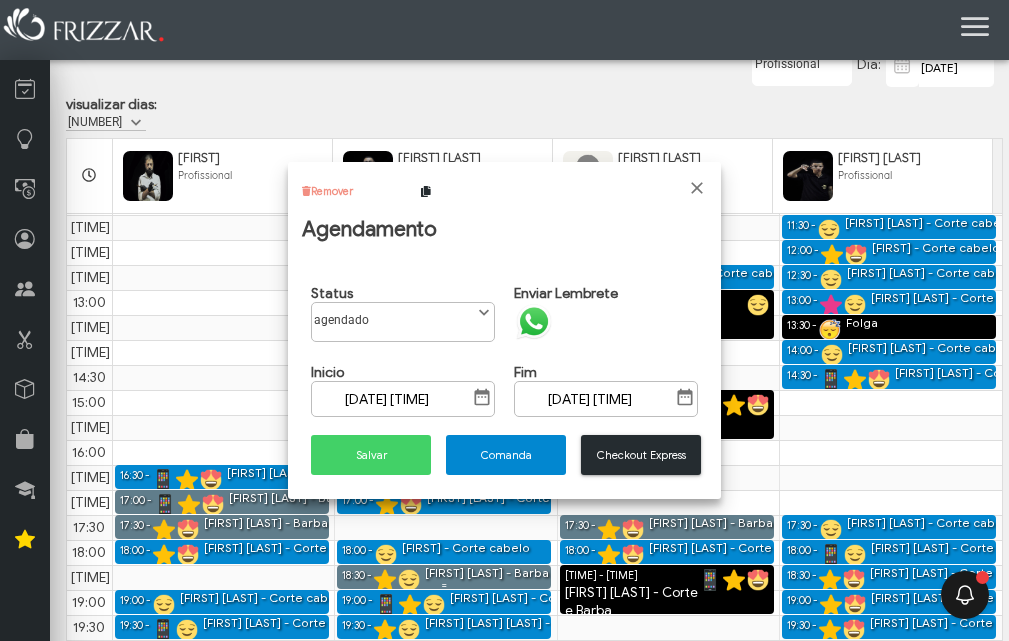 scroll, scrollTop: 11, scrollLeft: 89, axis: both 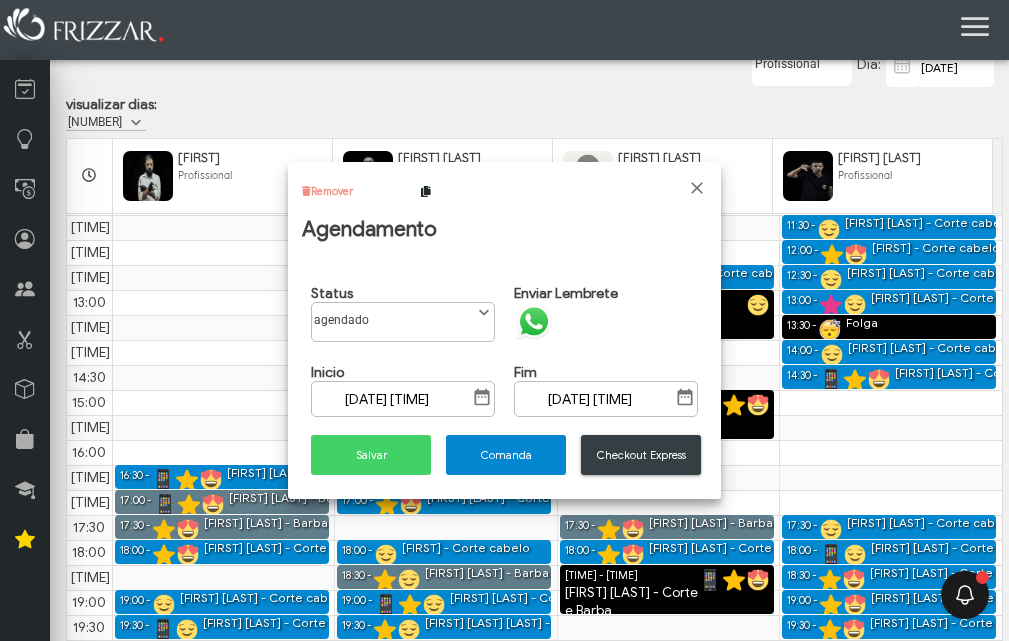 click on "Checkout Express" at bounding box center [641, 455] 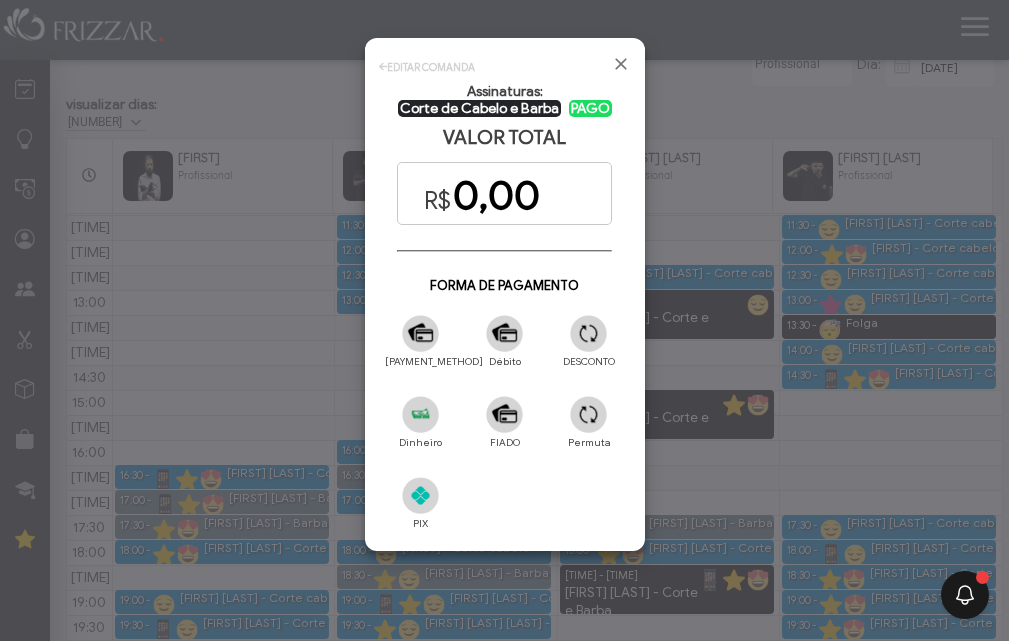 click at bounding box center (588, 333) 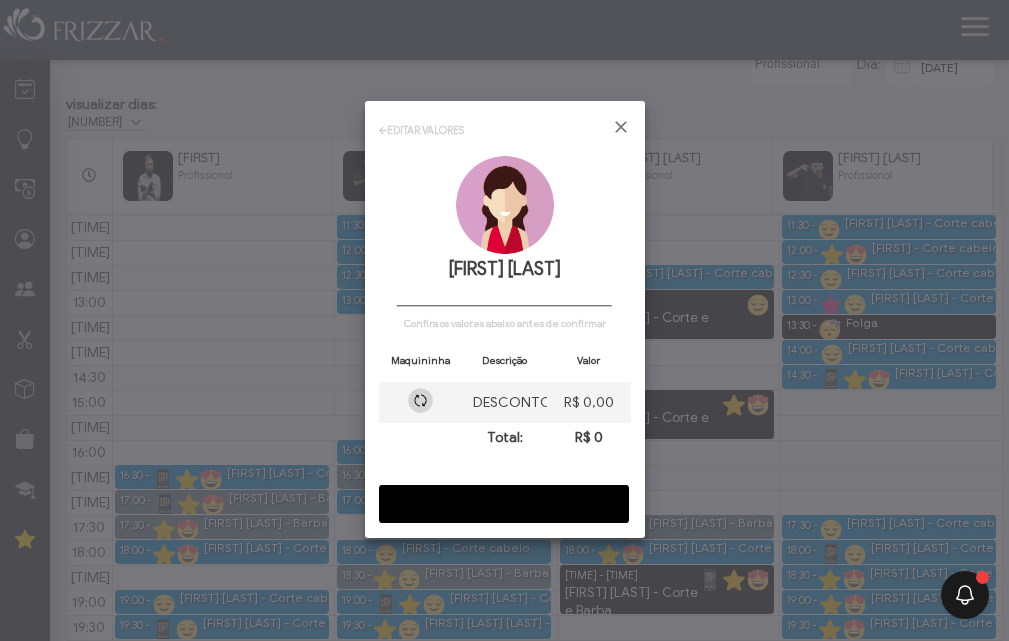click on "CONFIRMAR" at bounding box center (504, 504) 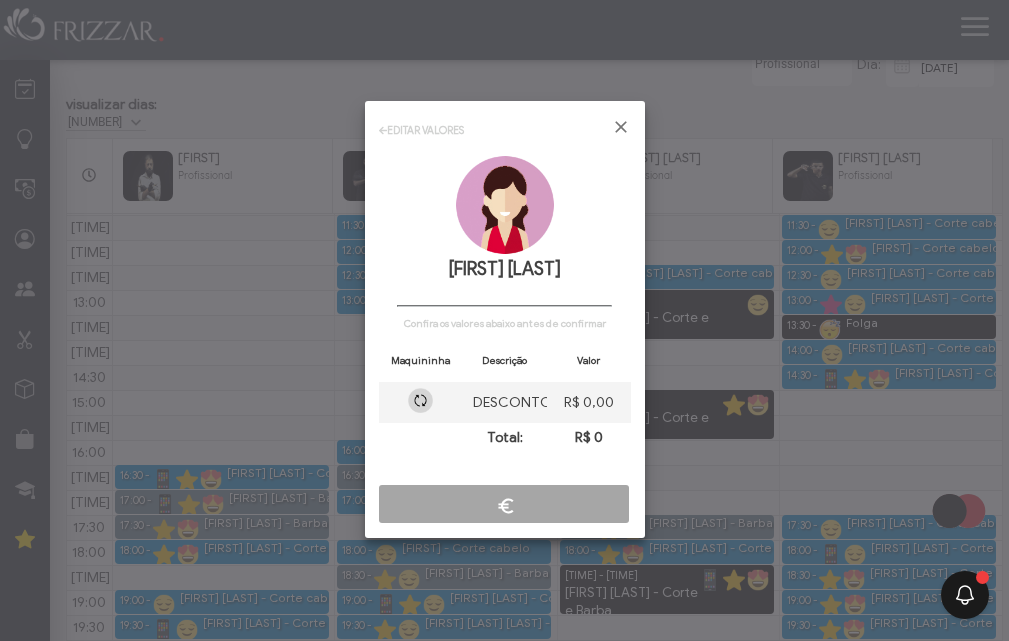 scroll, scrollTop: 0, scrollLeft: 0, axis: both 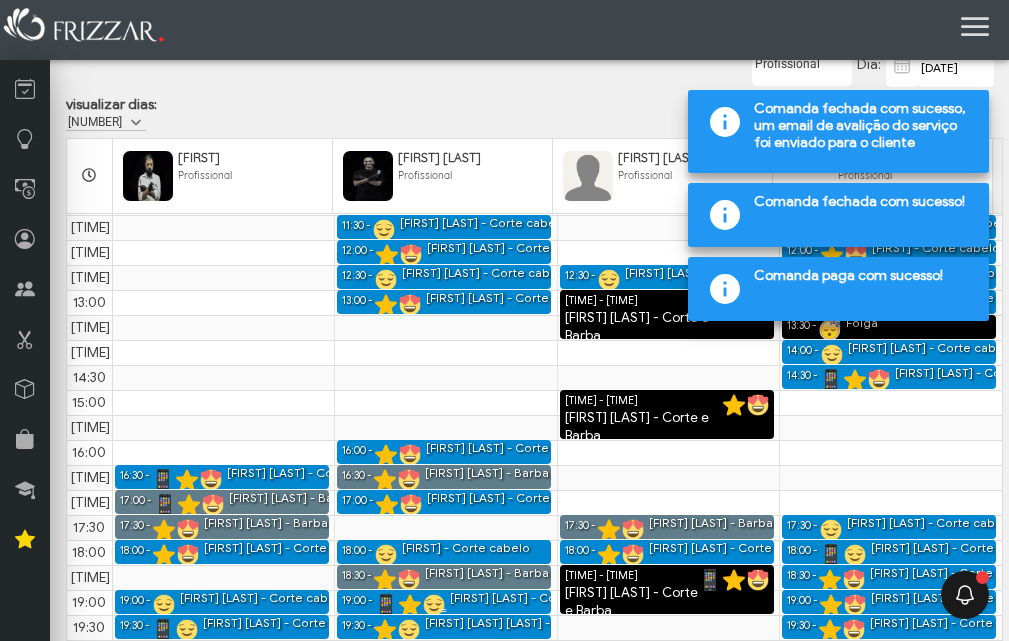 click on "[FIRST] [LAST]  - Corte cabelo" at bounding box center (533, 598) 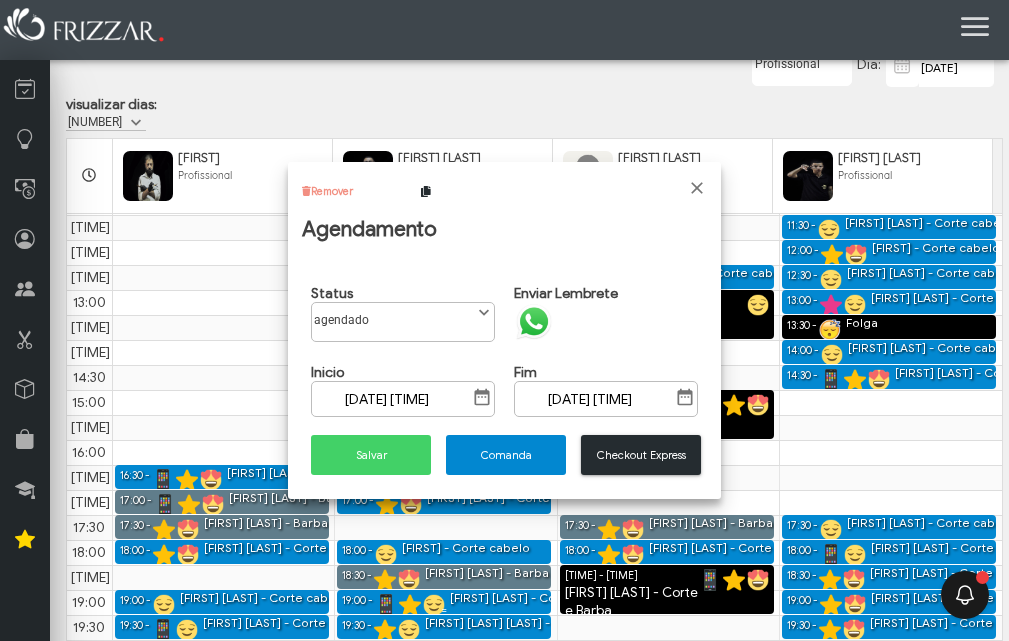 scroll, scrollTop: 11, scrollLeft: 89, axis: both 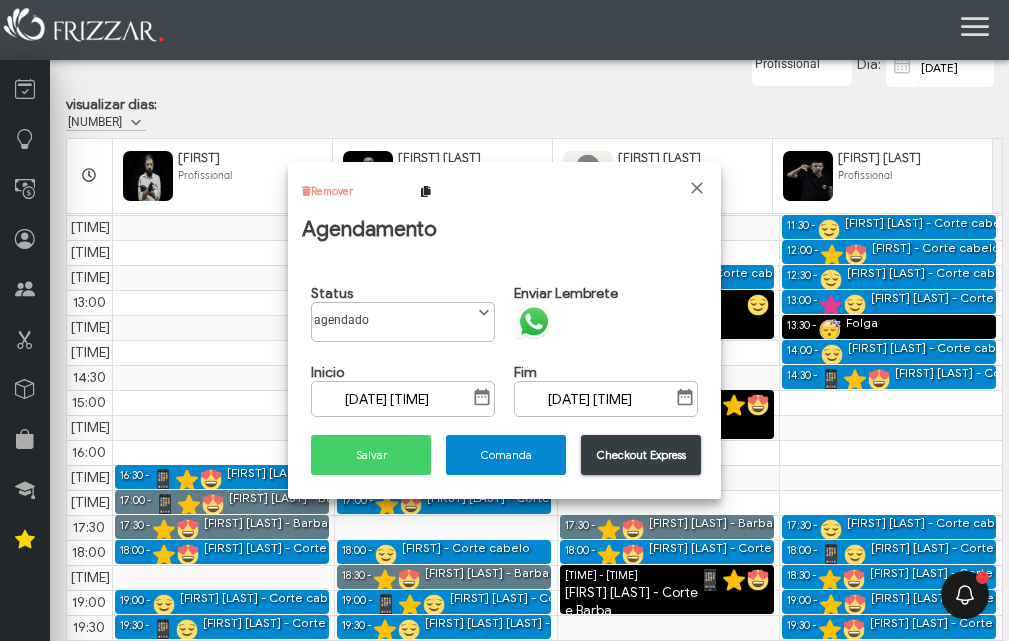 click on "Checkout Express" at bounding box center [641, 455] 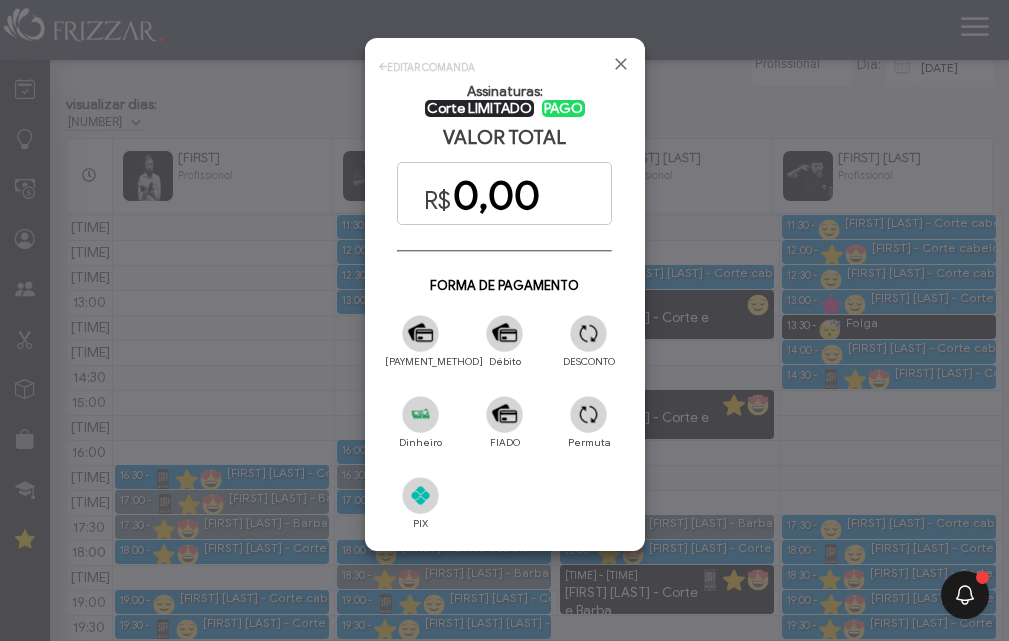 click at bounding box center (588, 333) 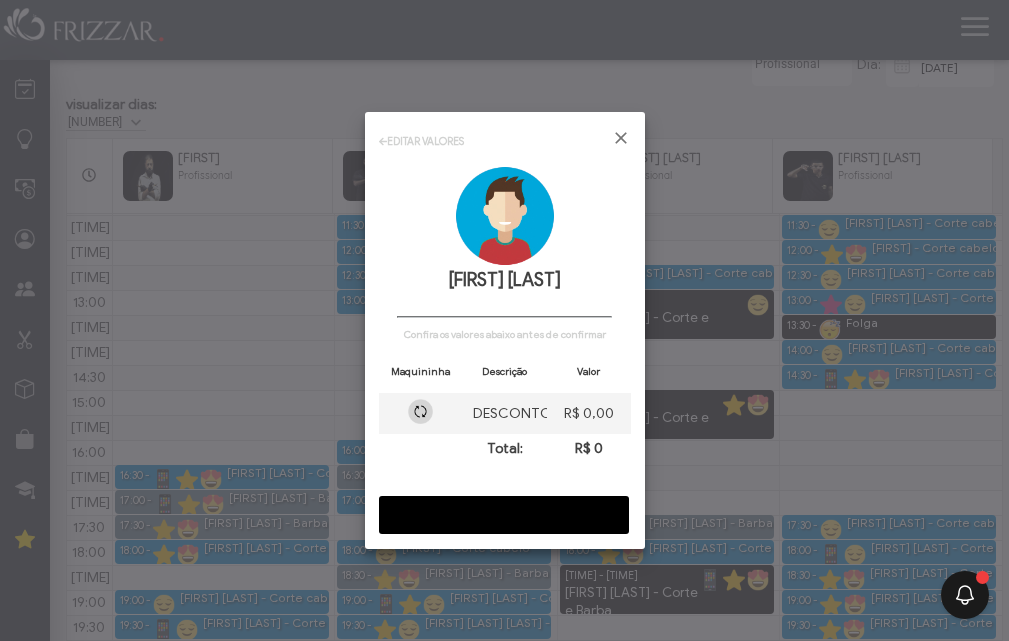 click on "CONFIRMAR" at bounding box center [504, 515] 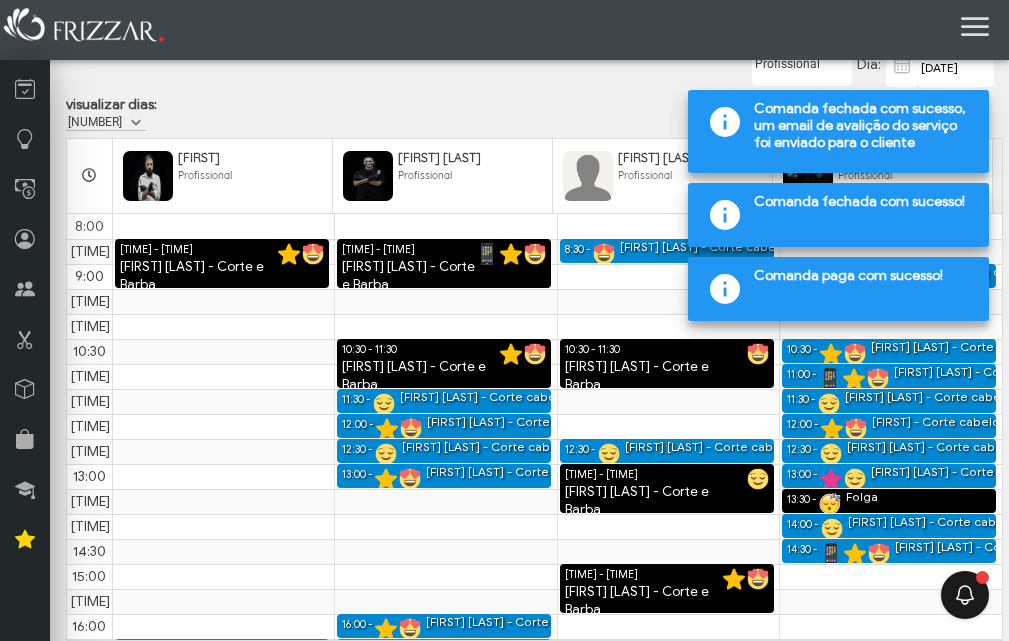 scroll, scrollTop: 0, scrollLeft: 0, axis: both 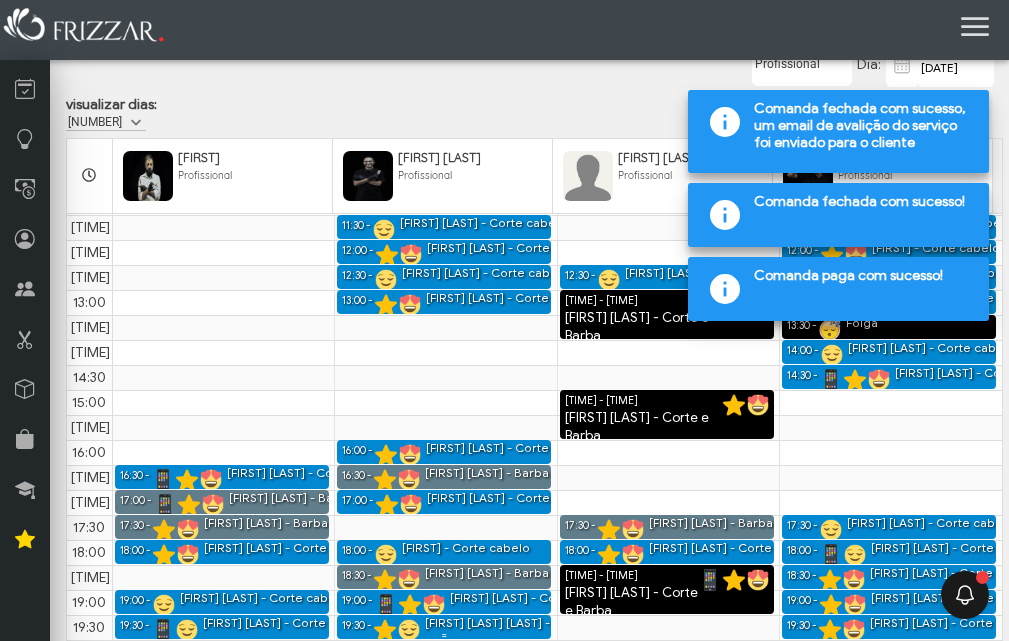click on "[FIRST] [LAST] [LAST] - Corte cabelo" at bounding box center [528, 623] 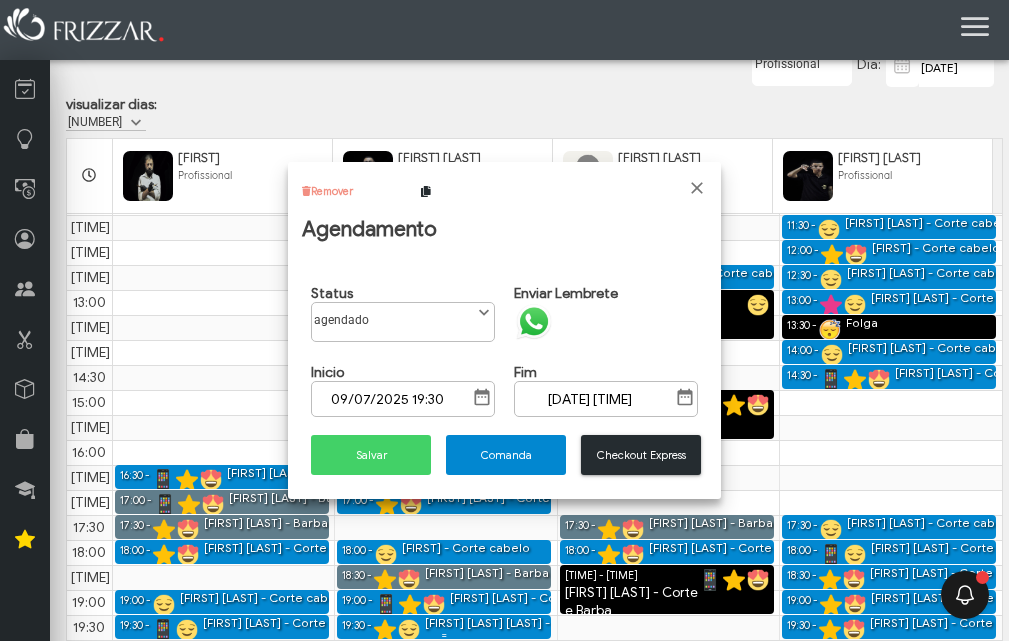 scroll, scrollTop: 11, scrollLeft: 89, axis: both 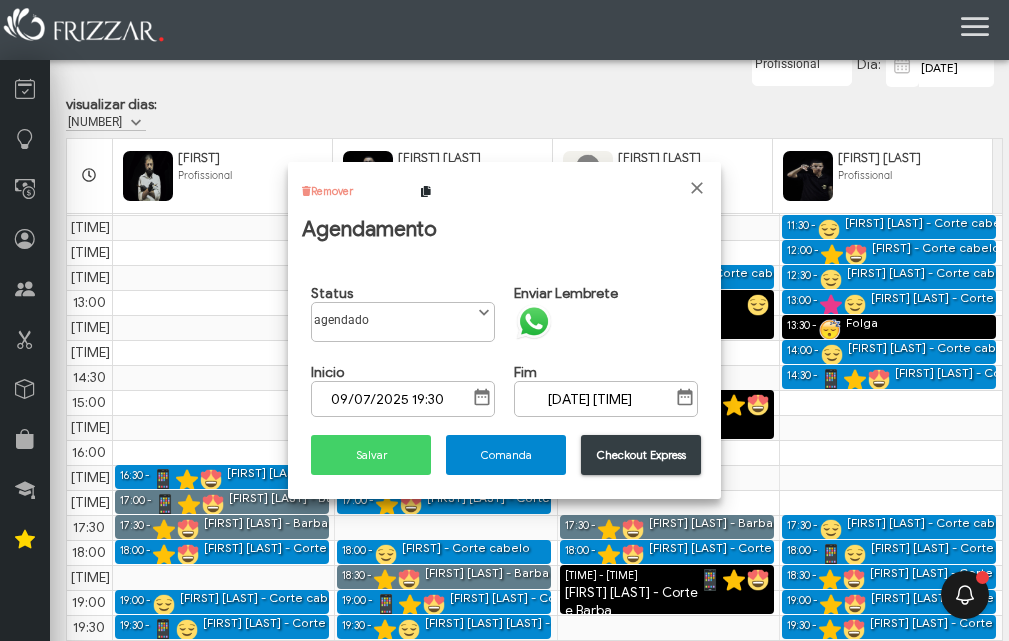 click on "Checkout Express" at bounding box center (641, 455) 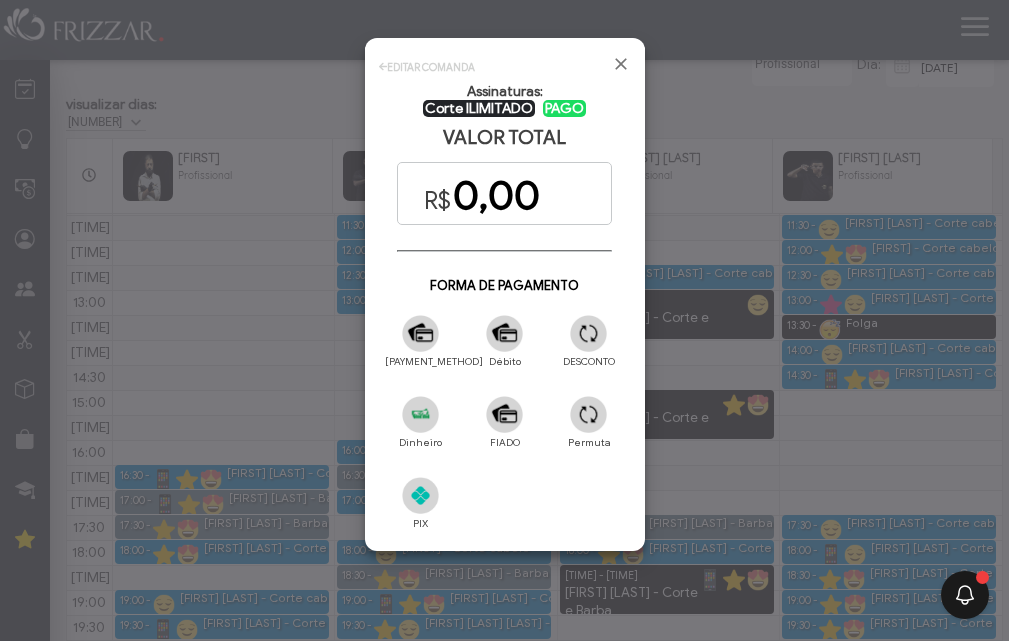 click at bounding box center (588, 333) 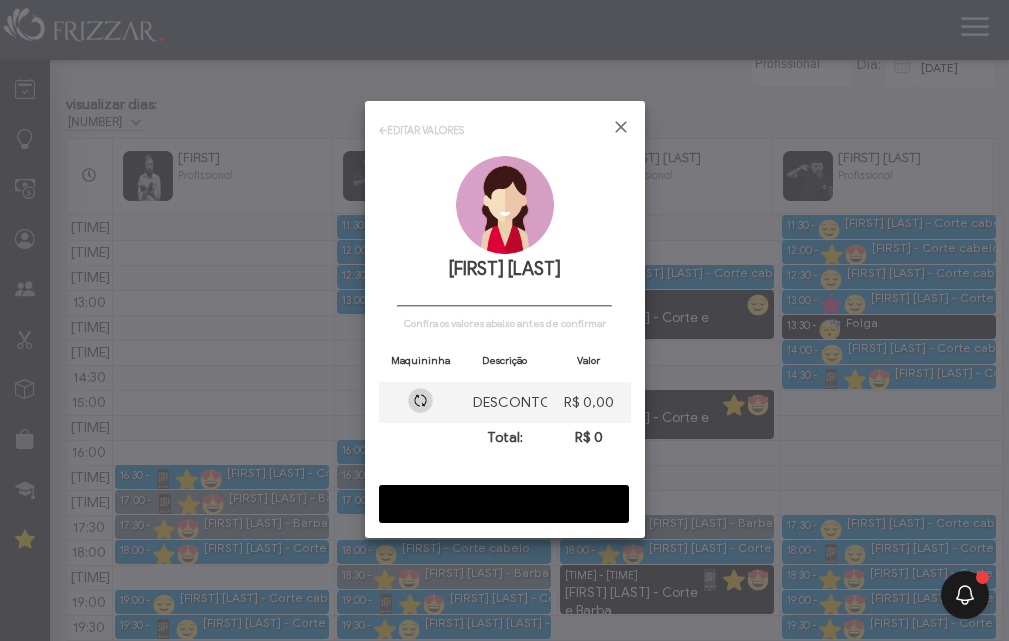 click on "CONFIRMAR" at bounding box center [504, 504] 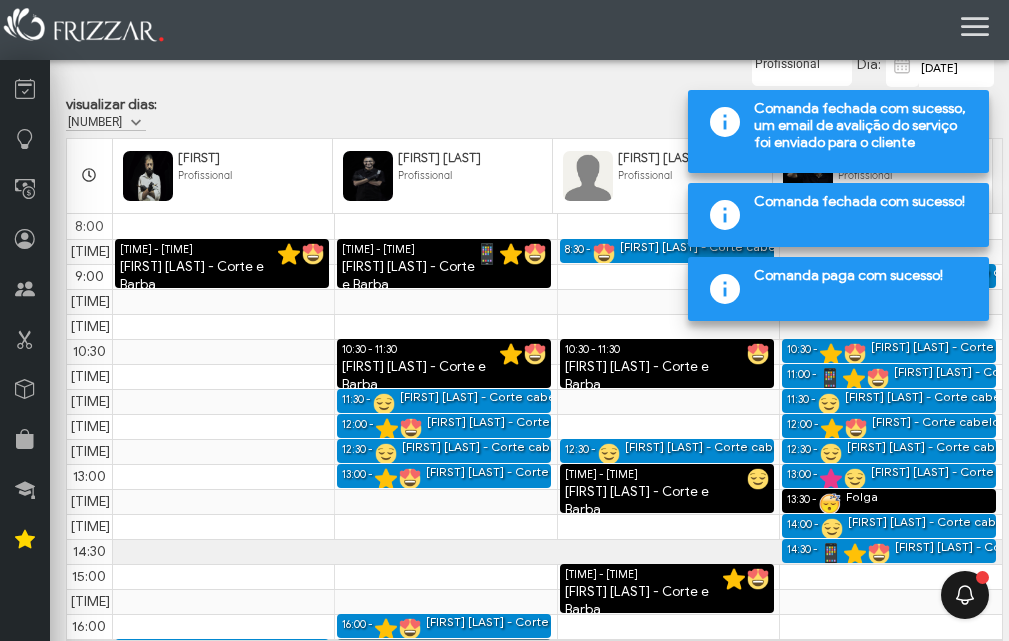 scroll, scrollTop: 0, scrollLeft: 0, axis: both 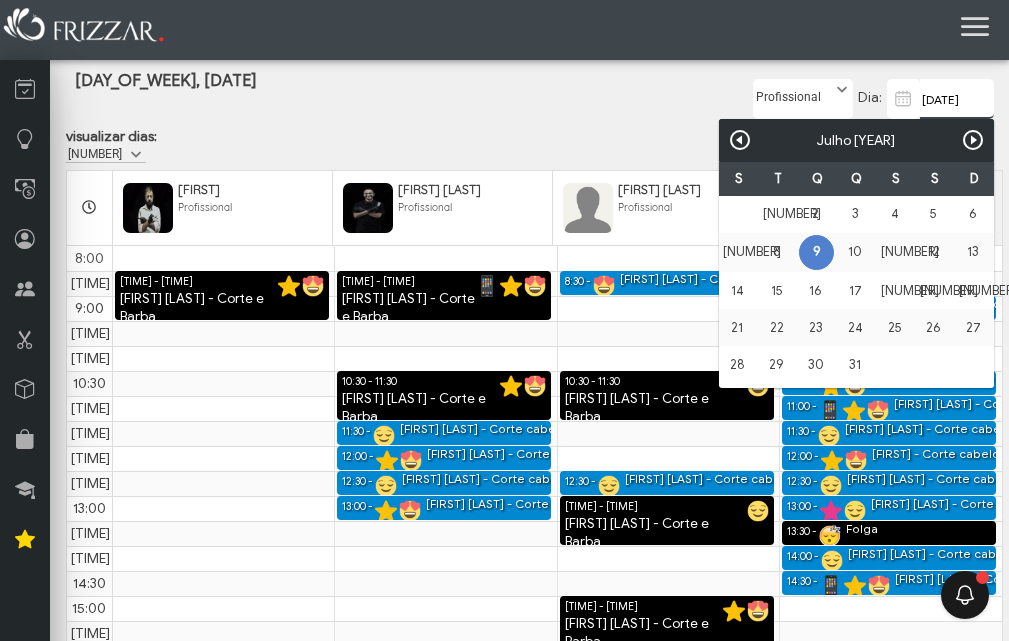 click on "[DATE]" at bounding box center [957, 99] 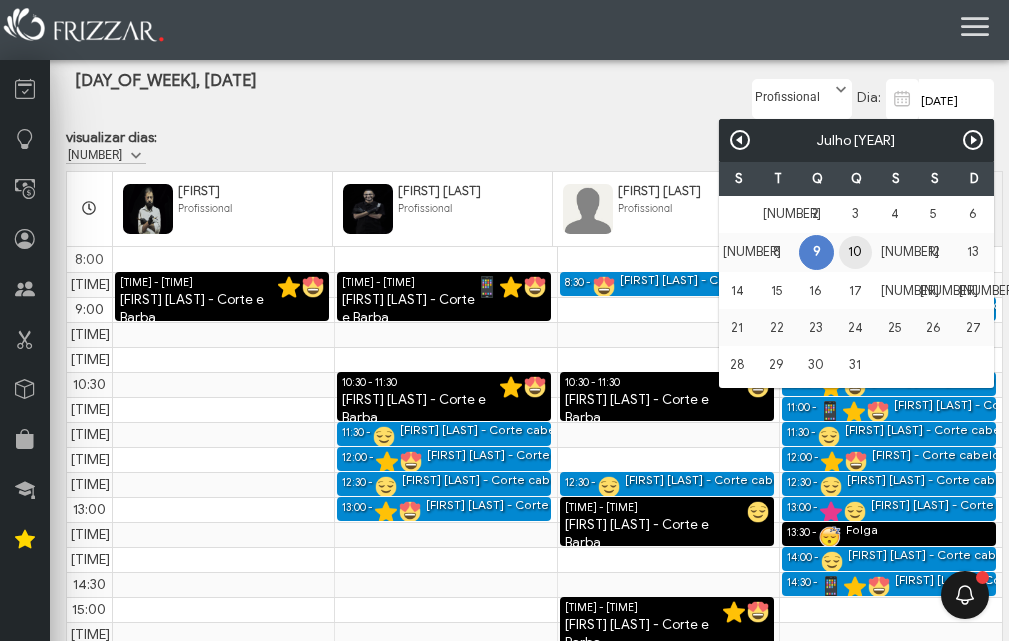 click on "10" at bounding box center (855, 252) 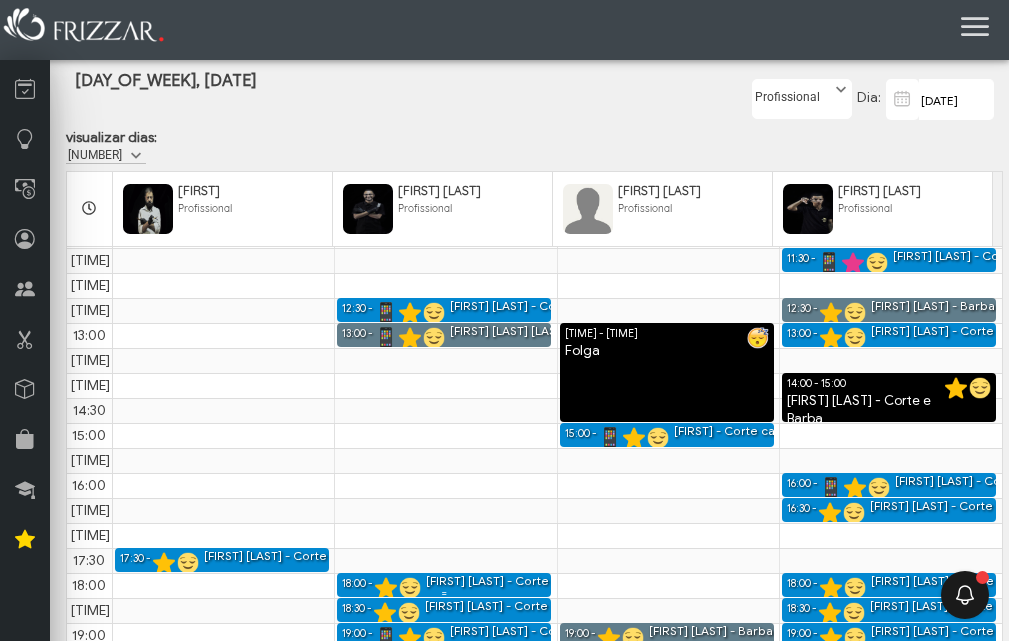 scroll, scrollTop: 0, scrollLeft: 0, axis: both 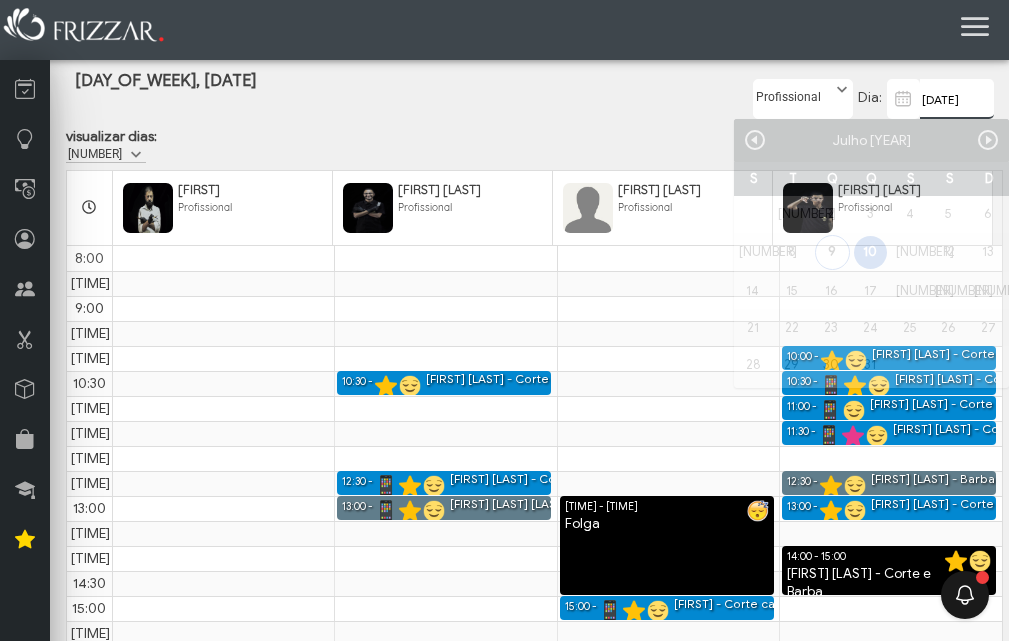 click on "[DATE]" at bounding box center (957, 99) 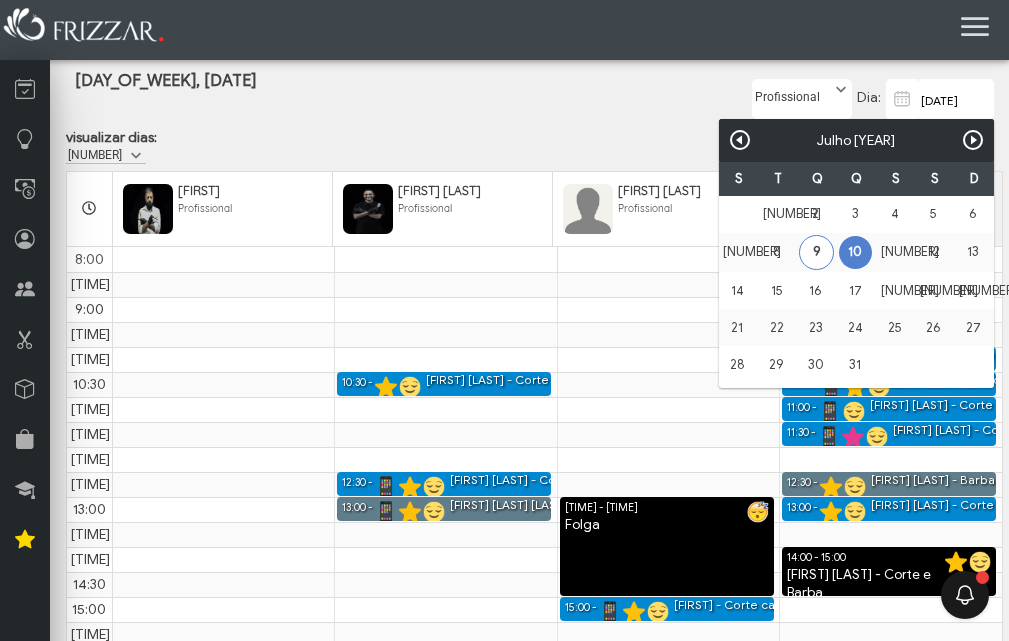 click on "9" at bounding box center [816, 252] 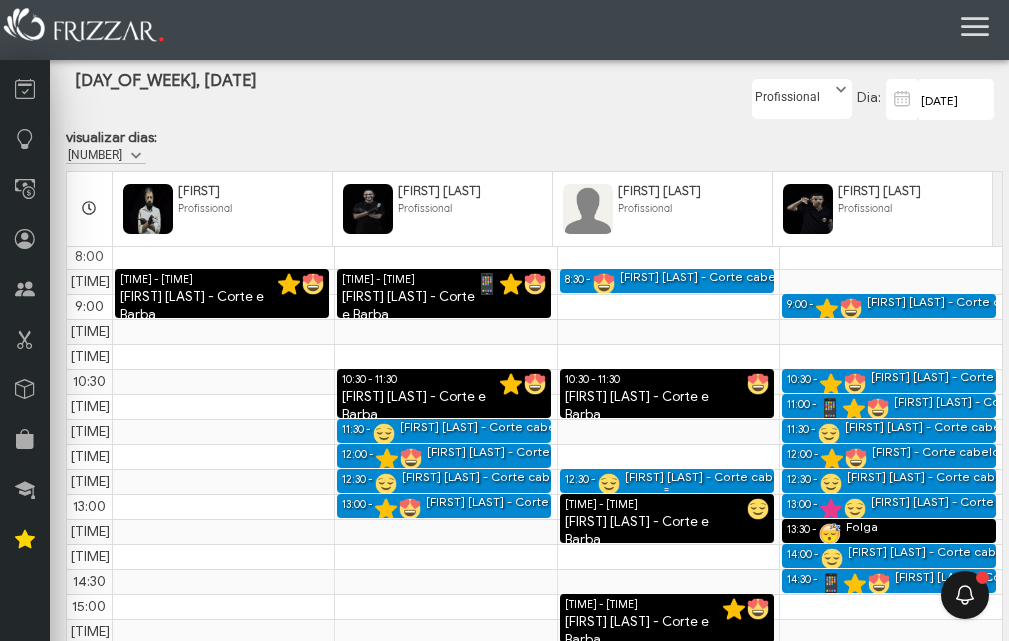 scroll, scrollTop: 0, scrollLeft: 0, axis: both 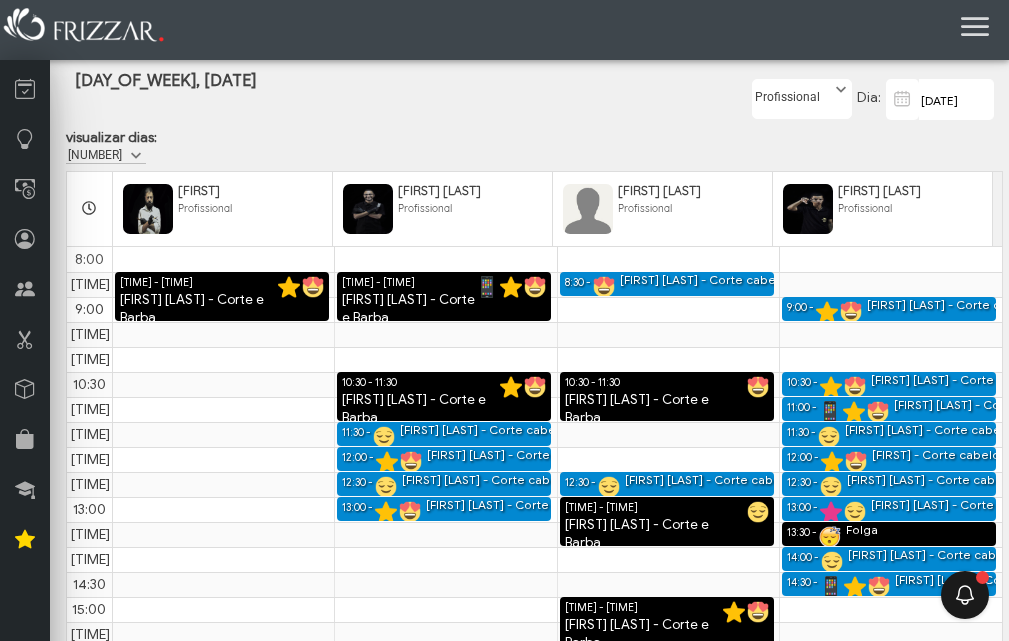 click on "[DATE]" at bounding box center (956, 99) 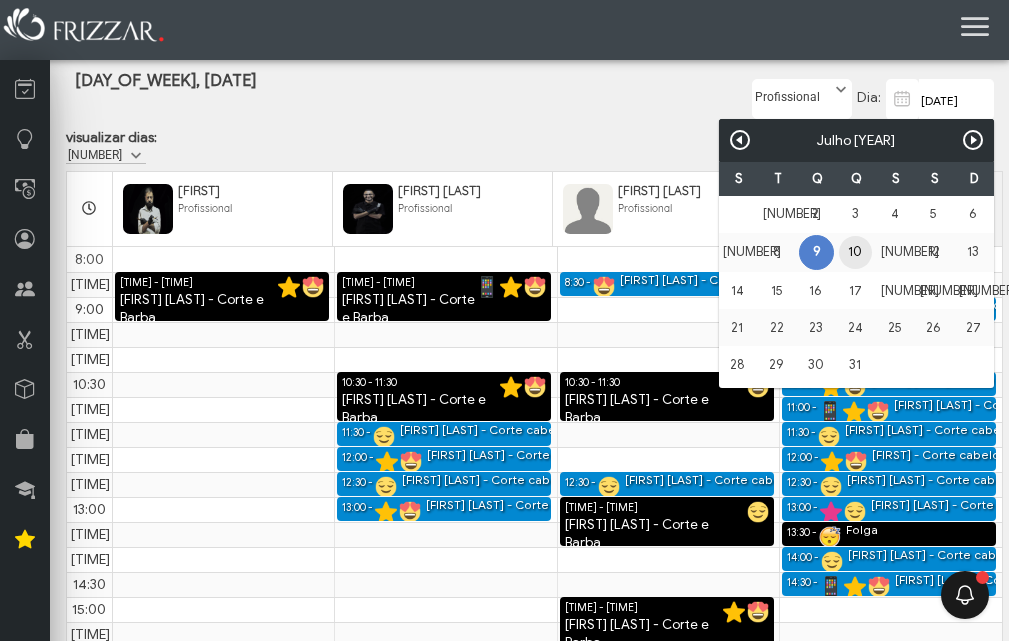 click on "10" at bounding box center (855, 252) 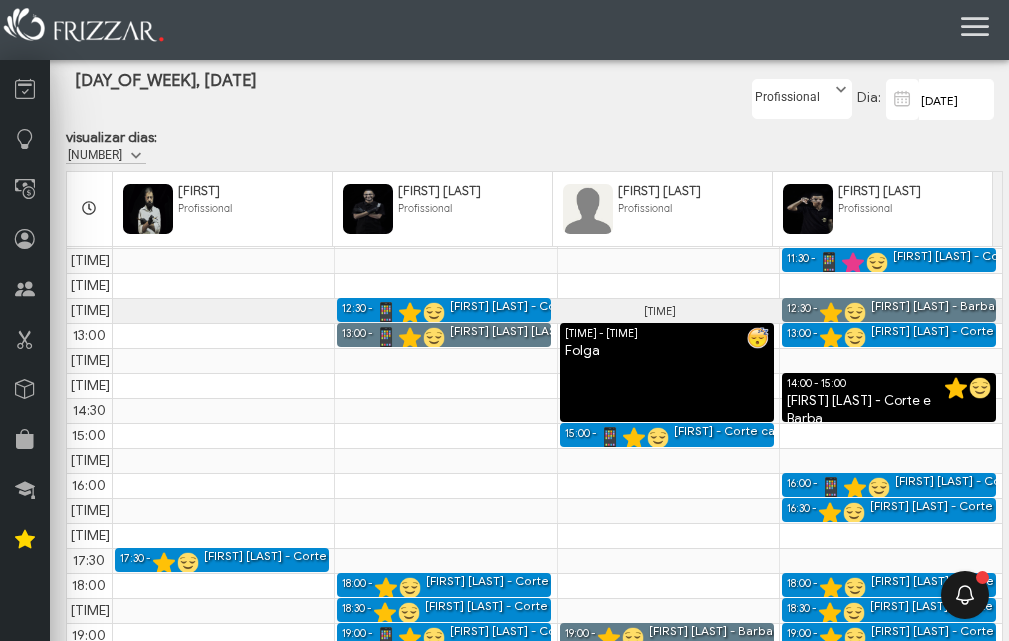 scroll, scrollTop: 0, scrollLeft: 0, axis: both 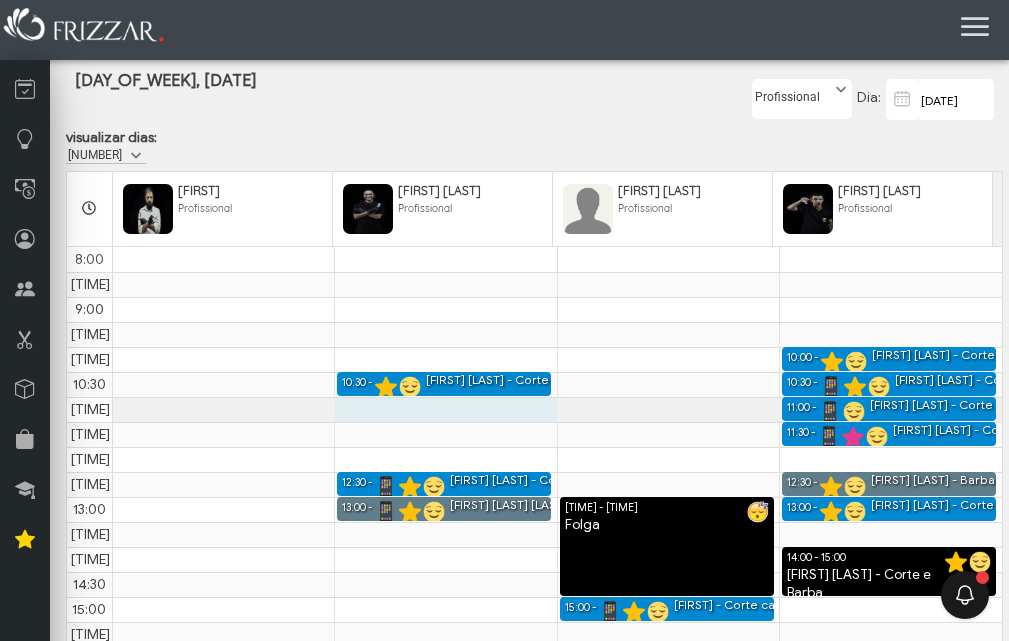 click on "8:00 8:30 9:00 9:30 10:00 10:30 11:00 11:30 12:00 12:30 13:00 13:30 14:00 14:30 15:00 15:30 16:00 16:30 17:00 17:30 18:00 18:30 19:00 19:30 17:30 - 18:00 [FIRST] [LAST]  - Corte cabelo 10:30 - 11:00 [FIRST] [LAST]  - Corte cabelo 12:30 - 12:59 [FIRST] [LAST] - Corte cabelo 13:00 - 13:29 [FIRST] [LAST] - Barba 18:00 - 18:30 [FIRST] [LAST]  - Corte cabelo 18:30 - 19:00 [FIRST] [LAST] - Corte cabelo 19:00 - 19:29 [FIRST] [LAST] - Corte cabelo 19:30 - 20:00 [FIRST] [LAST]  - Corte cabelo 13:00 - 15:00 Folga 15:00 - 15:29 [FIRST]  - Corte cabelo 19:00 - 19:30 [FIRST] [LAST] - Barba 19:30 - 20:00 [FIRST] [LAST] - Corte cabelo 10:00 - 10:30 [FIRST]  - Corte cabelo 10:30 - 10:59 [FIRST] [LAST]  - Corte cabelo 11:00 - 11:29 [FIRST] [LAST] - Corte cabelo 11:30 - 11:59 [FIRST] [LAST]  - Corte cabelo 12:30 - 13:00 [FIRST] [LAST] - Barba 13:00 - 13:30" at bounding box center (534, 547) 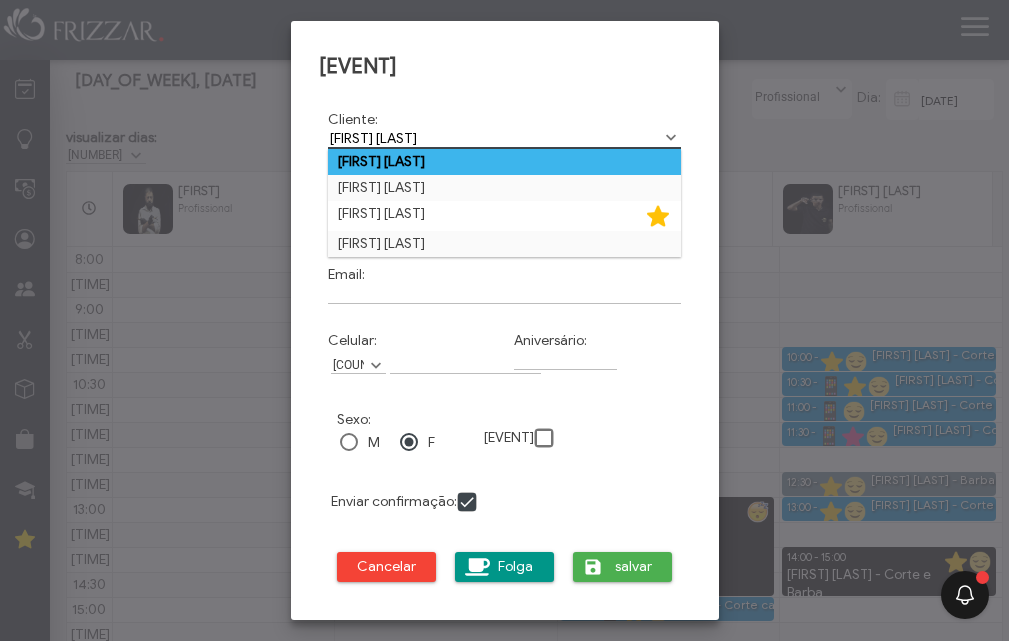 type on "[FIRST] [LAST]" 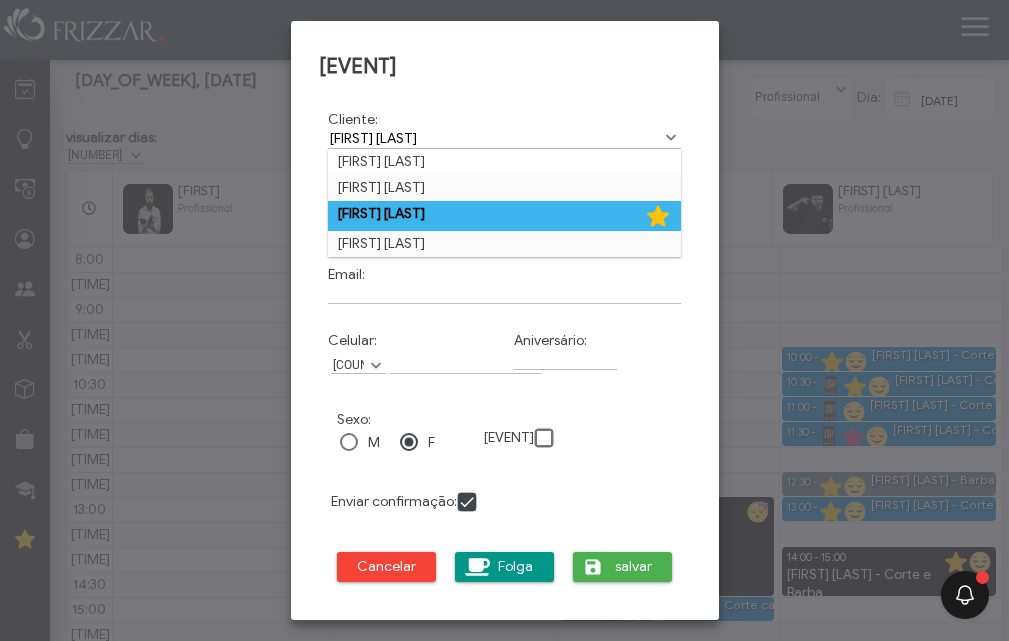click on "[FIRST] [LAST]" at bounding box center [505, 216] 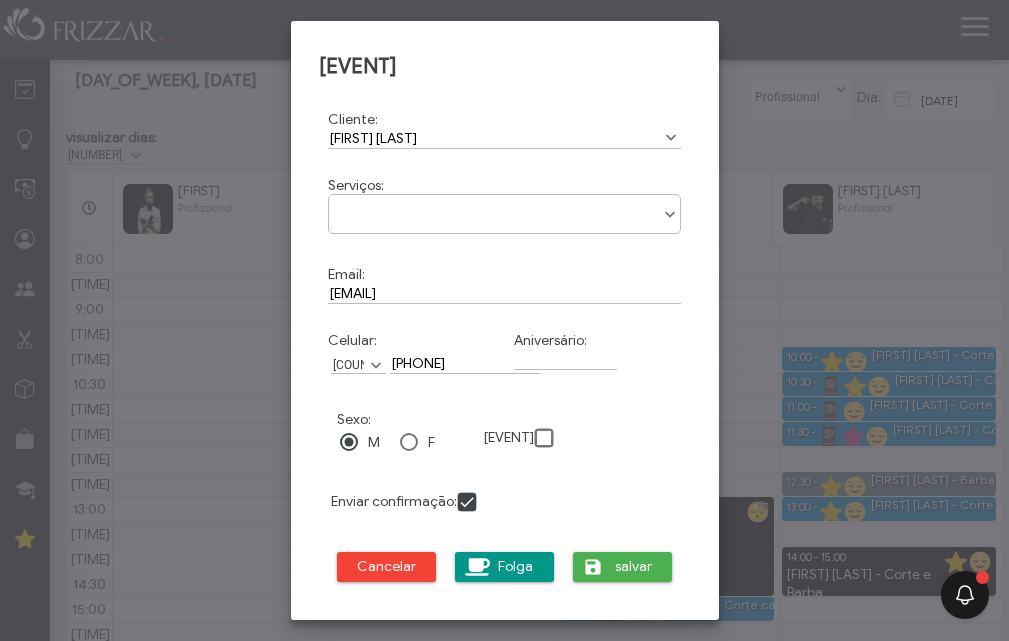 click on "Alinhamento capilar Alisamento de Barba Barba Barba do medrado Botox Corte cabelo Corte cabelo feminino Corte cabelo maquina Corte do filho Corte e Barba Corte infantil Desenho Entrada Asaas (assimatura) Escova Graxa Hidratação Limpeza de pele Pé de cabelo Penteado masculino Pigmentação Platinado Progressiva Selagem Sobrancelhas Tintura/ Tonalização" at bounding box center (505, 214) 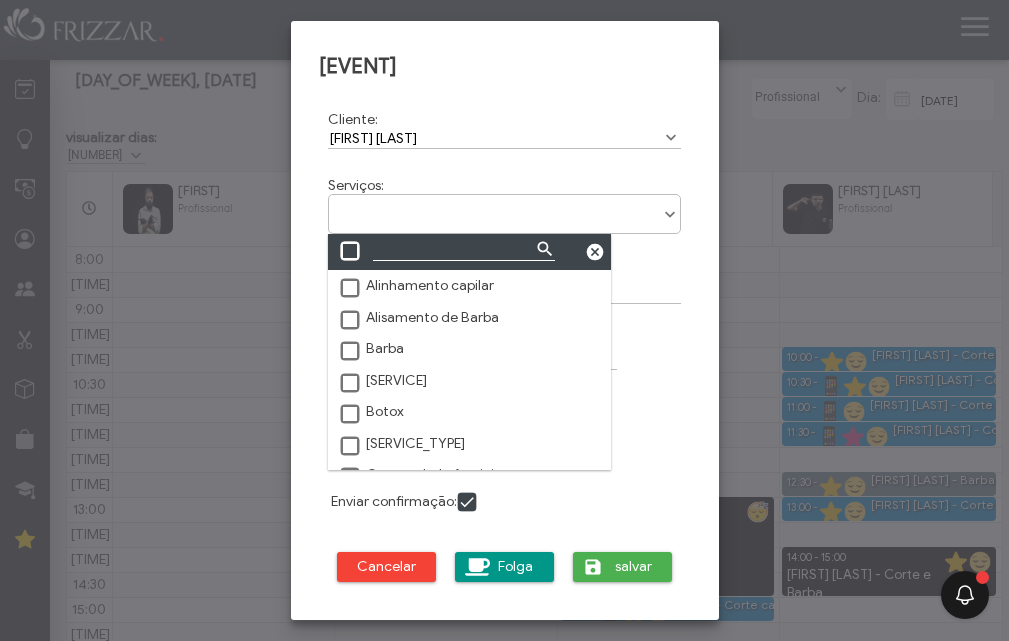 click at bounding box center [505, 207] 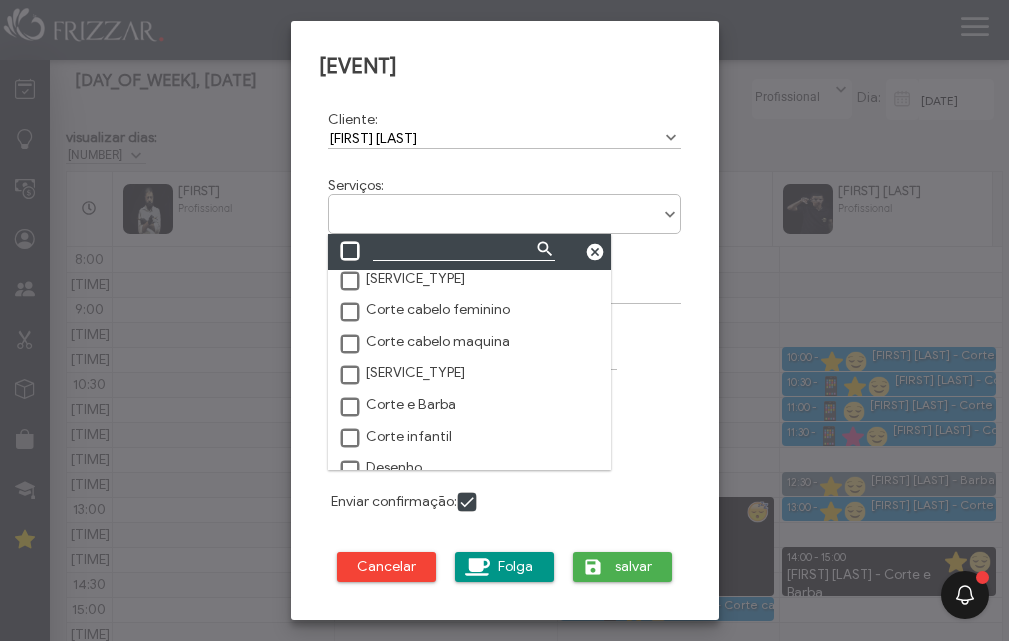 scroll, scrollTop: 200, scrollLeft: 0, axis: vertical 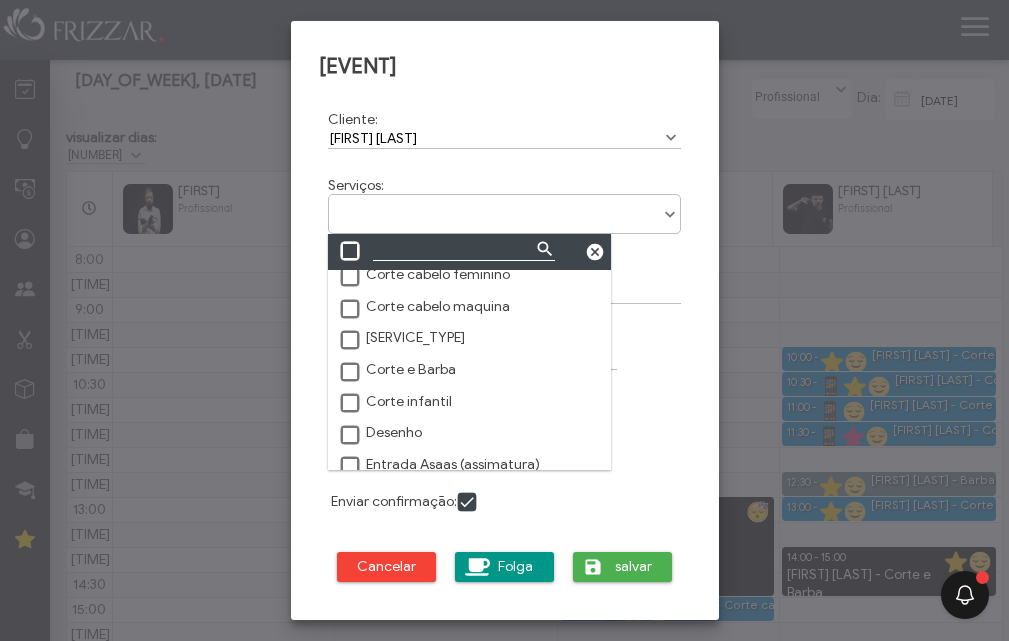 click on "Corte e Barba" at bounding box center [397, 370] 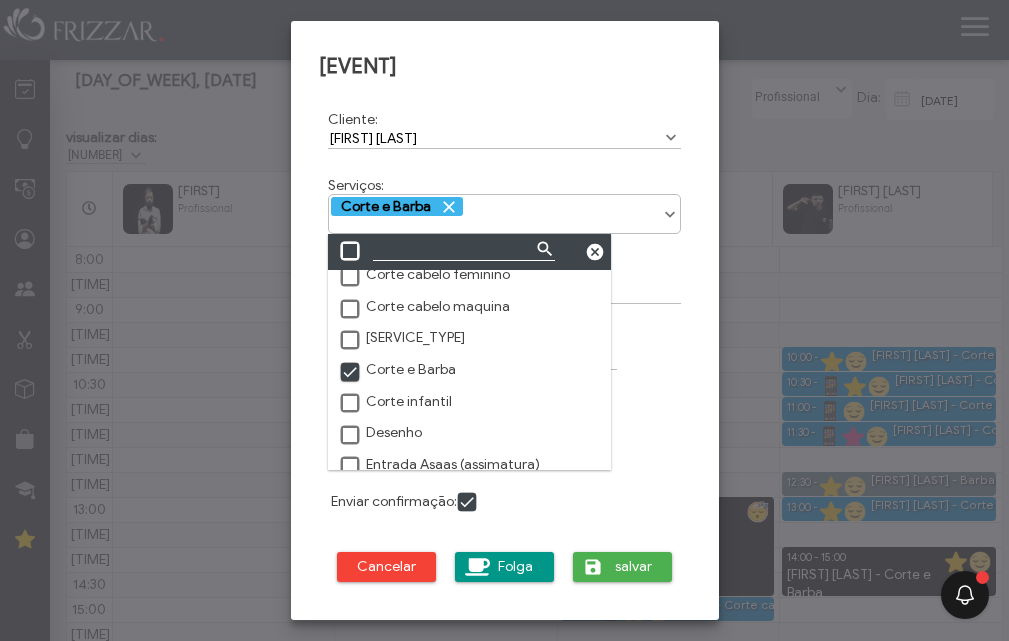 scroll, scrollTop: 10, scrollLeft: 11, axis: both 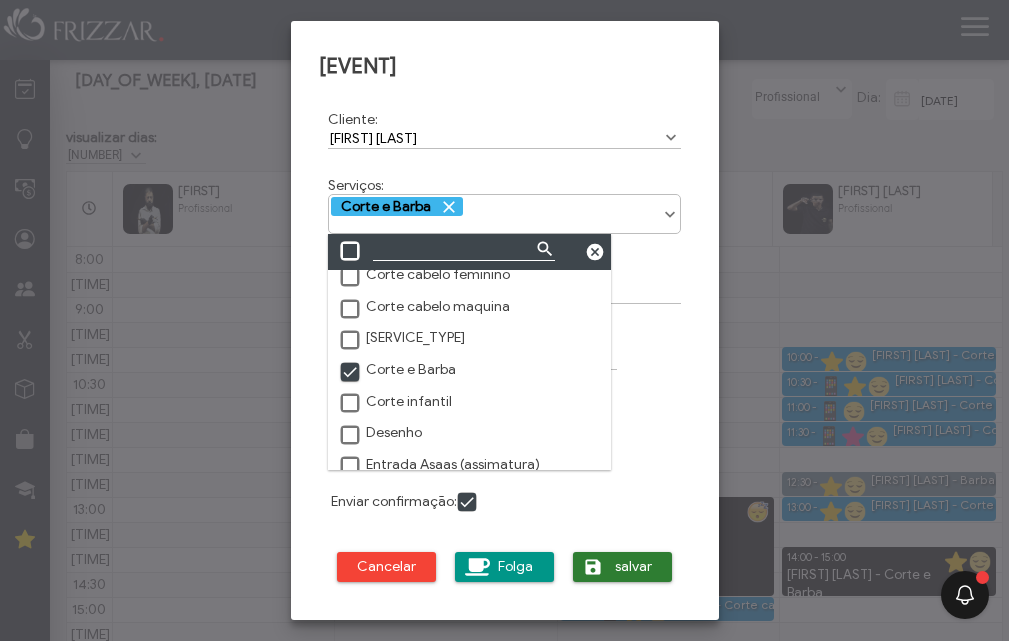 click on "salvar" at bounding box center [634, 567] 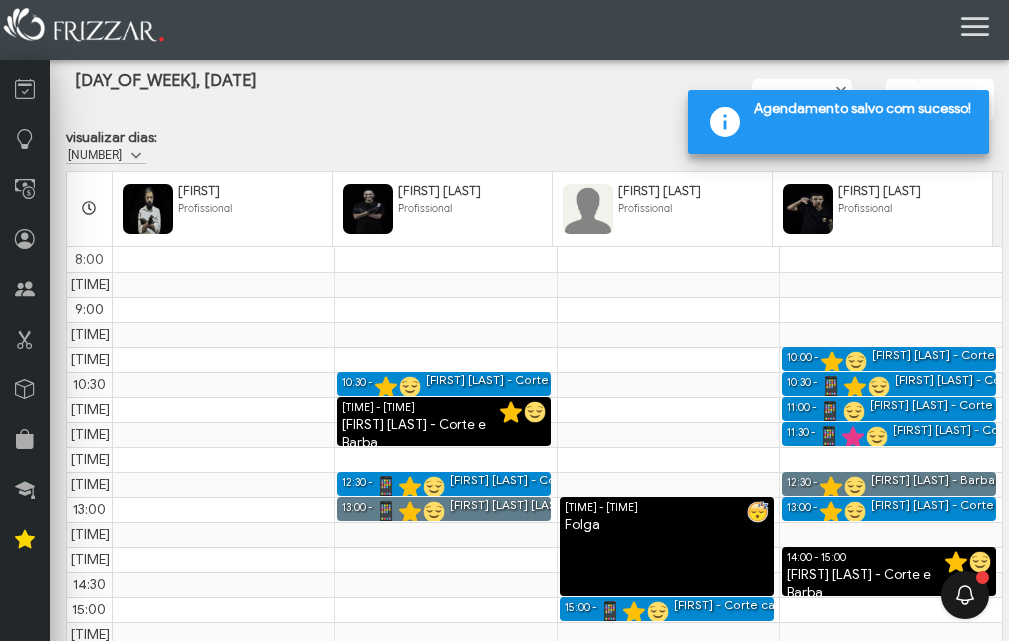 scroll, scrollTop: 151, scrollLeft: 0, axis: vertical 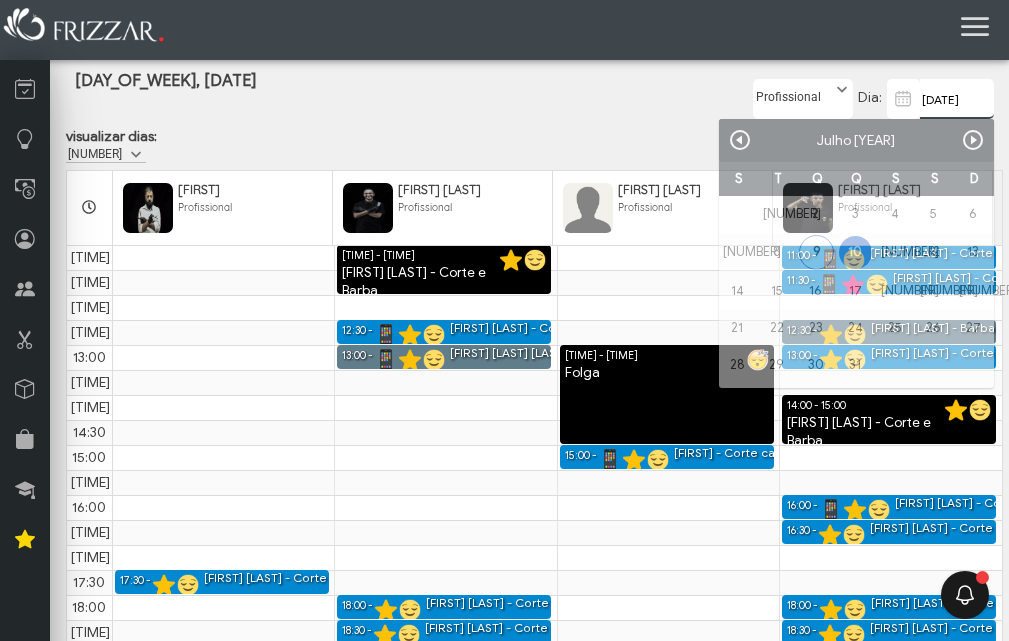 click on "[DATE]" at bounding box center [957, 99] 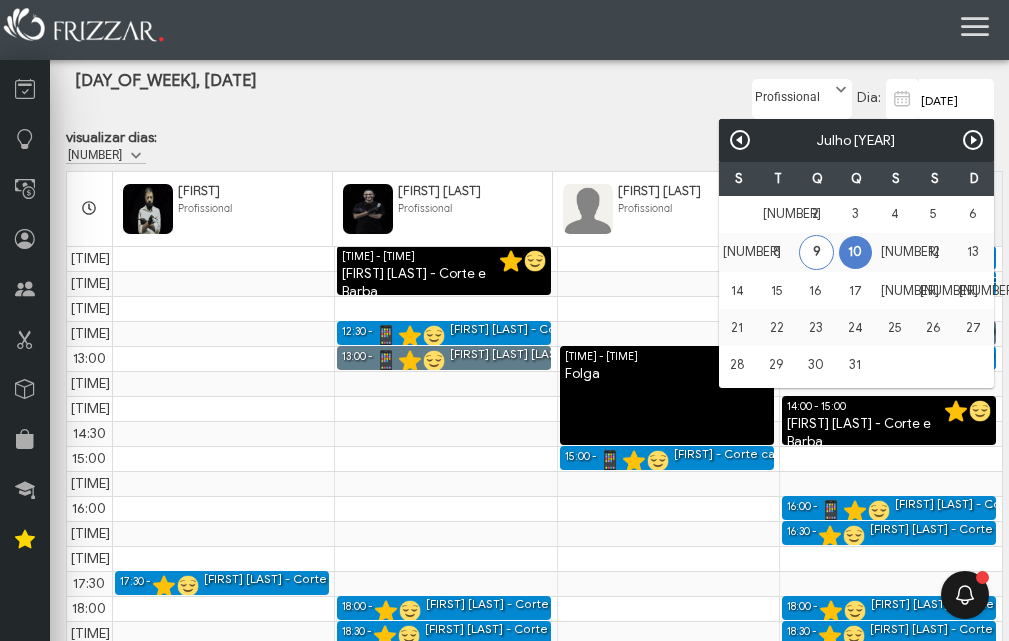 click on "9" at bounding box center [816, 252] 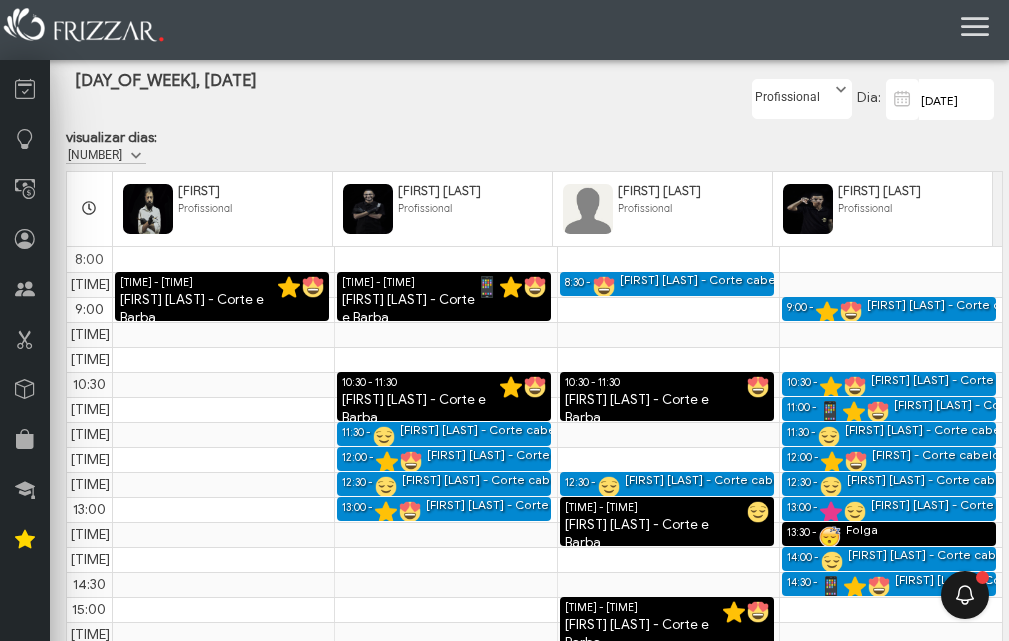 scroll, scrollTop: 151, scrollLeft: 0, axis: vertical 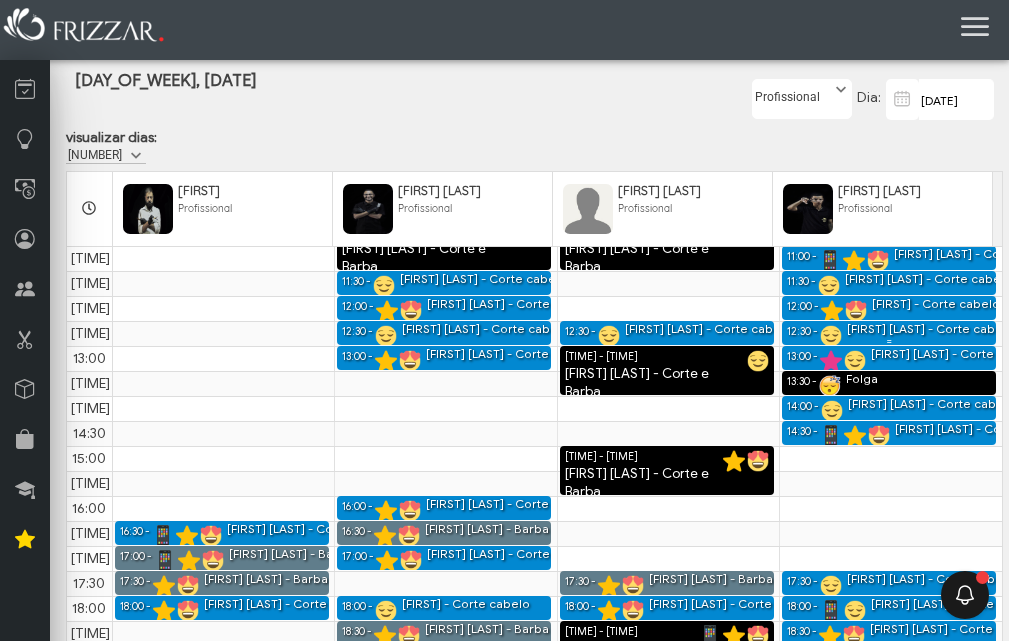 click on "[FIRST] [LAST] - Corte cabelo" at bounding box center [930, 329] 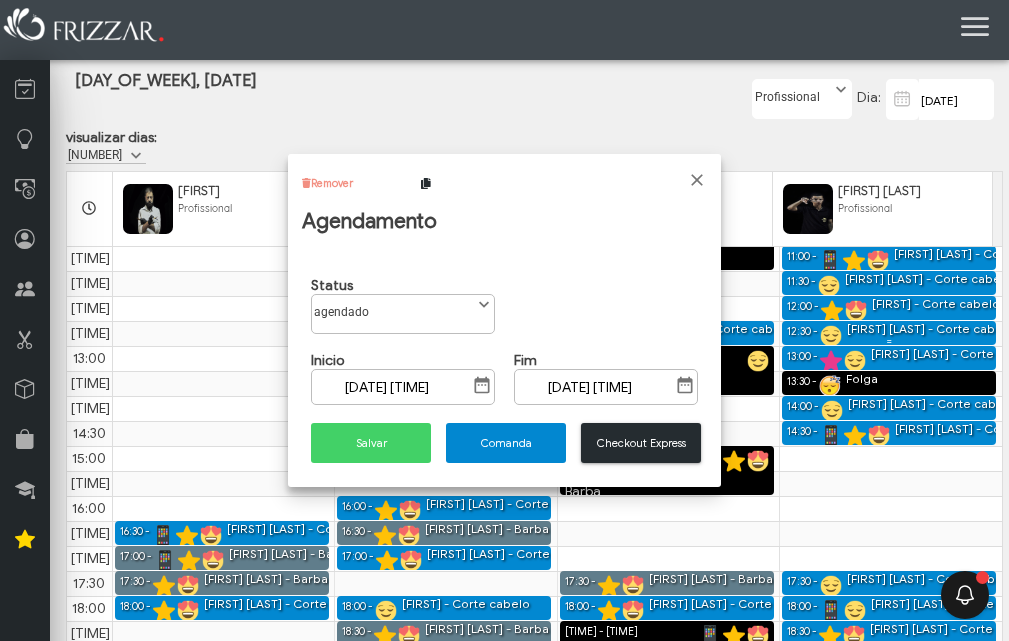 scroll, scrollTop: 11, scrollLeft: 89, axis: both 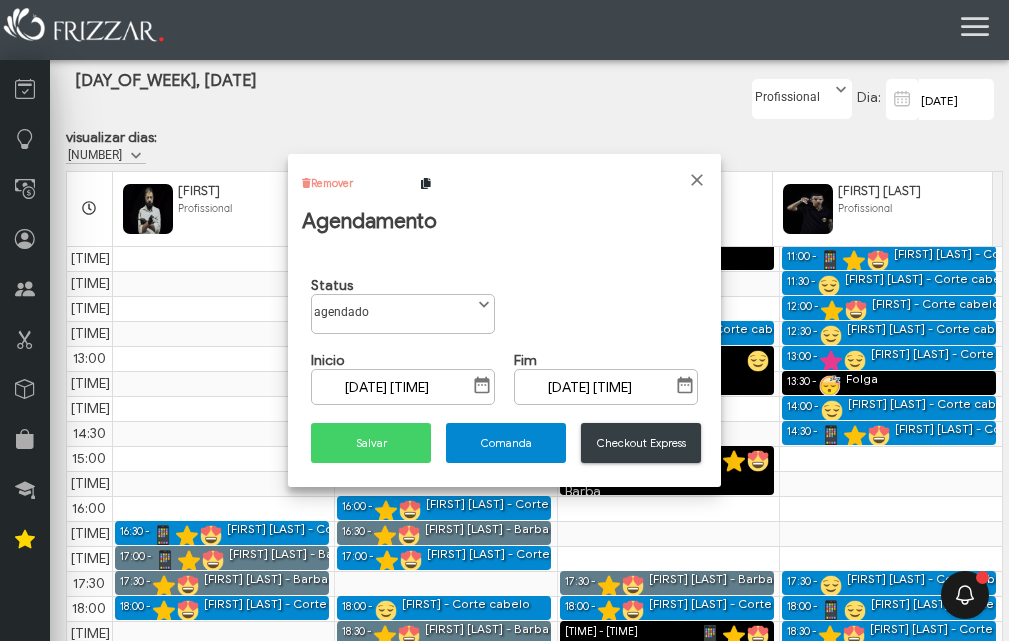 click on "Checkout Express" at bounding box center [641, 443] 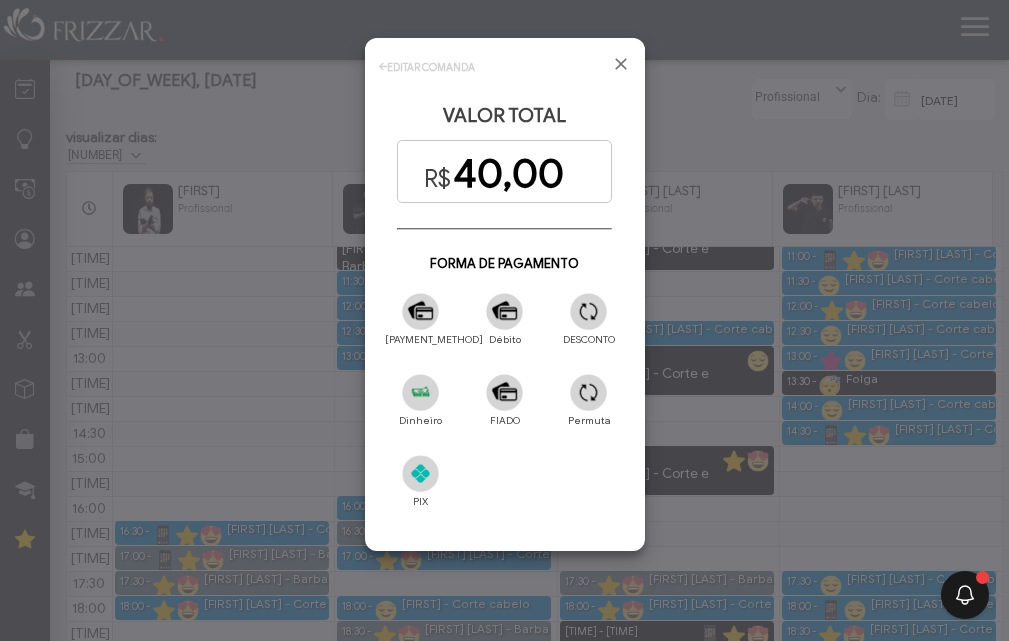 click at bounding box center (420, 473) 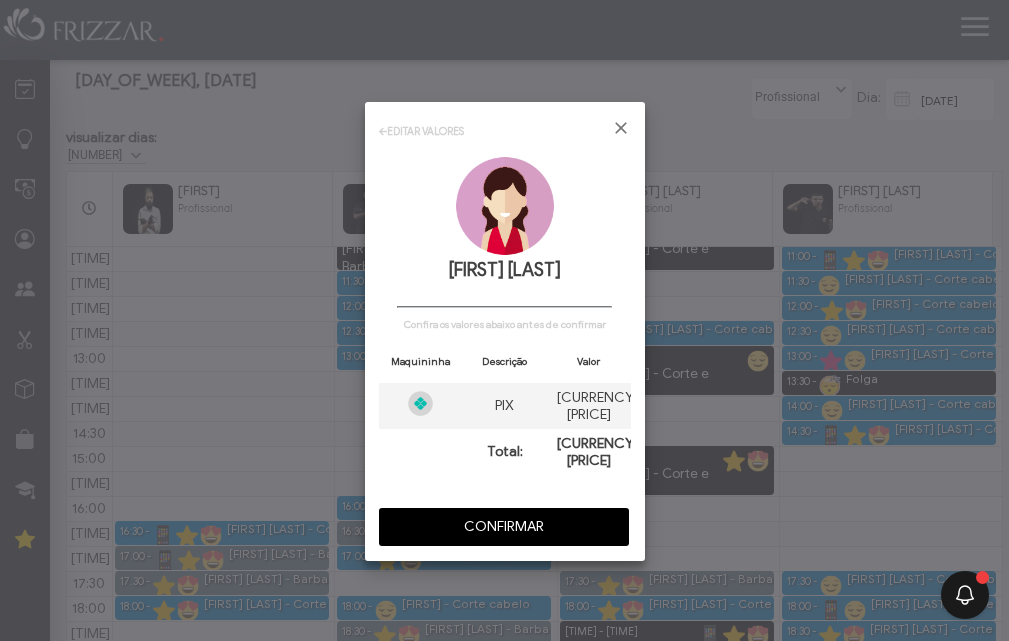 click on "CONFIRMAR" at bounding box center (504, 527) 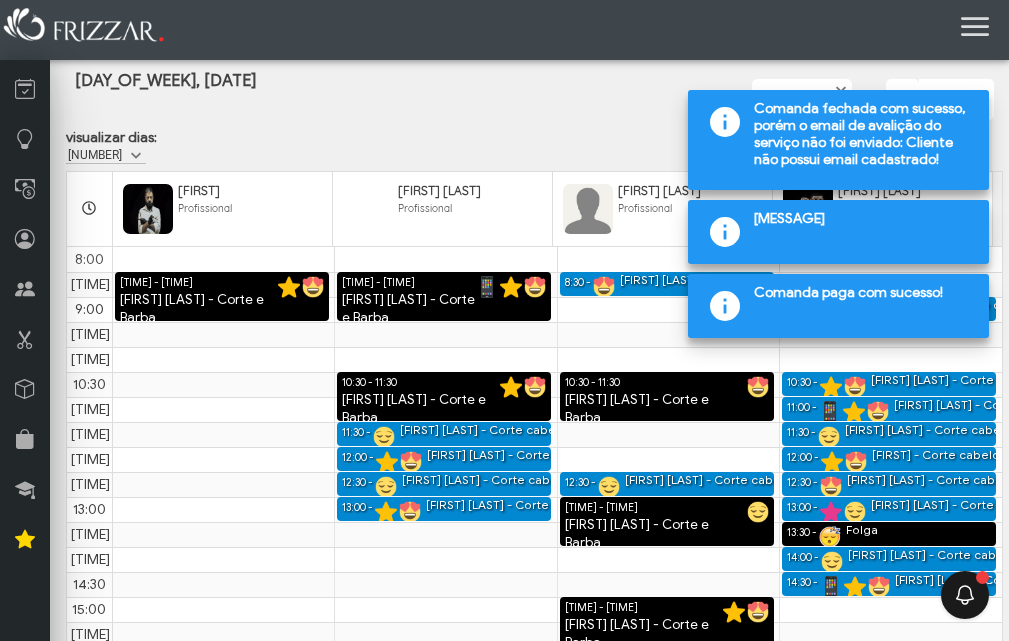 scroll, scrollTop: 174, scrollLeft: 0, axis: vertical 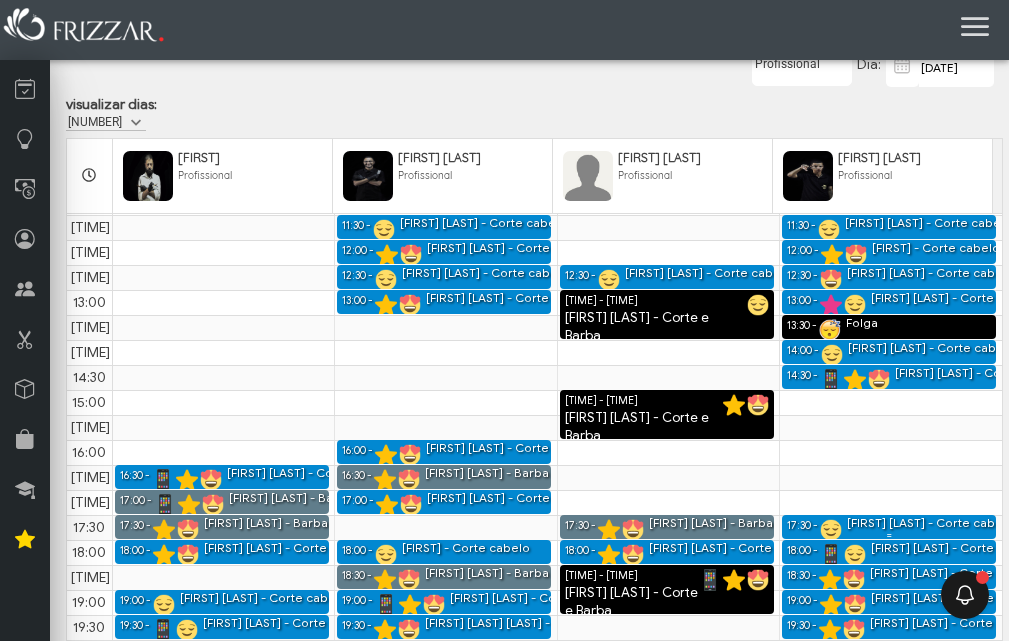 click on "[FIRST] [LAST] - Corte cabelo" at bounding box center [930, 523] 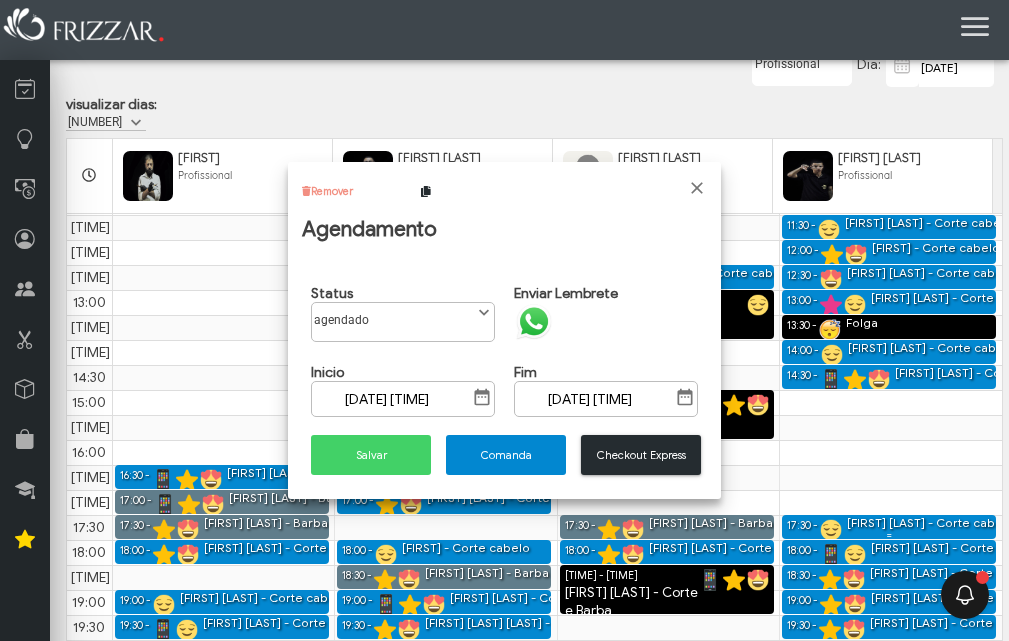 scroll, scrollTop: 11, scrollLeft: 89, axis: both 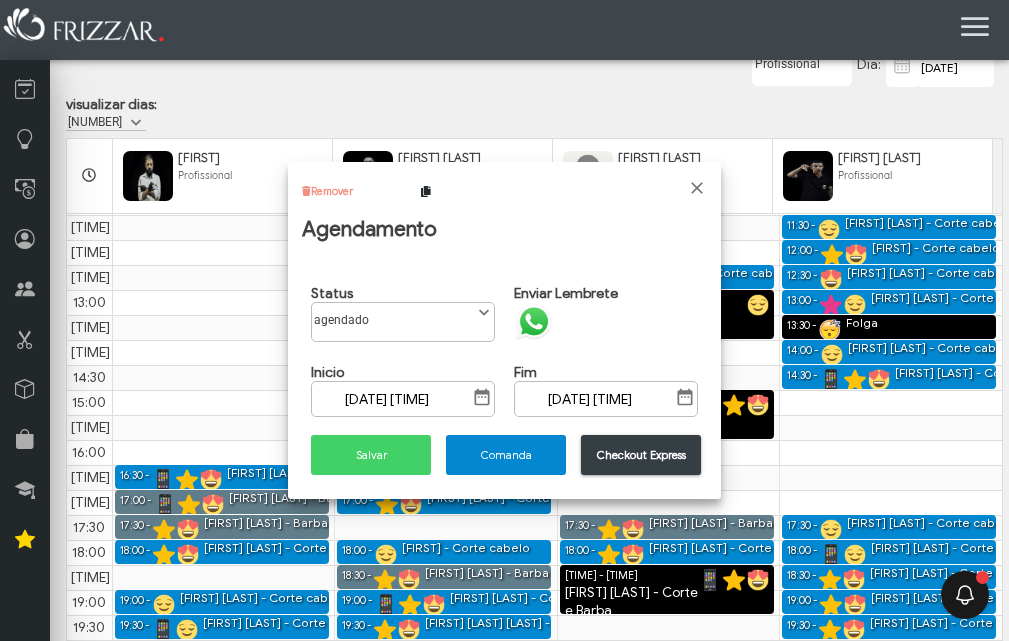 click on "Checkout Express" at bounding box center [641, 455] 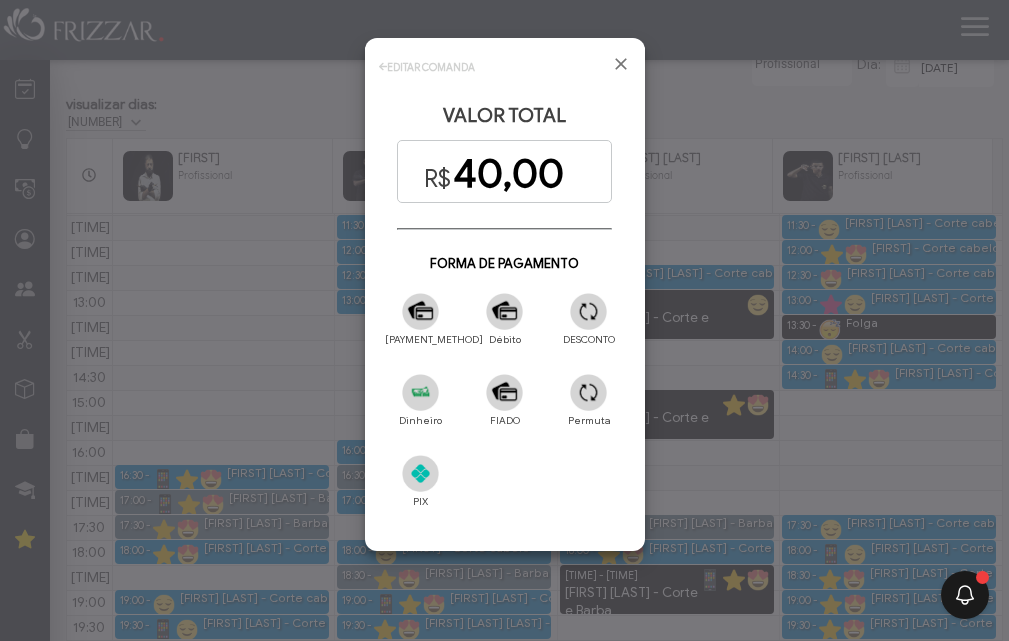 click at bounding box center [420, 473] 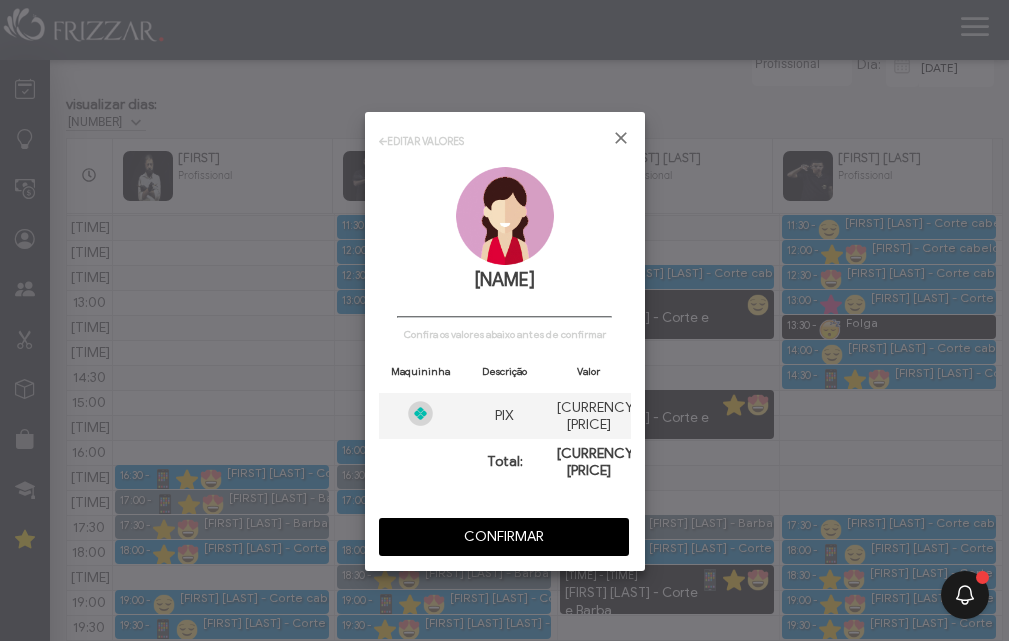 click on "CONFIRMAR" at bounding box center [504, 537] 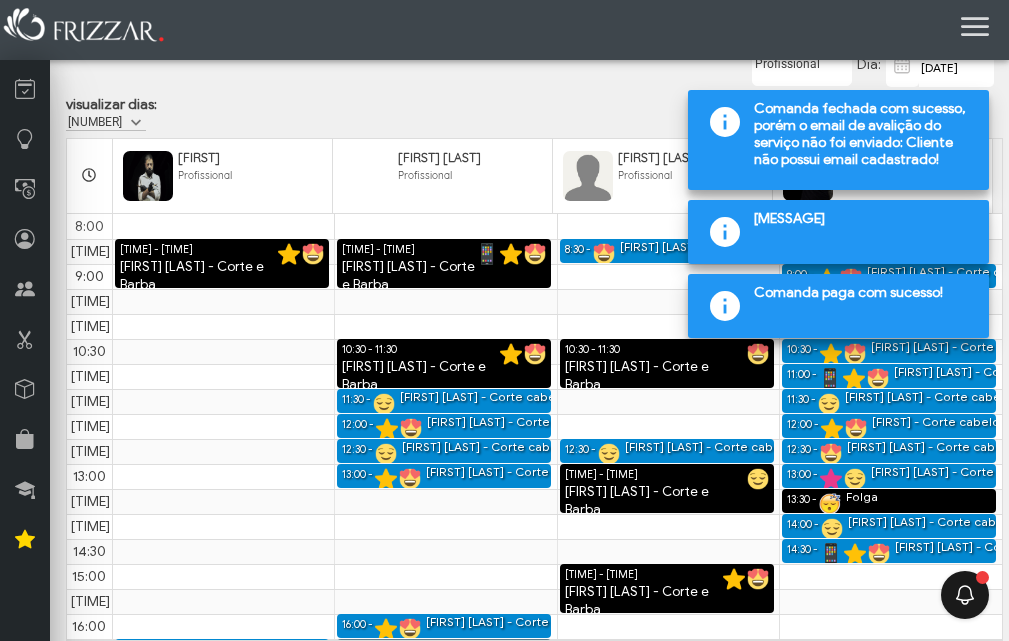scroll, scrollTop: 0, scrollLeft: 0, axis: both 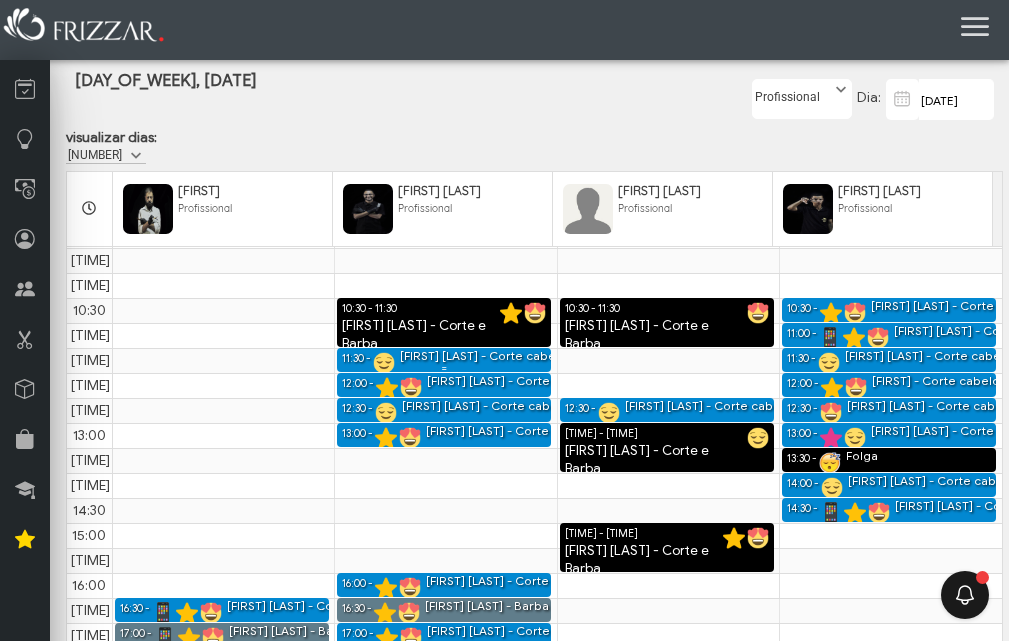 click on "[FIRST] [LAST] - Corte cabelo" at bounding box center (483, 356) 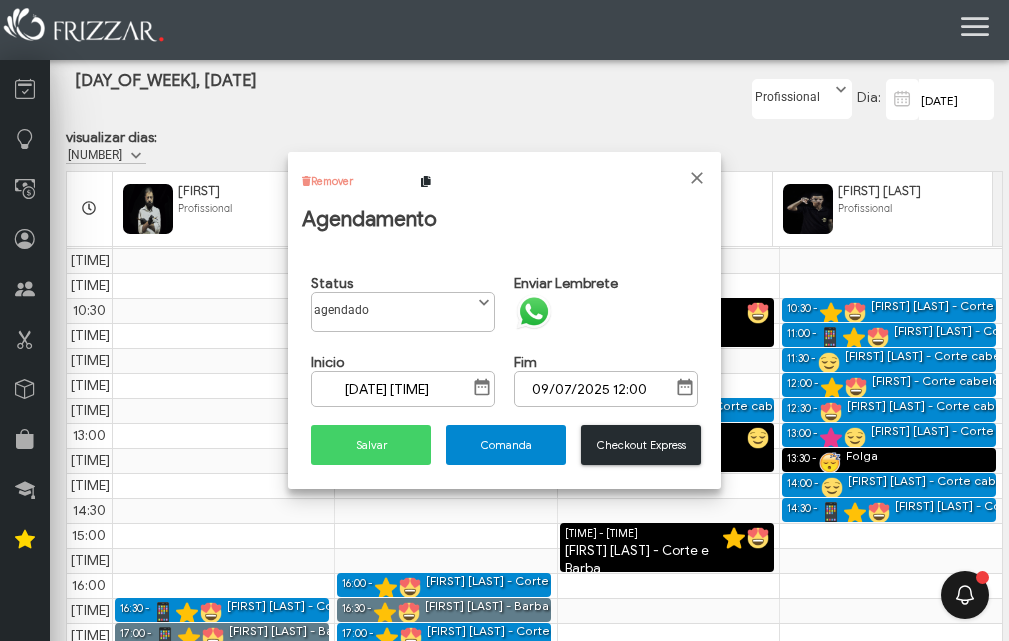 scroll, scrollTop: 11, scrollLeft: 89, axis: both 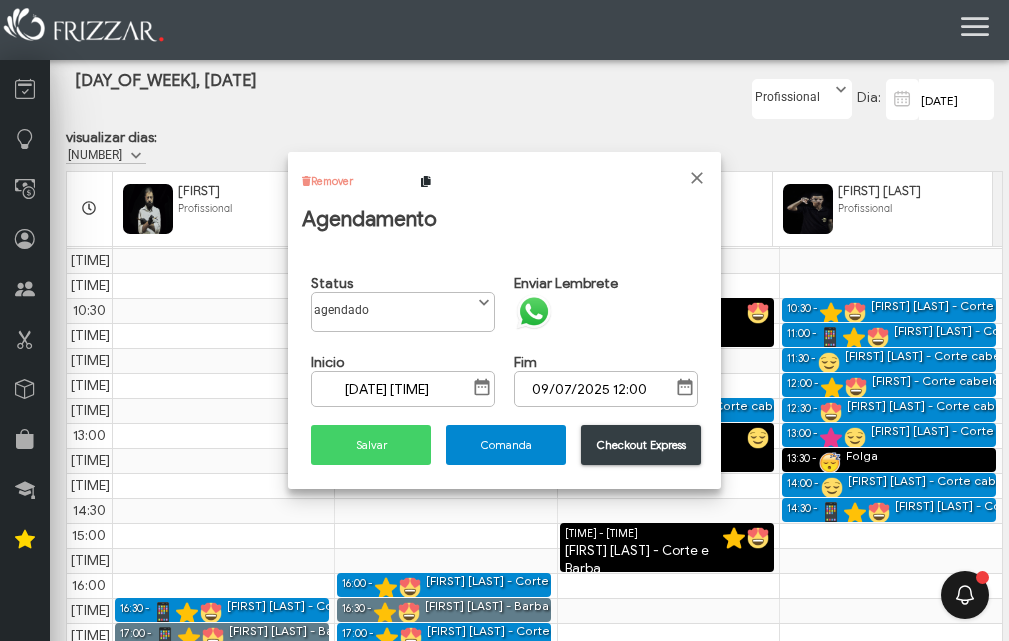 click on "Checkout Express" at bounding box center [641, 445] 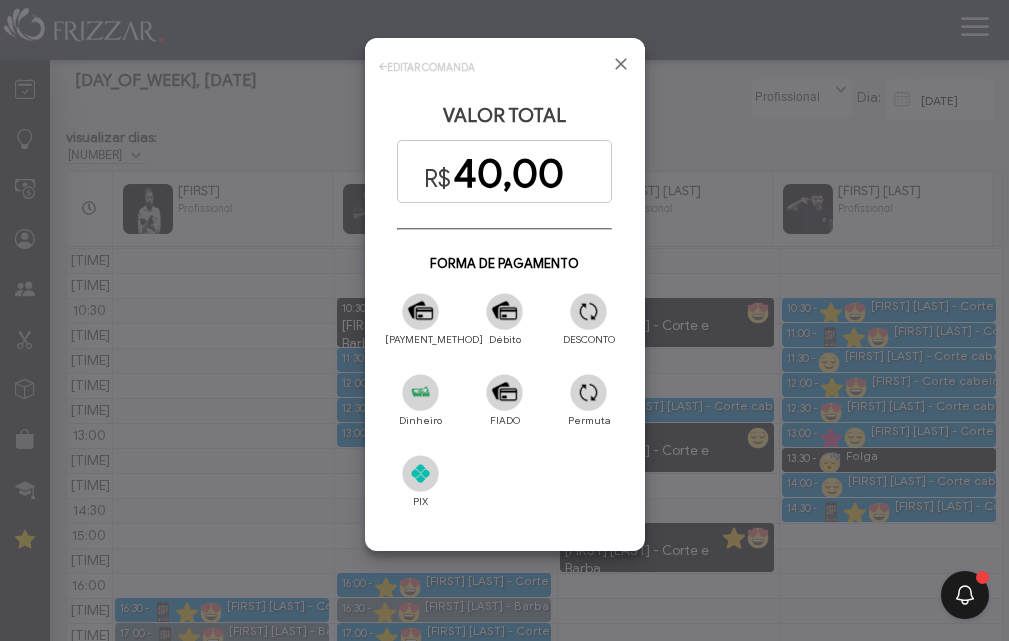 click at bounding box center [504, 311] 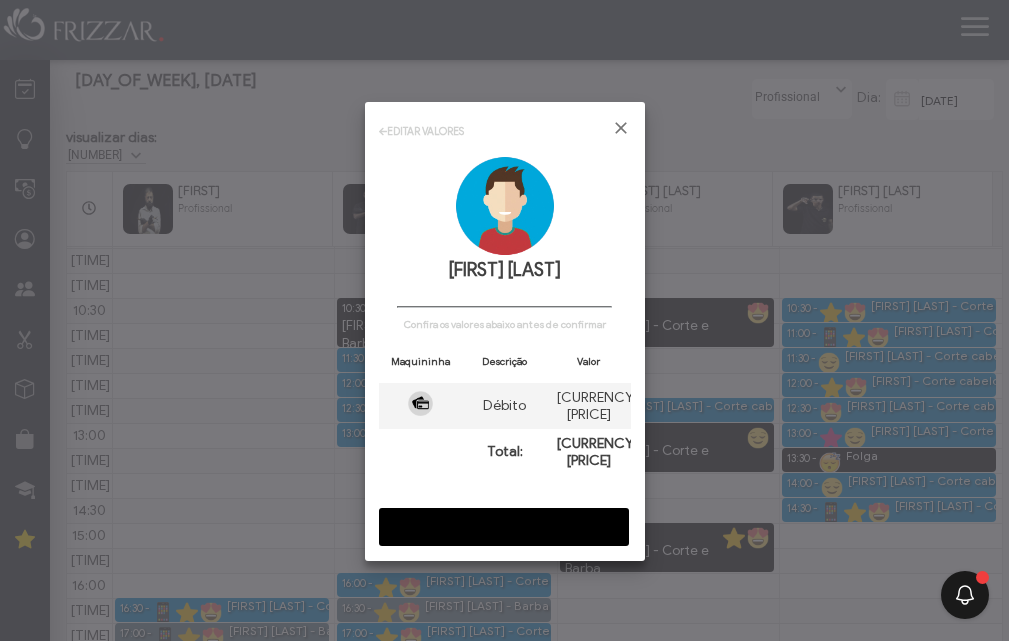 click on "CONFIRMAR" at bounding box center (504, 527) 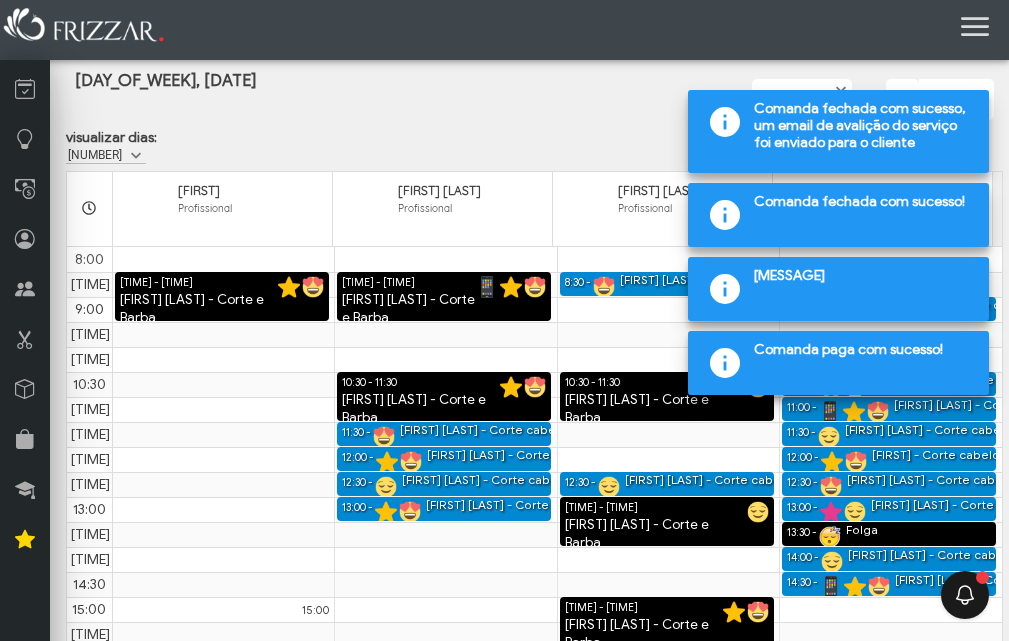 scroll, scrollTop: 151, scrollLeft: 0, axis: vertical 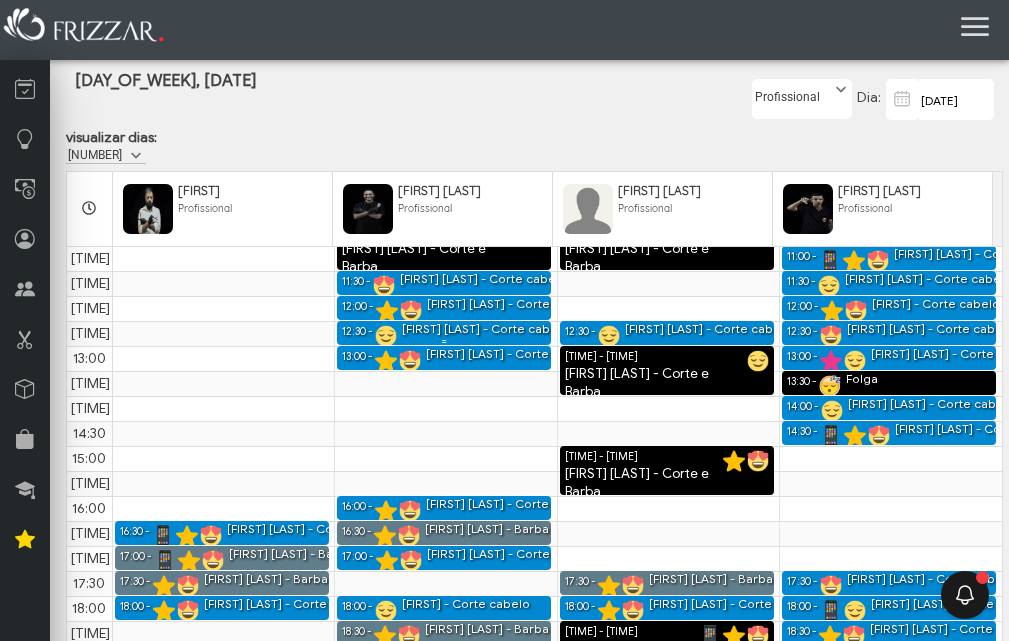 click on "[FIRST] [LAST] - Corte cabelo" at bounding box center (485, 329) 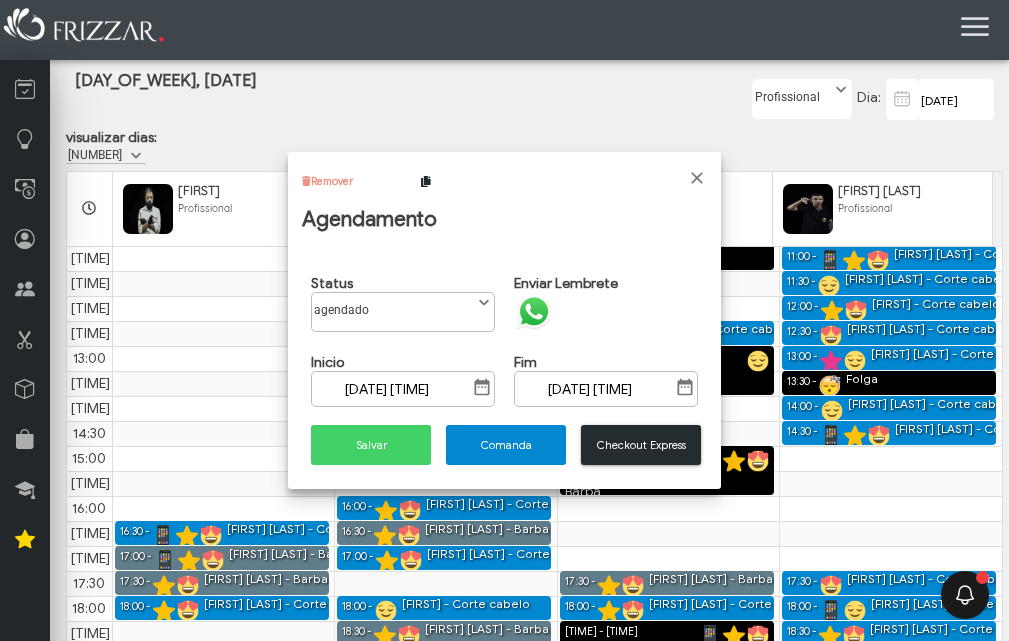 scroll, scrollTop: 11, scrollLeft: 89, axis: both 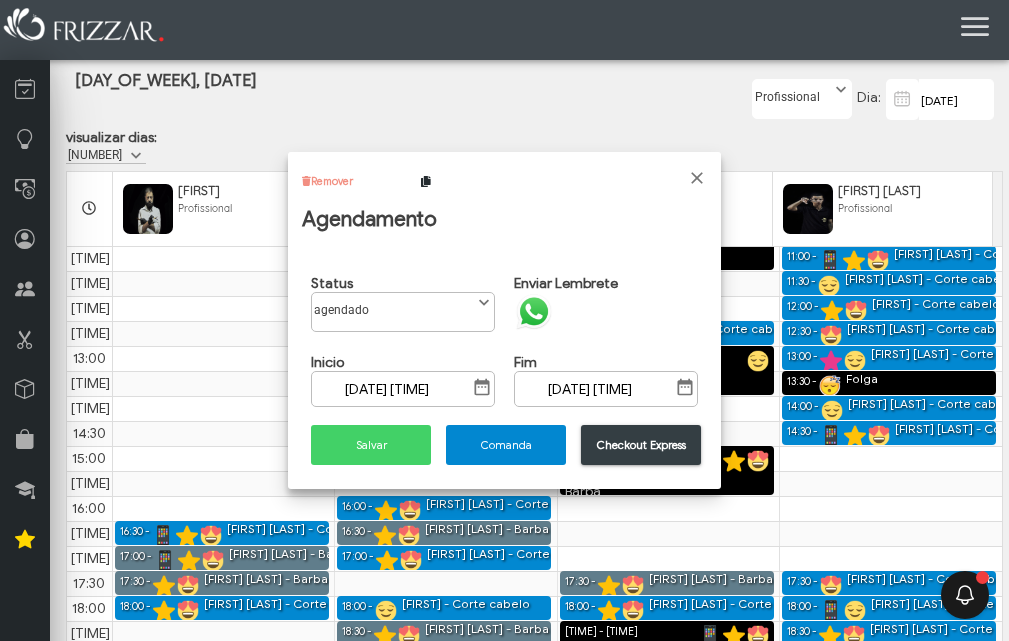 click on "Checkout Express" at bounding box center (641, 445) 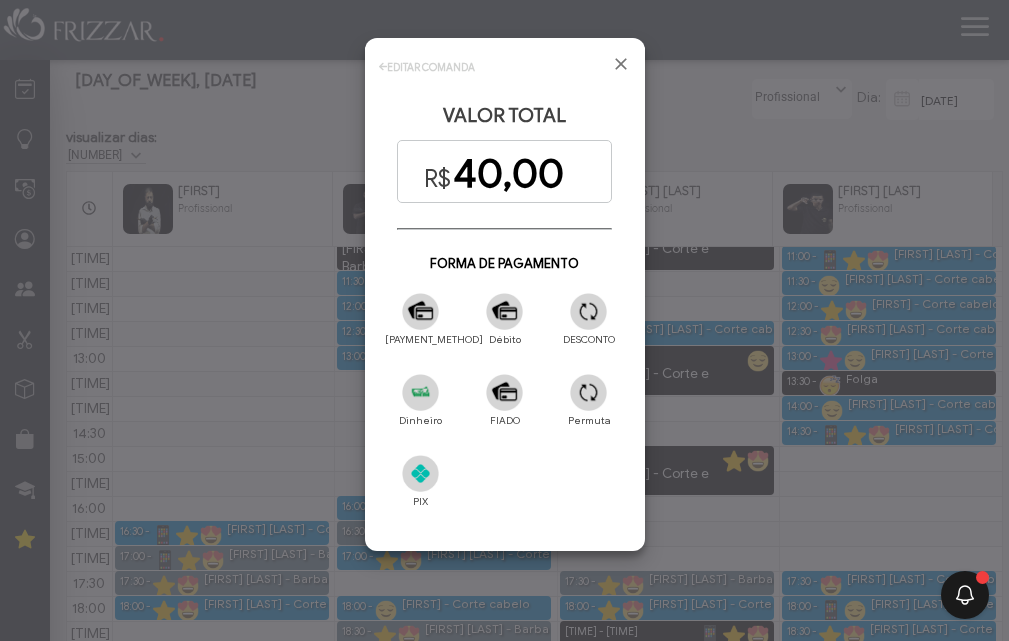 click at bounding box center [420, 311] 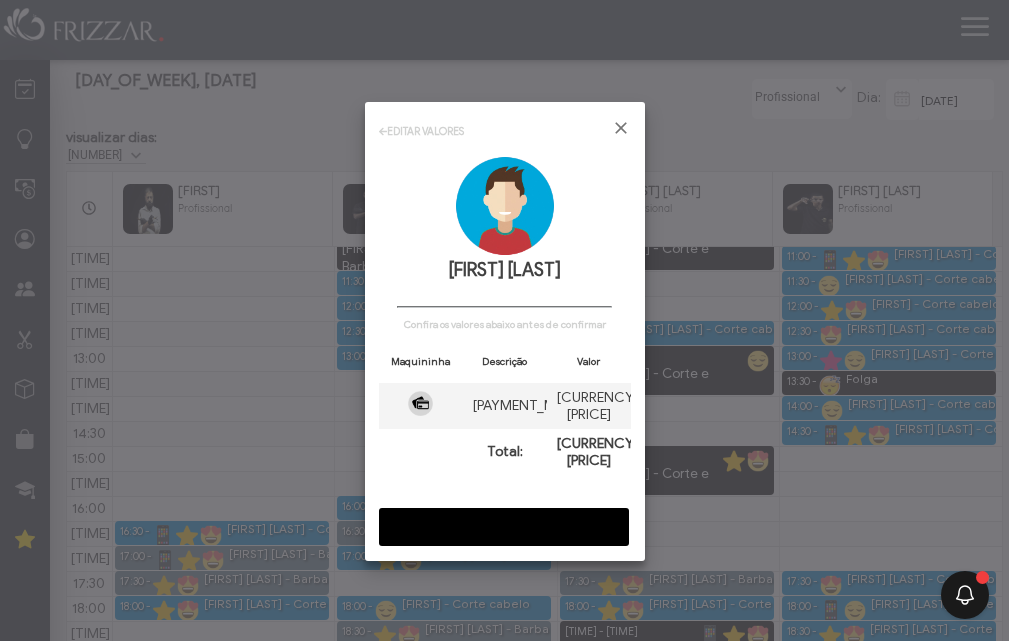 click on "CONFIRMAR" at bounding box center (504, 527) 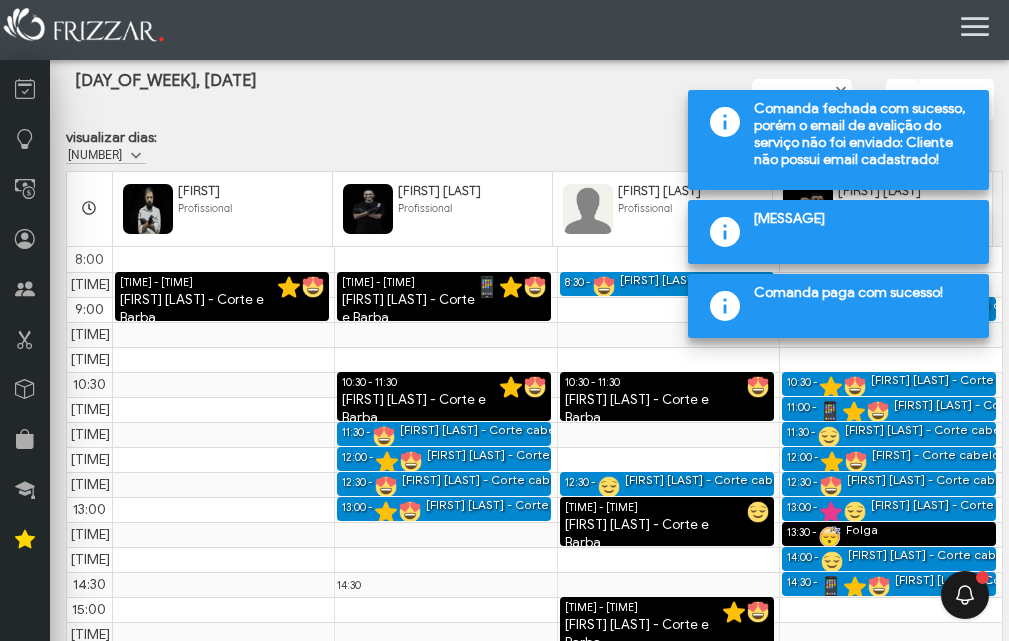 scroll, scrollTop: 174, scrollLeft: 0, axis: vertical 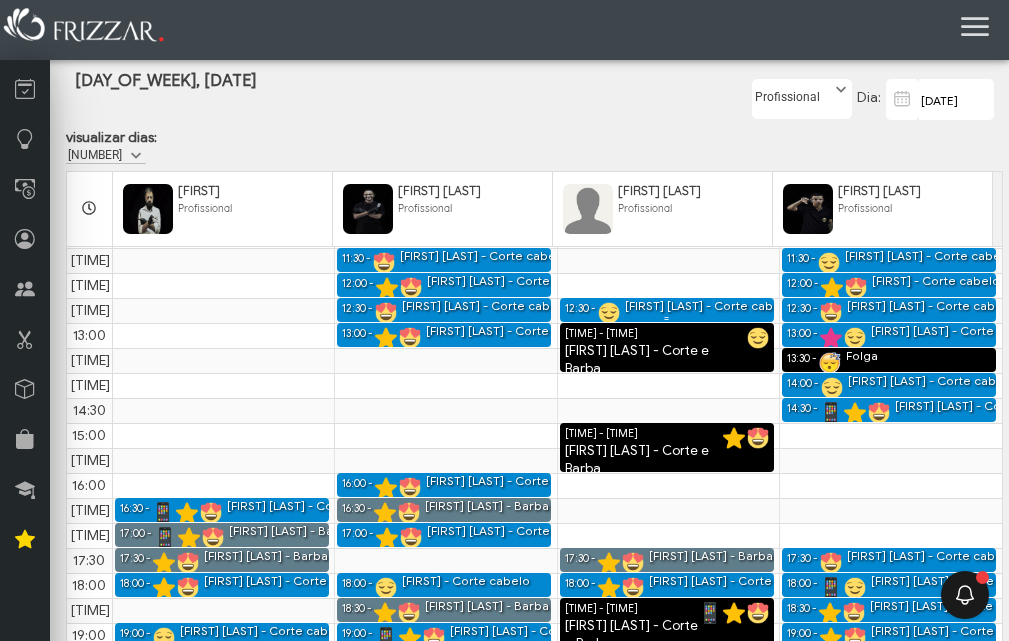 click on "[FIRST] [LAST] - Corte cabelo" at bounding box center (708, 306) 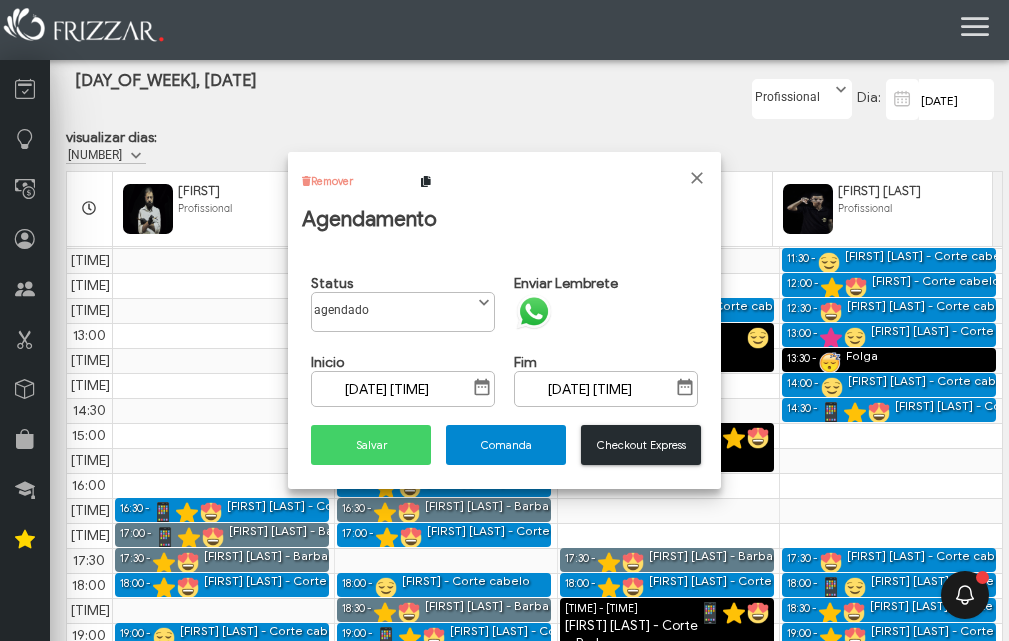 scroll, scrollTop: 11, scrollLeft: 89, axis: both 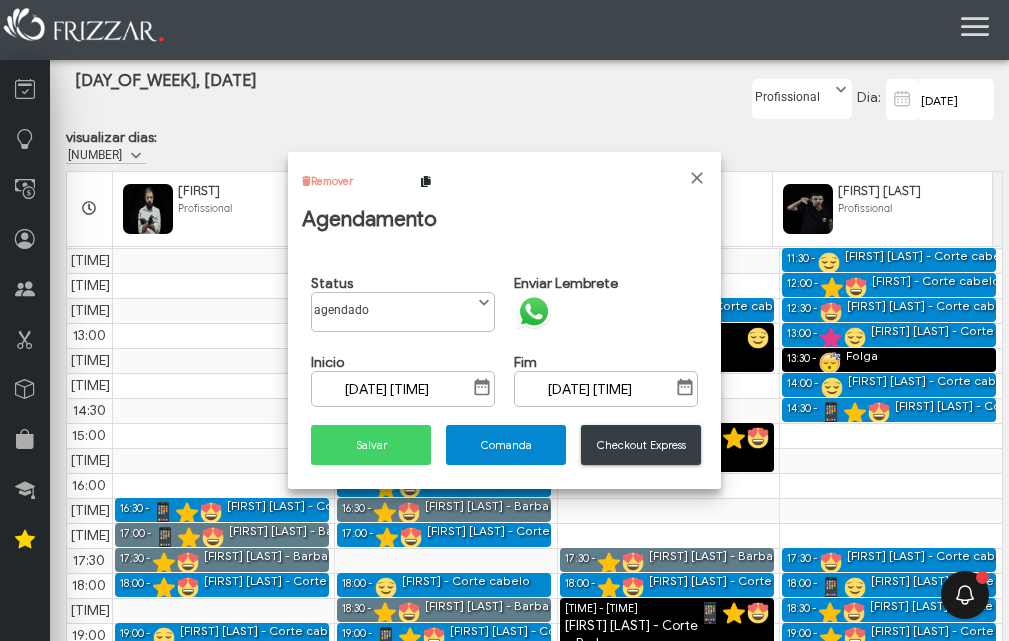 click on "Checkout Express" at bounding box center (641, 445) 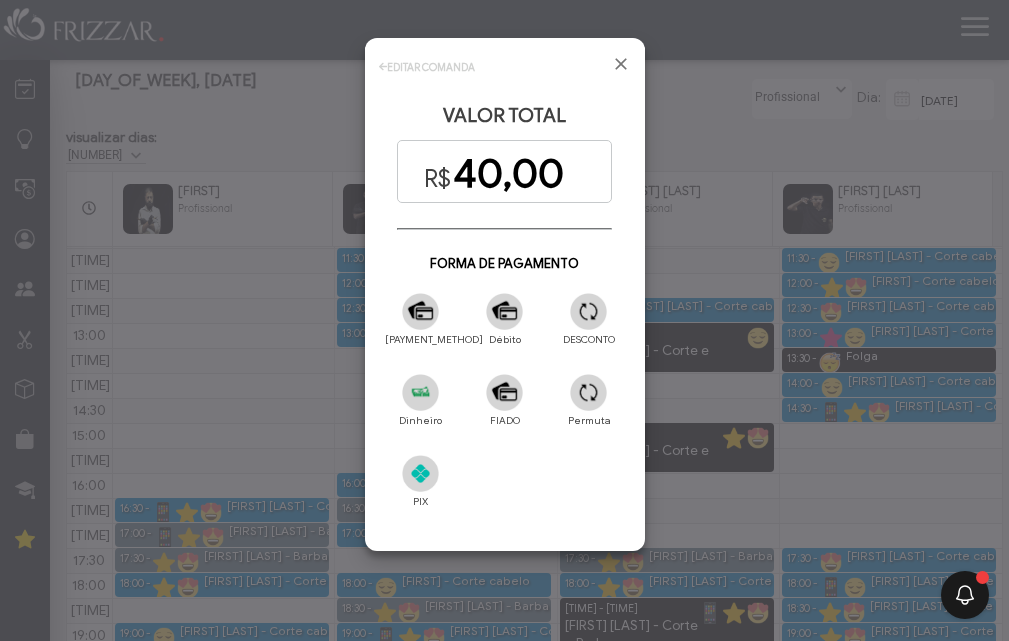 click at bounding box center (420, 473) 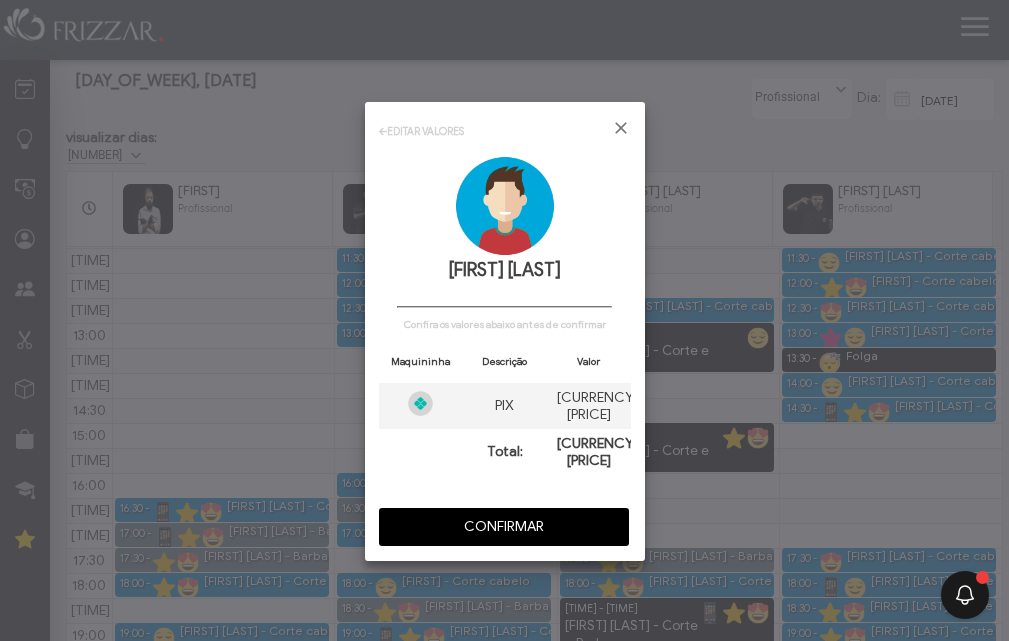 click on "CONFIRMAR" at bounding box center [504, 527] 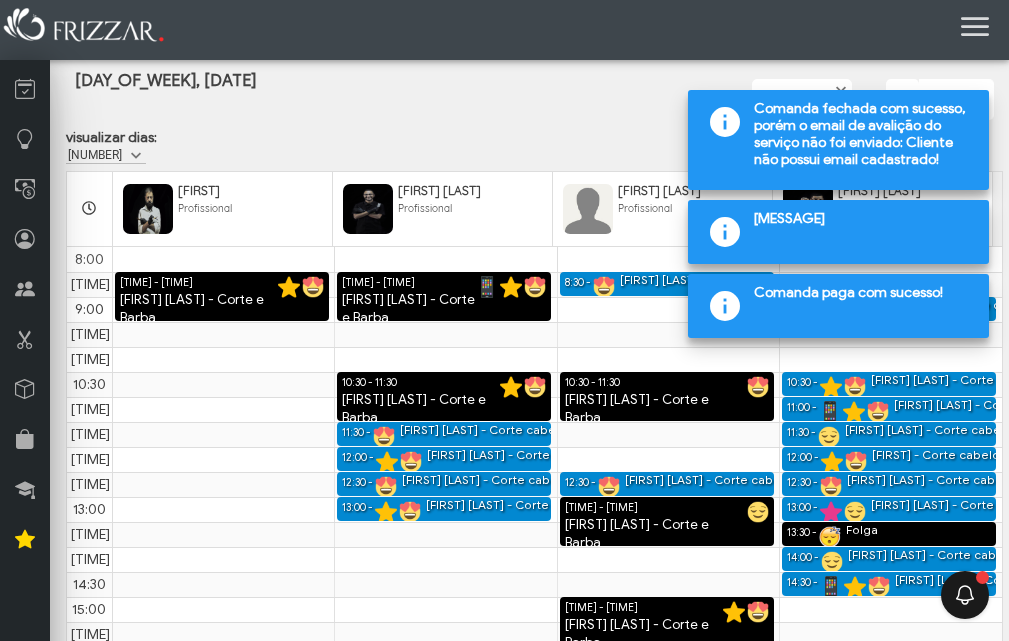 scroll, scrollTop: 174, scrollLeft: 0, axis: vertical 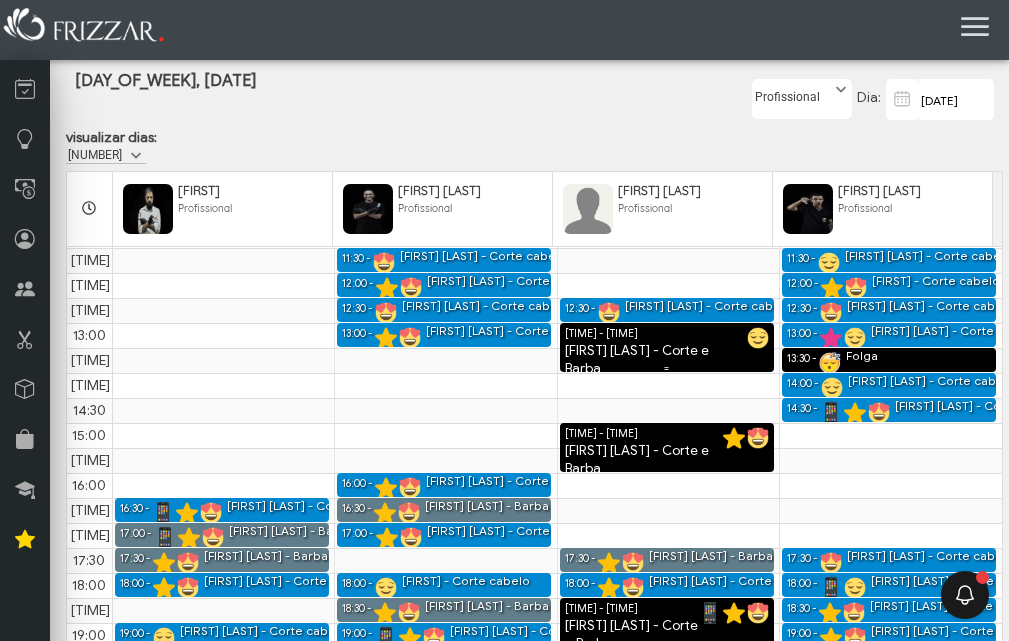 click on "[FIRST] [LAST] - Corte e Barba" at bounding box center [667, 360] 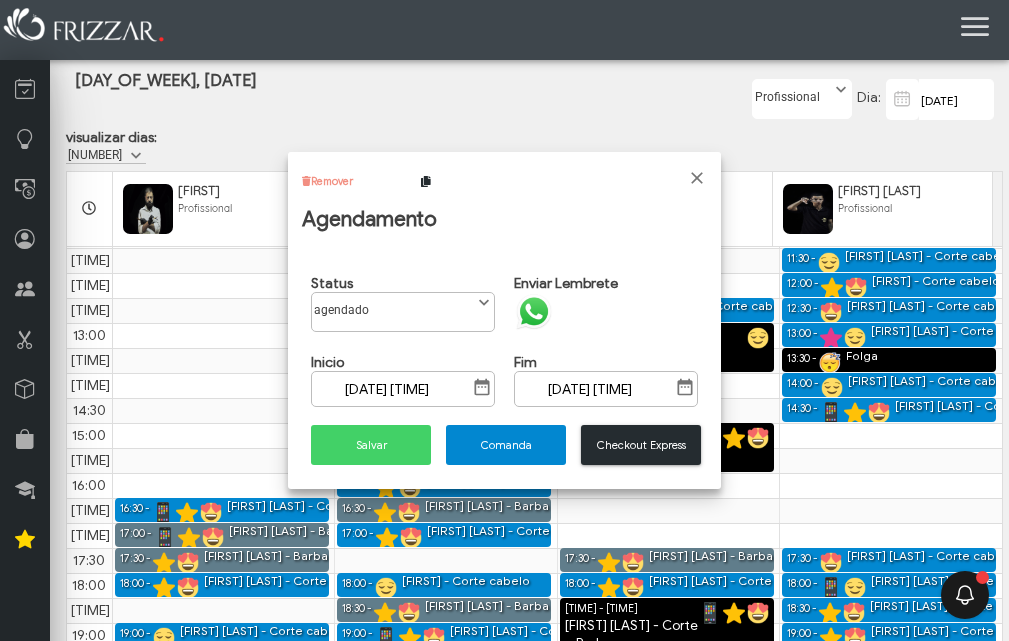 scroll, scrollTop: 11, scrollLeft: 89, axis: both 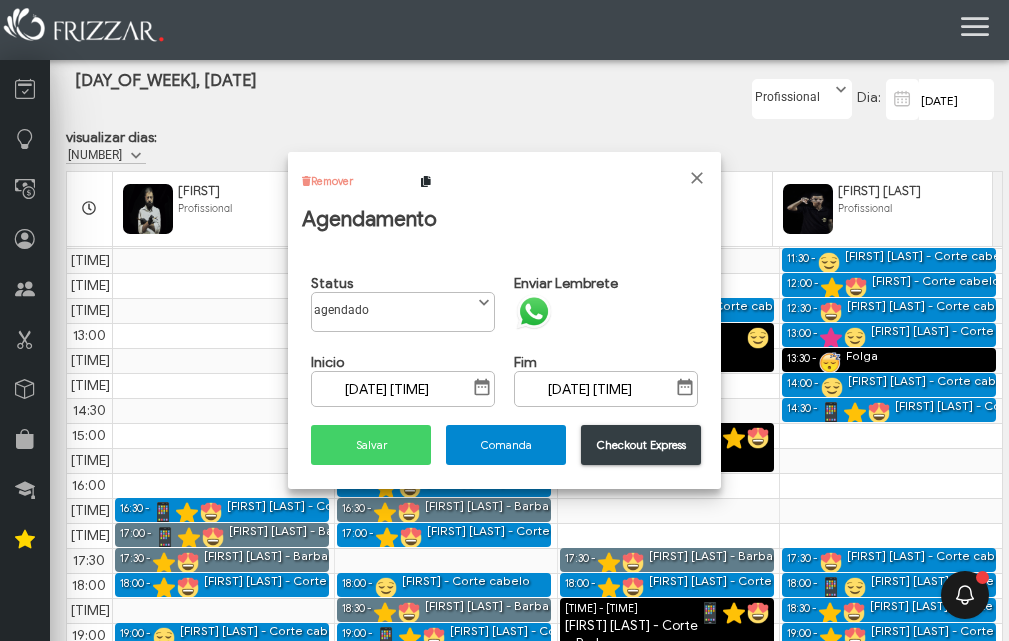 click on "Checkout Express" at bounding box center (641, 445) 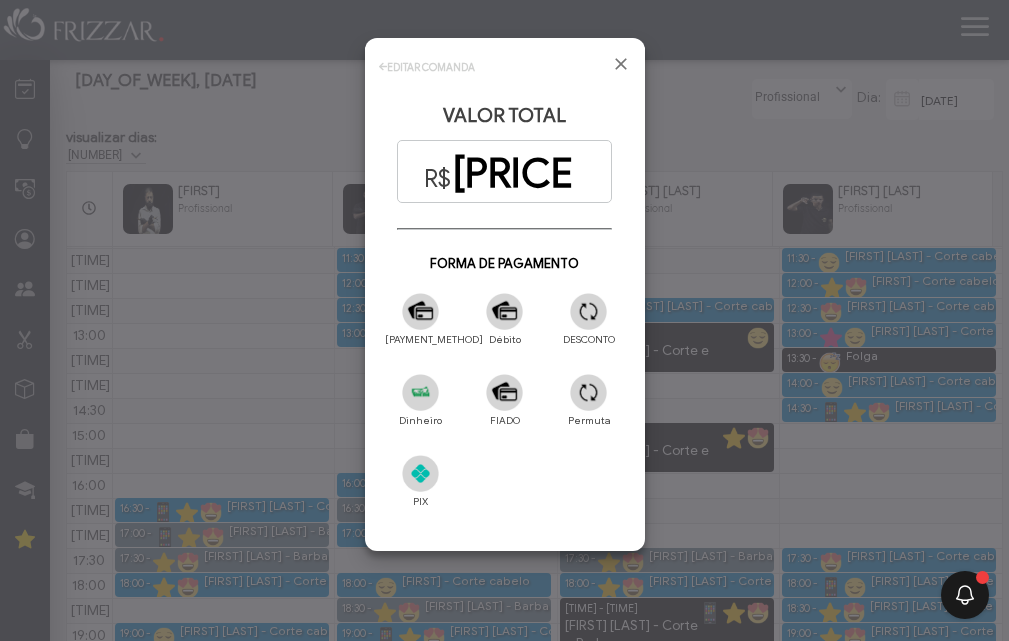 click at bounding box center [504, 311] 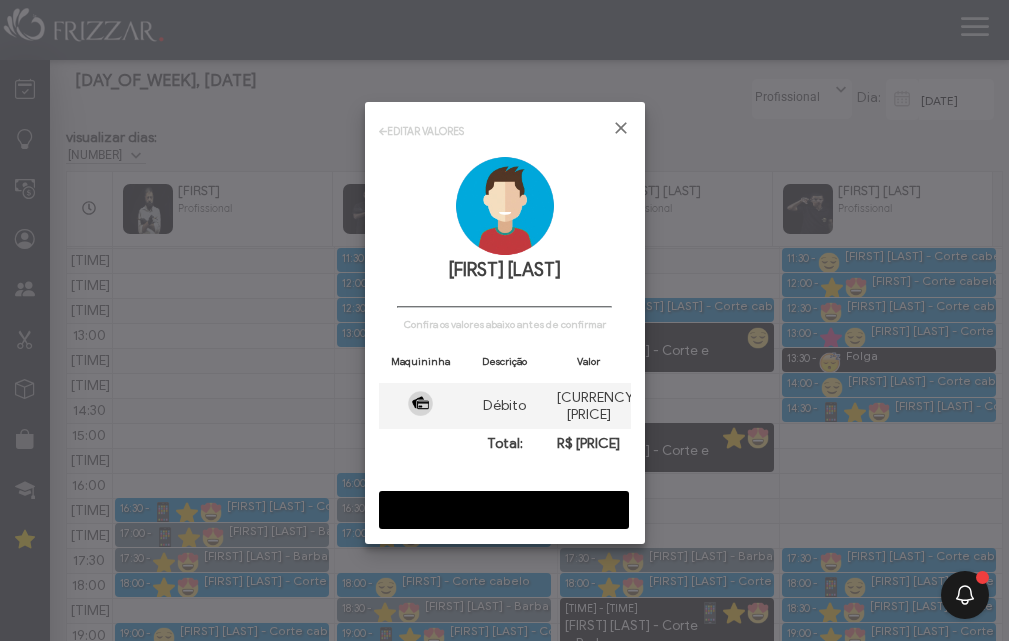 click on "CONFIRMAR" at bounding box center (504, 510) 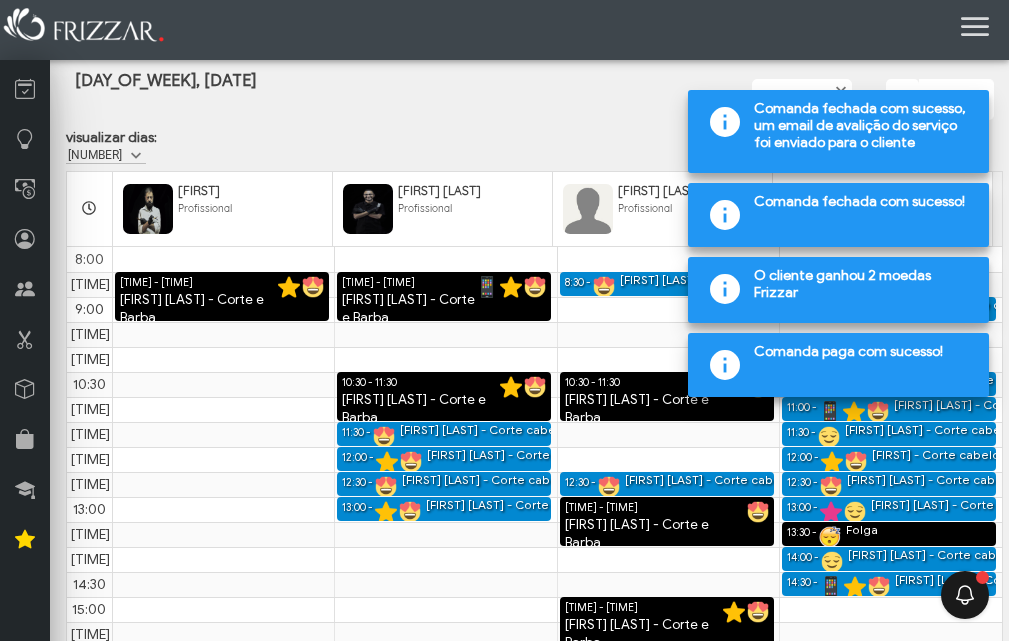scroll, scrollTop: 174, scrollLeft: 0, axis: vertical 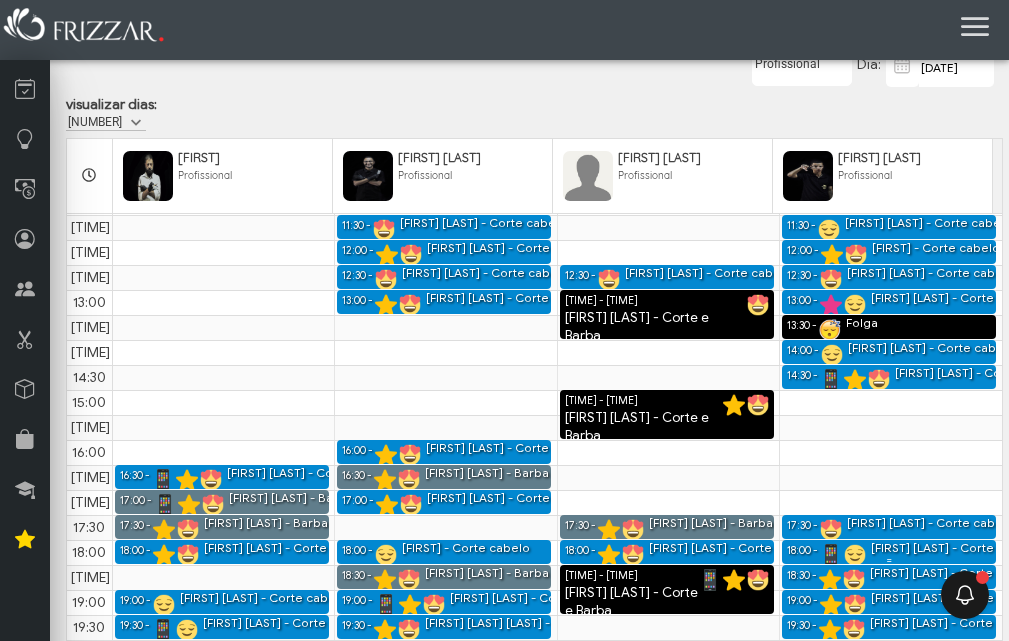 click on "[FIRST] [LAST] - Corte cabelo" at bounding box center (954, 548) 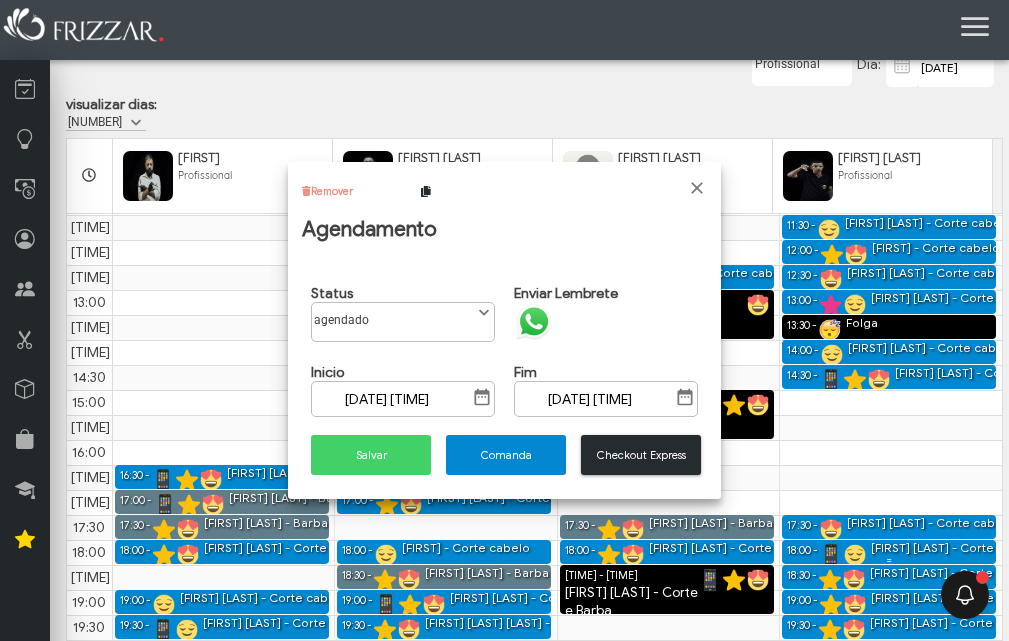 scroll, scrollTop: 11, scrollLeft: 89, axis: both 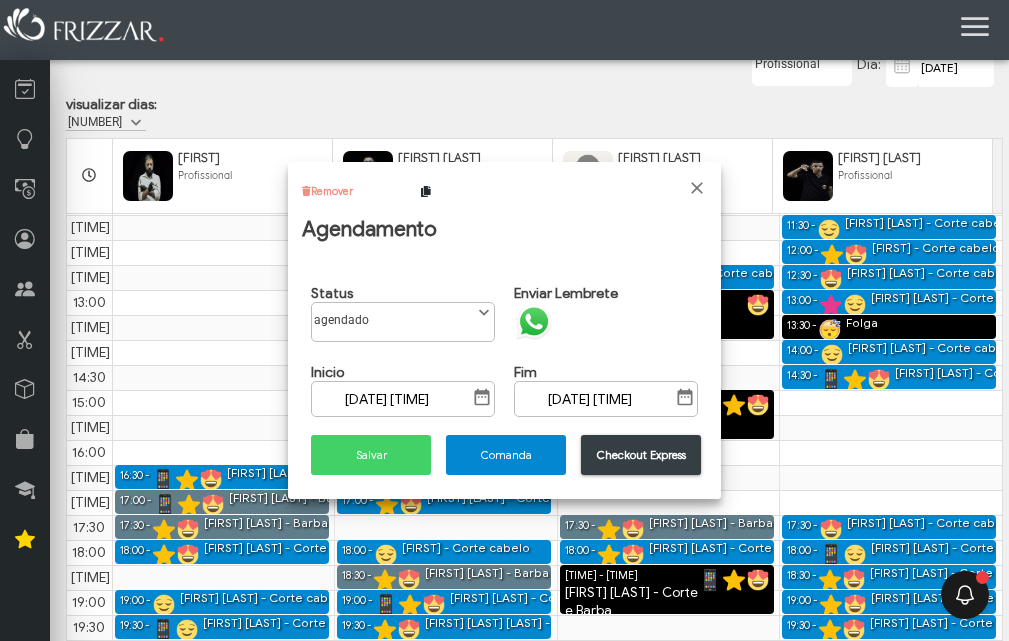 click on "Checkout Express" at bounding box center (641, 455) 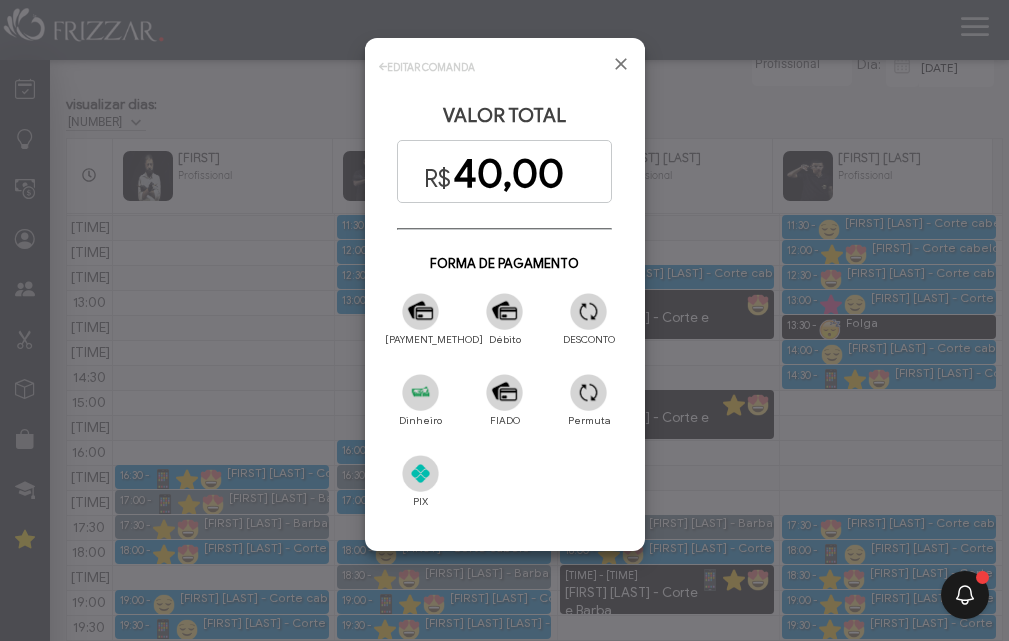 click at bounding box center [420, 473] 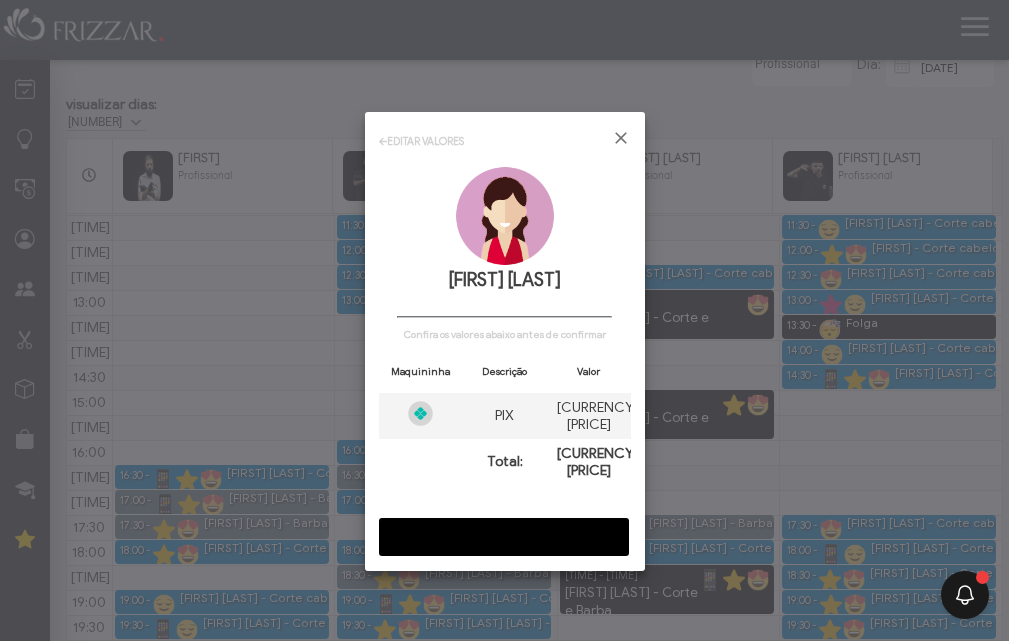 click on "CONFIRMAR" at bounding box center (504, 537) 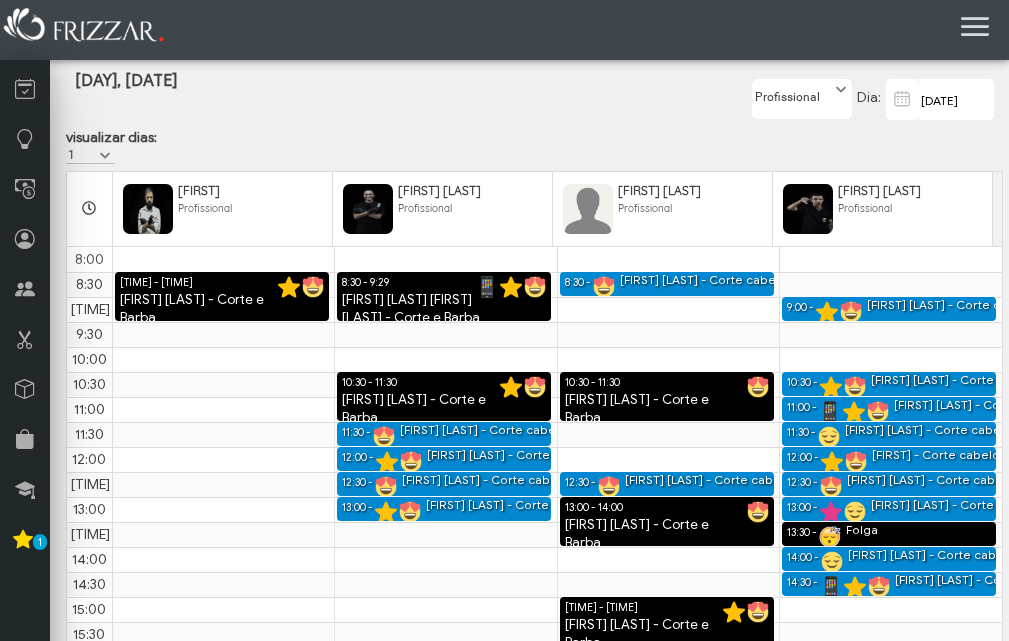 scroll, scrollTop: 43, scrollLeft: 0, axis: vertical 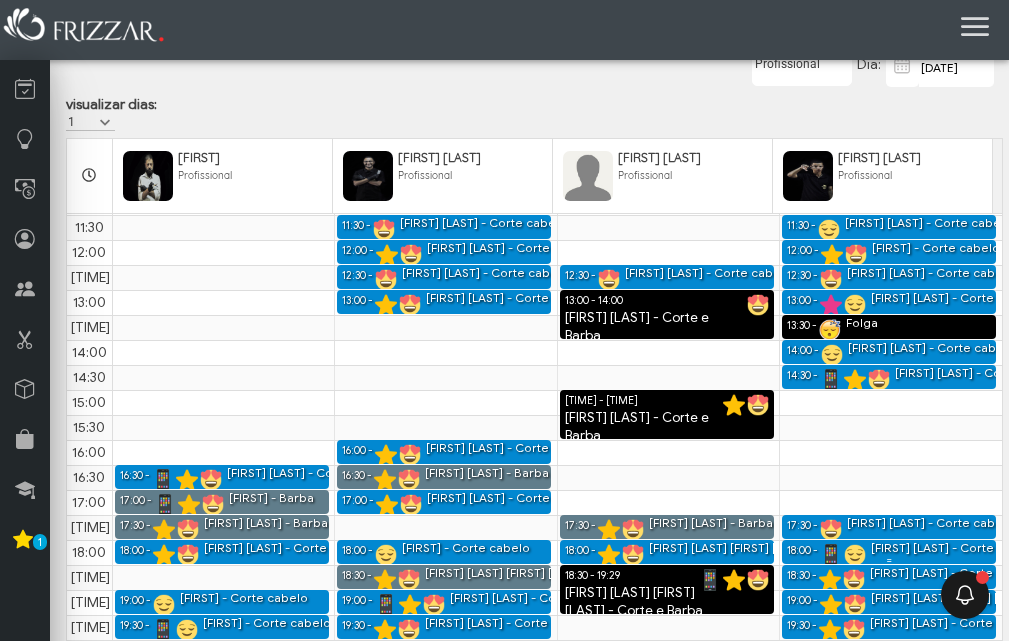 click at bounding box center [855, 555] 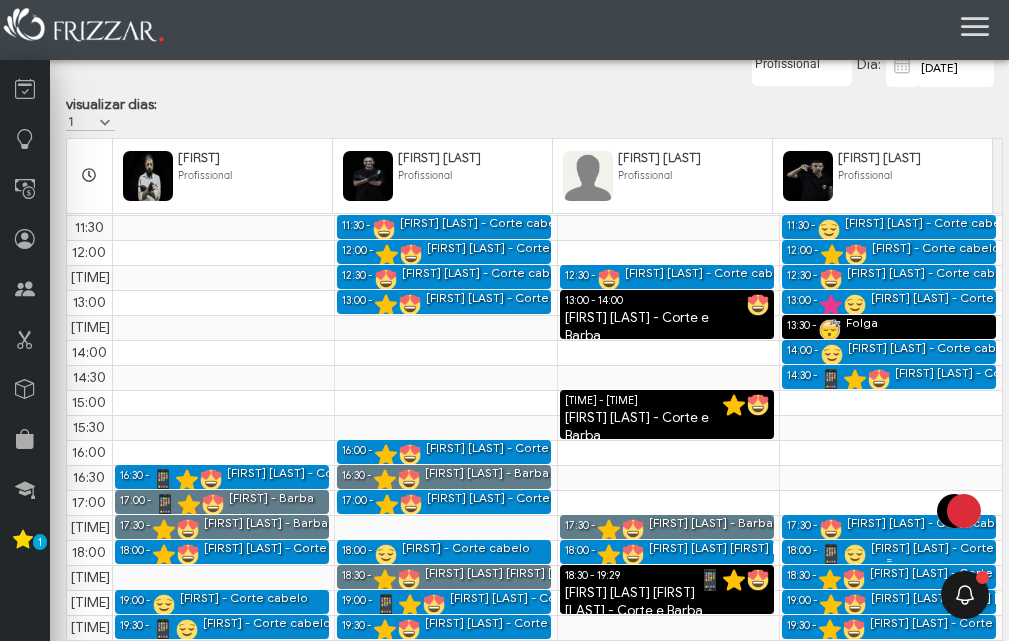 scroll, scrollTop: 0, scrollLeft: 0, axis: both 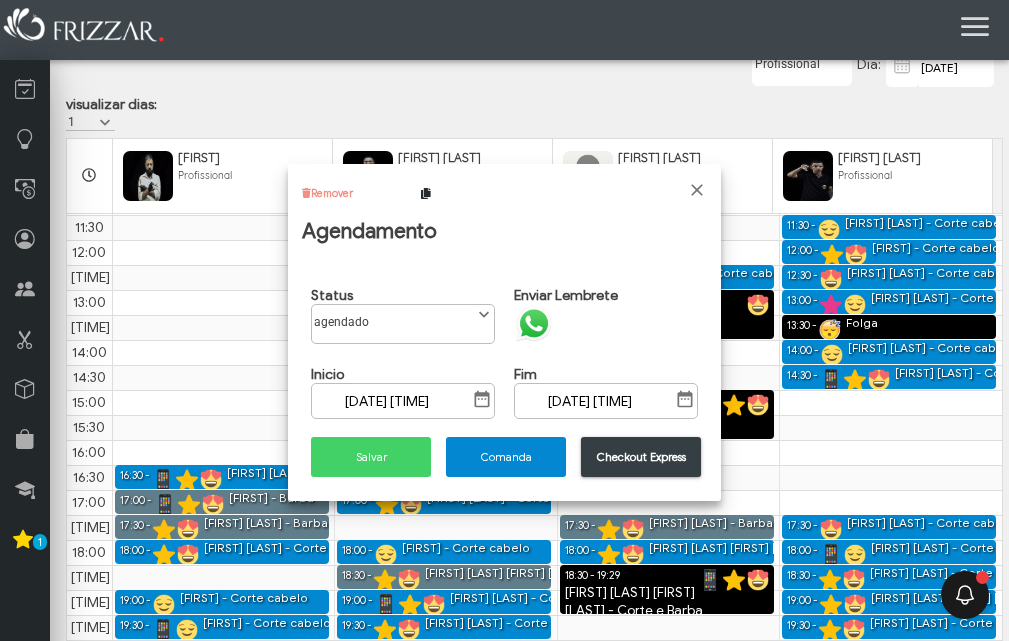 click on "Checkout Express" at bounding box center (641, 457) 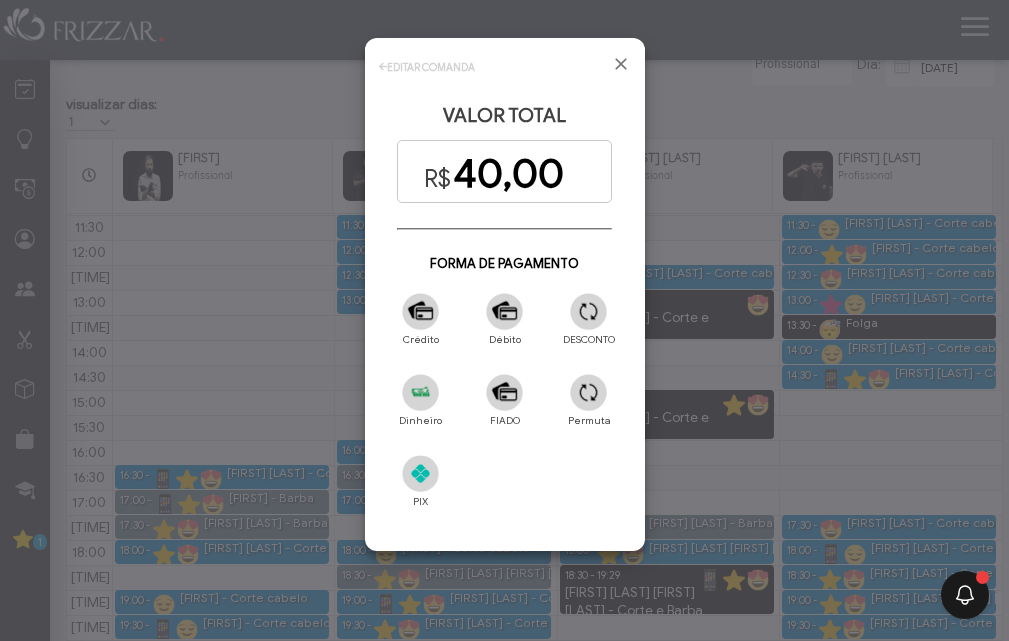 click at bounding box center (420, 473) 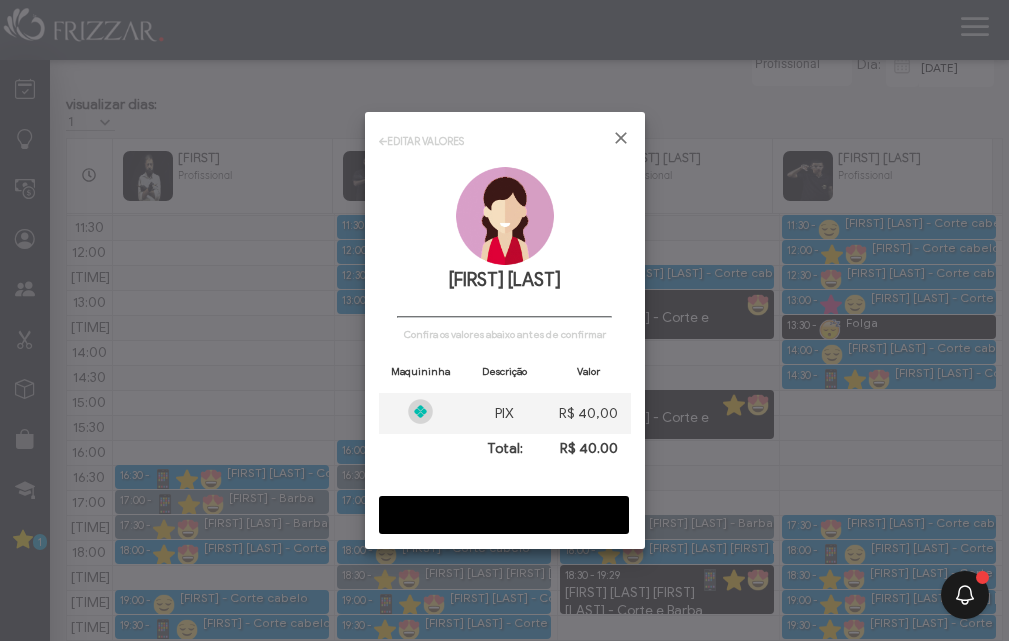 click on "CONFIRMAR" at bounding box center (504, 515) 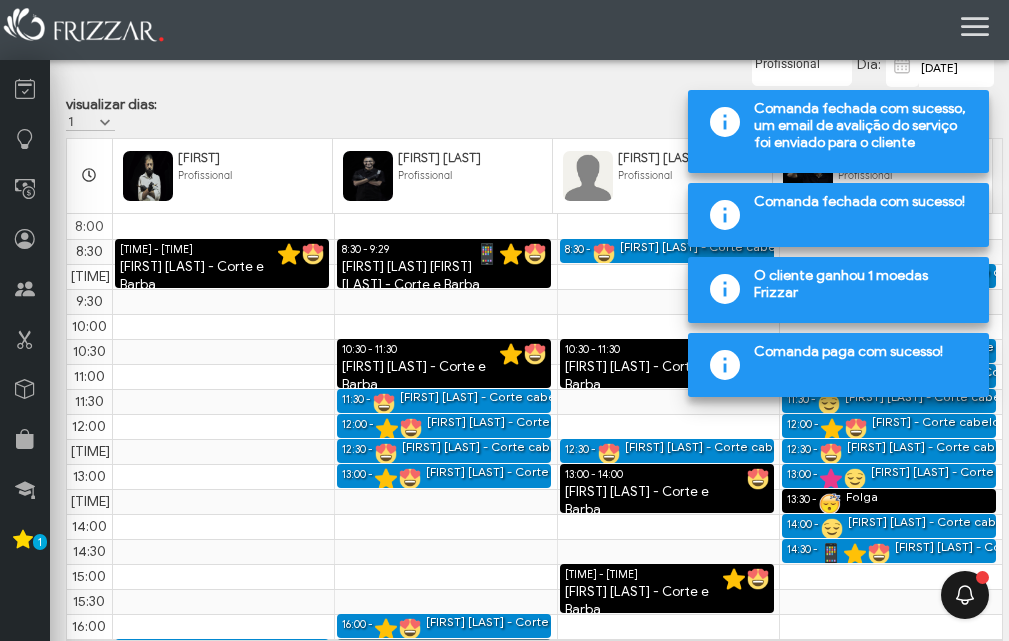 scroll, scrollTop: 0, scrollLeft: 0, axis: both 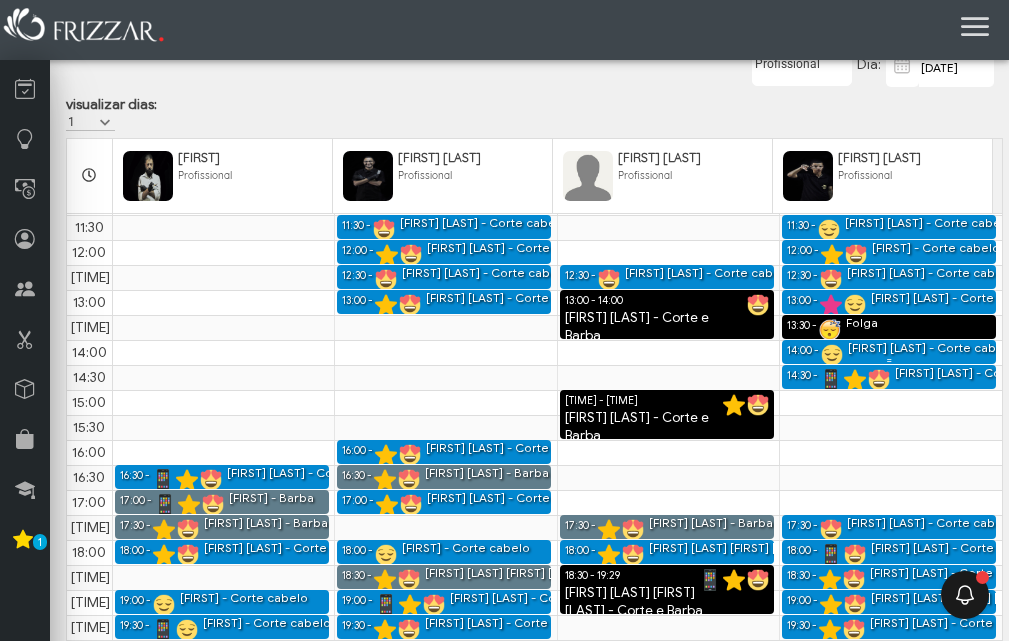 click on "[FIRST] [LAST] - Corte cabelo" at bounding box center (931, 348) 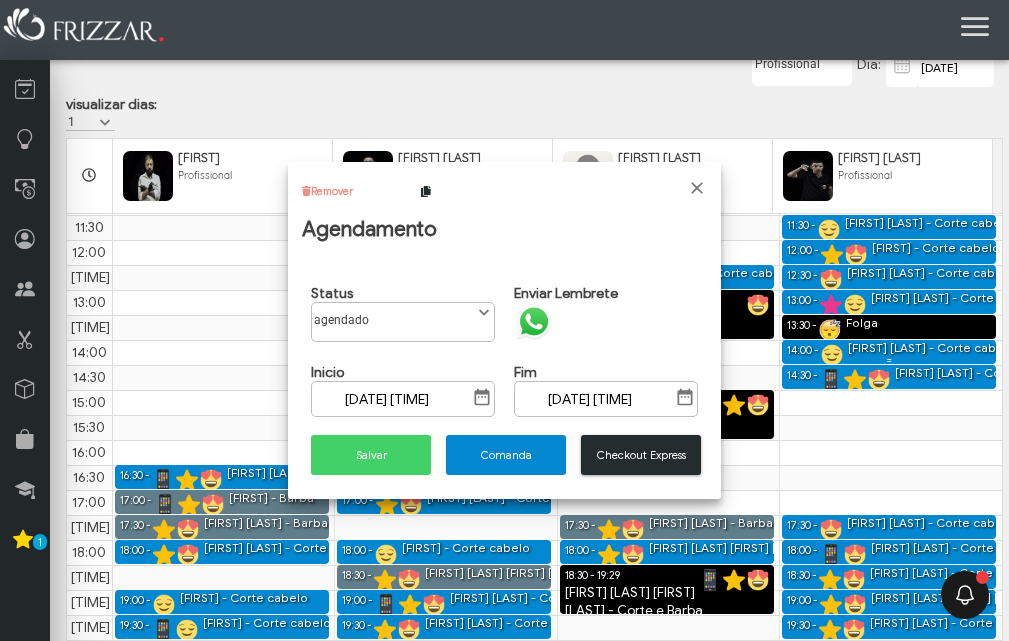 scroll, scrollTop: 11, scrollLeft: 89, axis: both 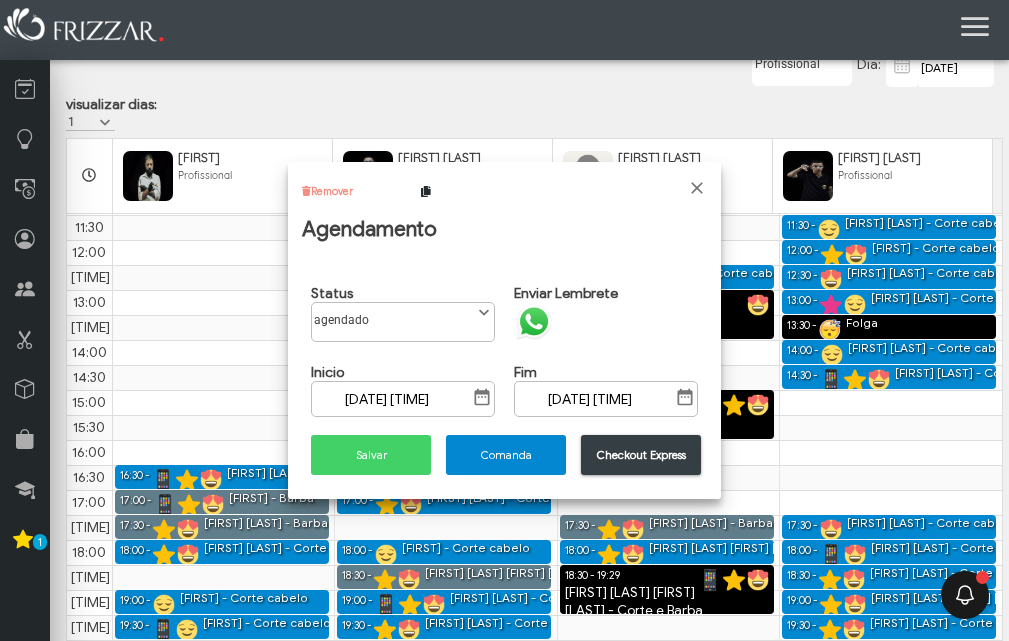 click on "Checkout Express" at bounding box center (641, 455) 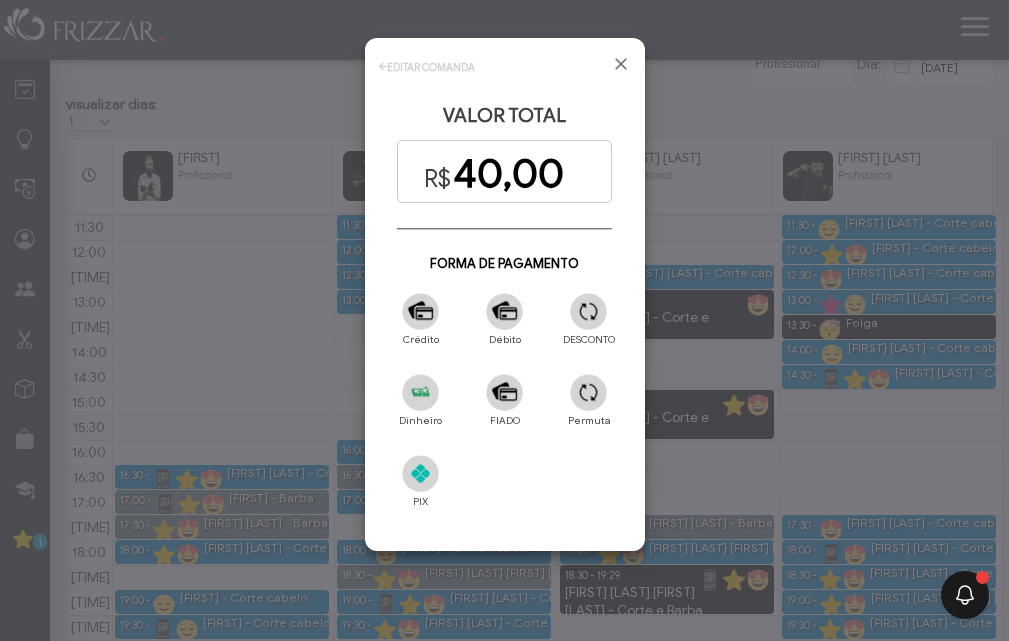 click at bounding box center (420, 311) 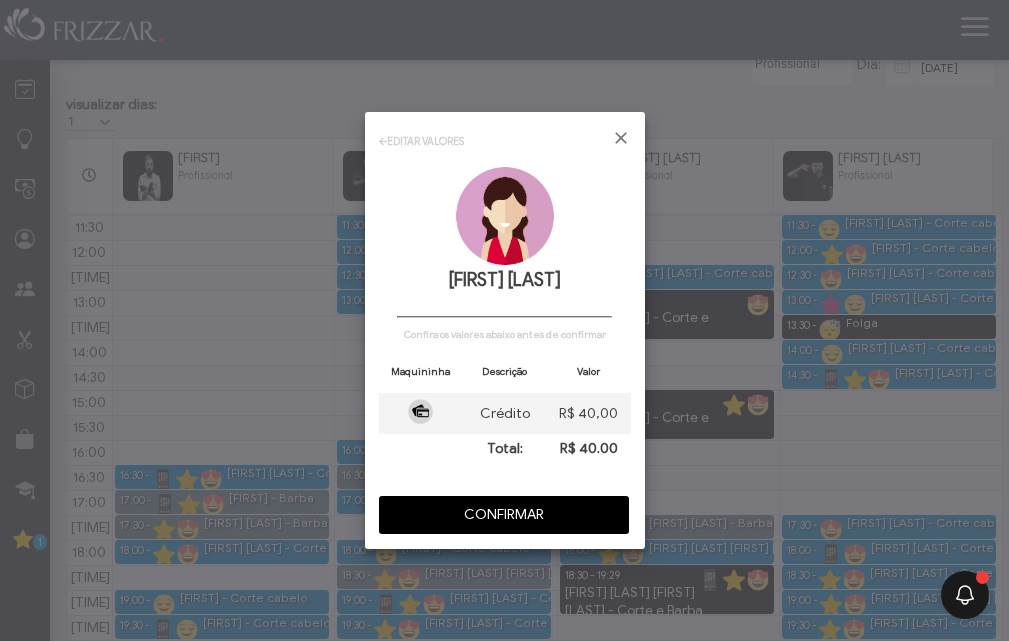 click on "CONFIRMAR" at bounding box center [504, 515] 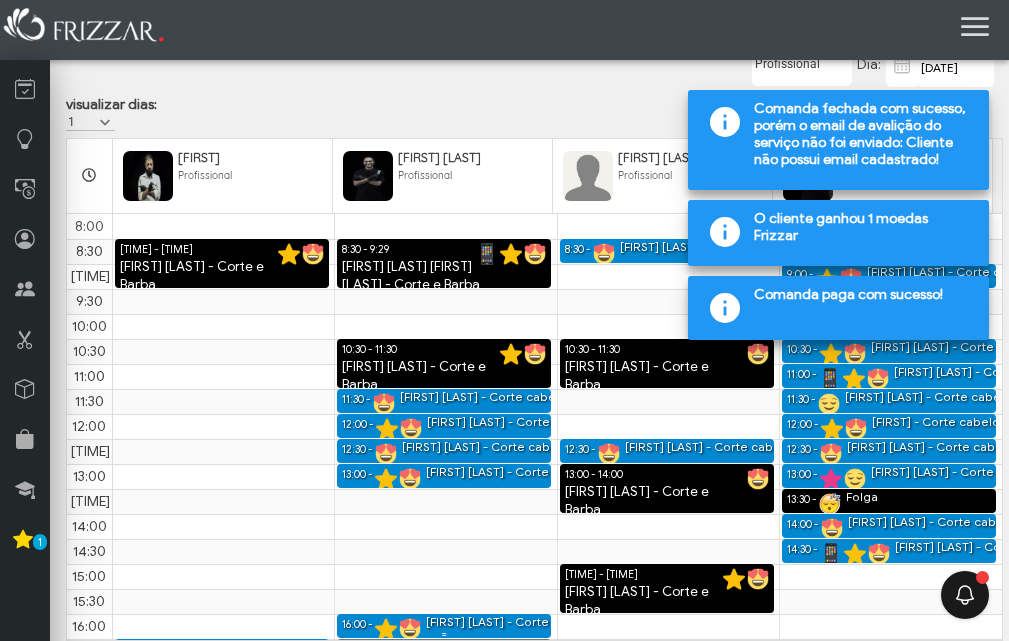 scroll, scrollTop: 0, scrollLeft: 0, axis: both 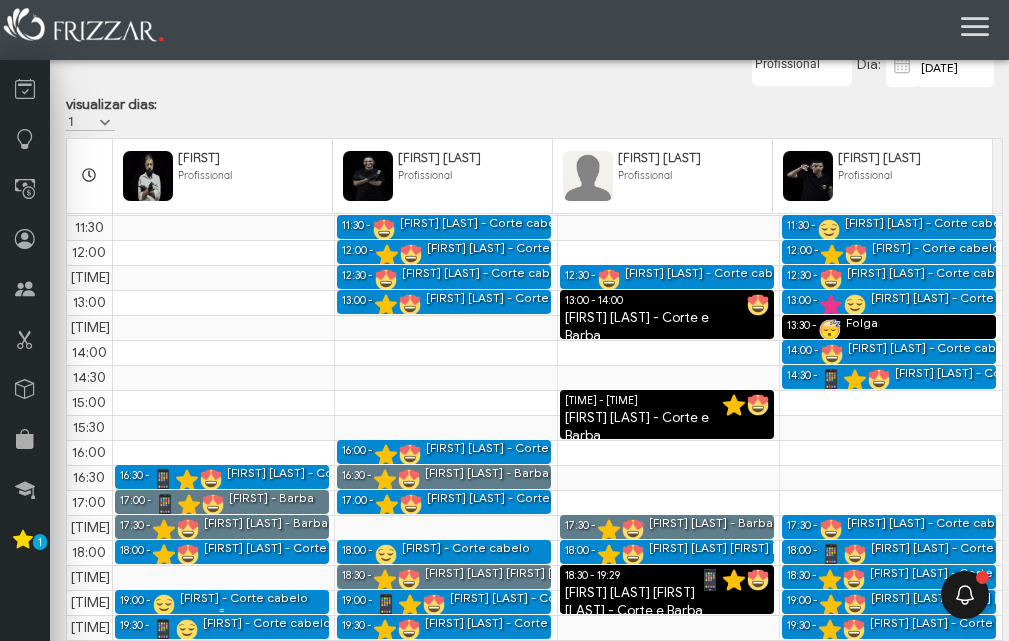 click on "[FIRST] [LAST] - Corte cabelo" at bounding box center (244, 598) 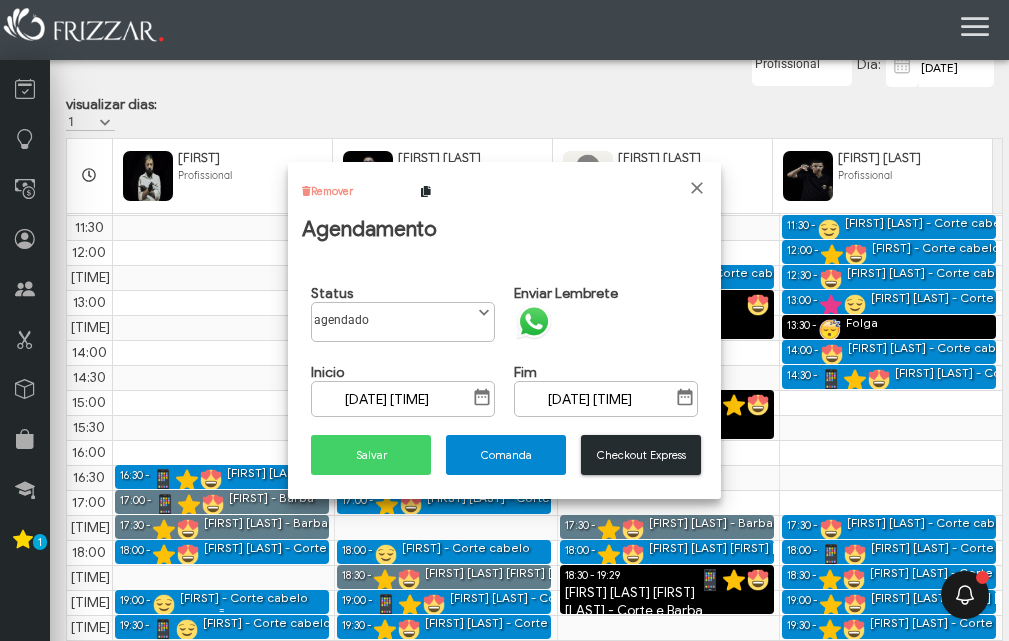 scroll, scrollTop: 11, scrollLeft: 89, axis: both 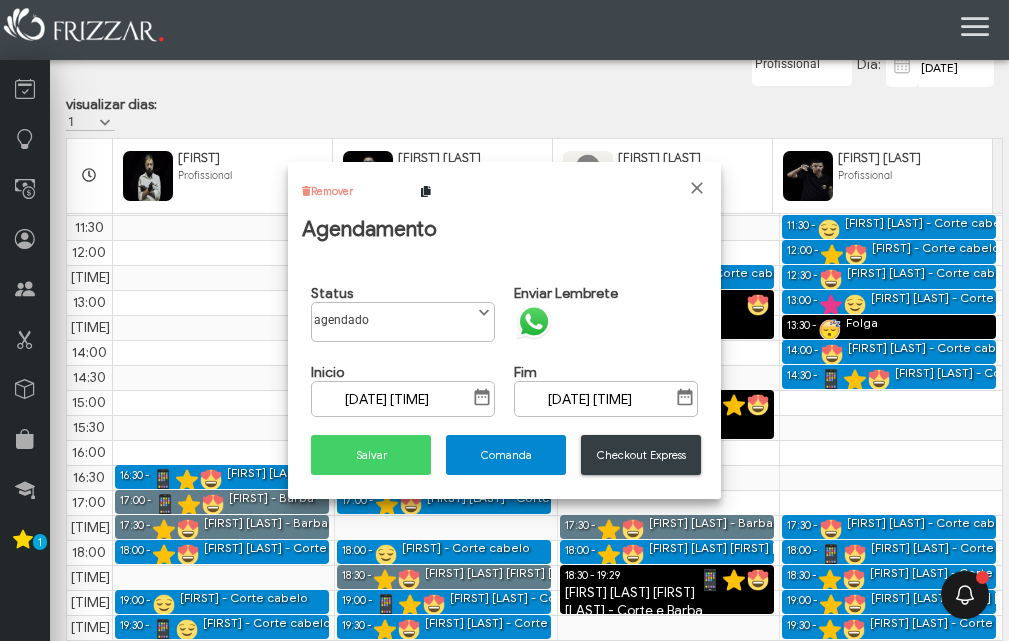click on "Checkout Express" at bounding box center [641, 455] 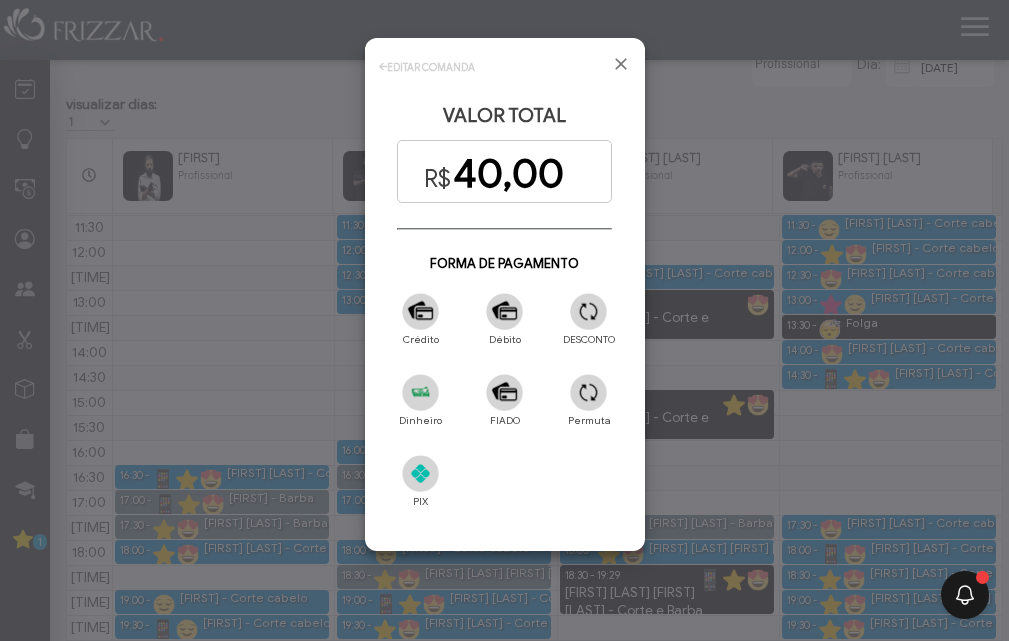 click at bounding box center (420, 311) 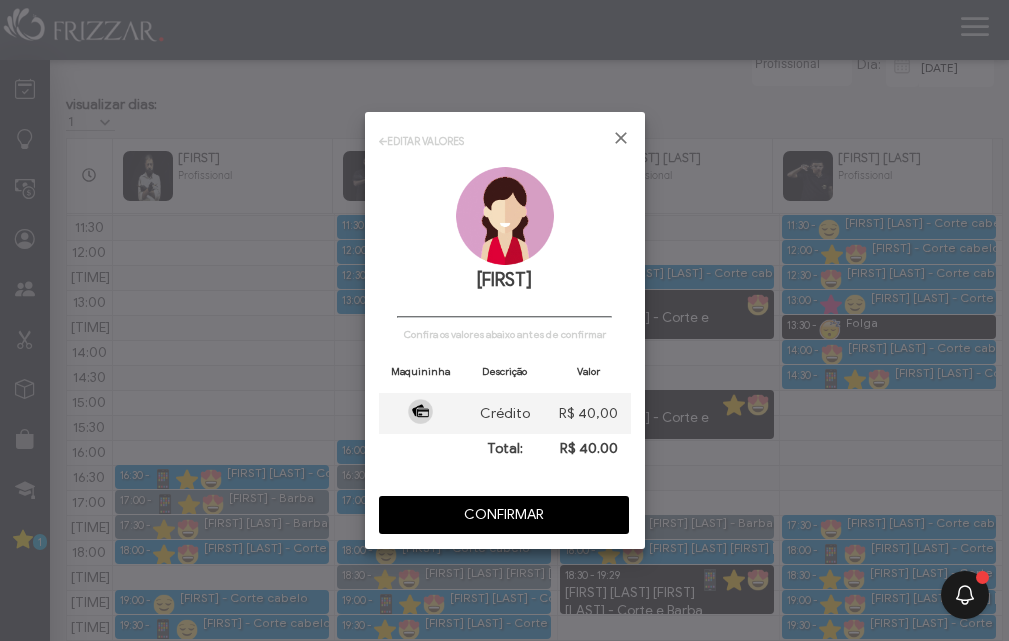 click on "CONFIRMAR" at bounding box center [504, 515] 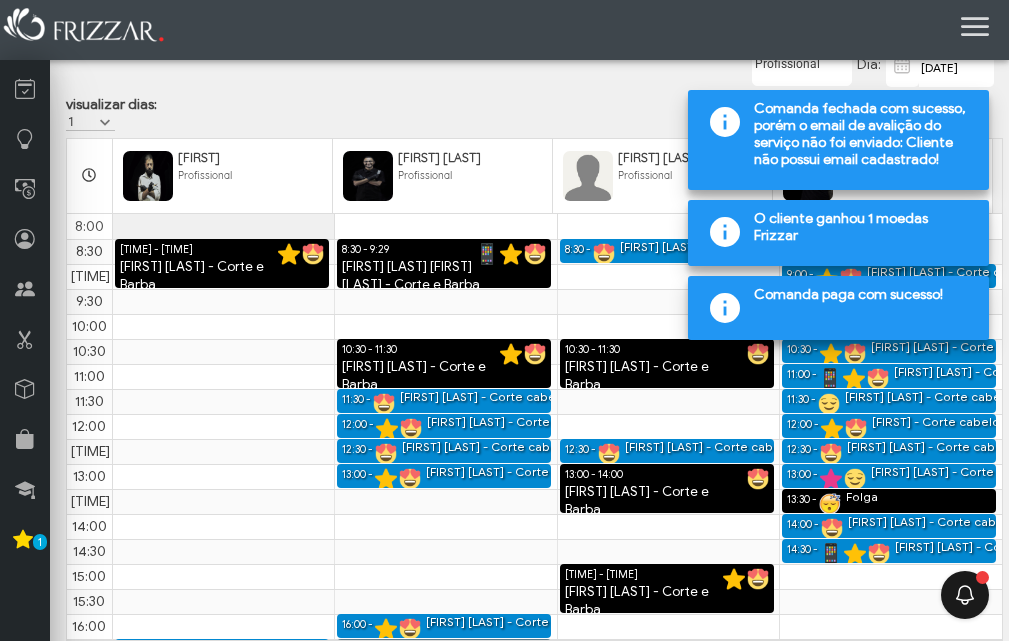scroll, scrollTop: 174, scrollLeft: 0, axis: vertical 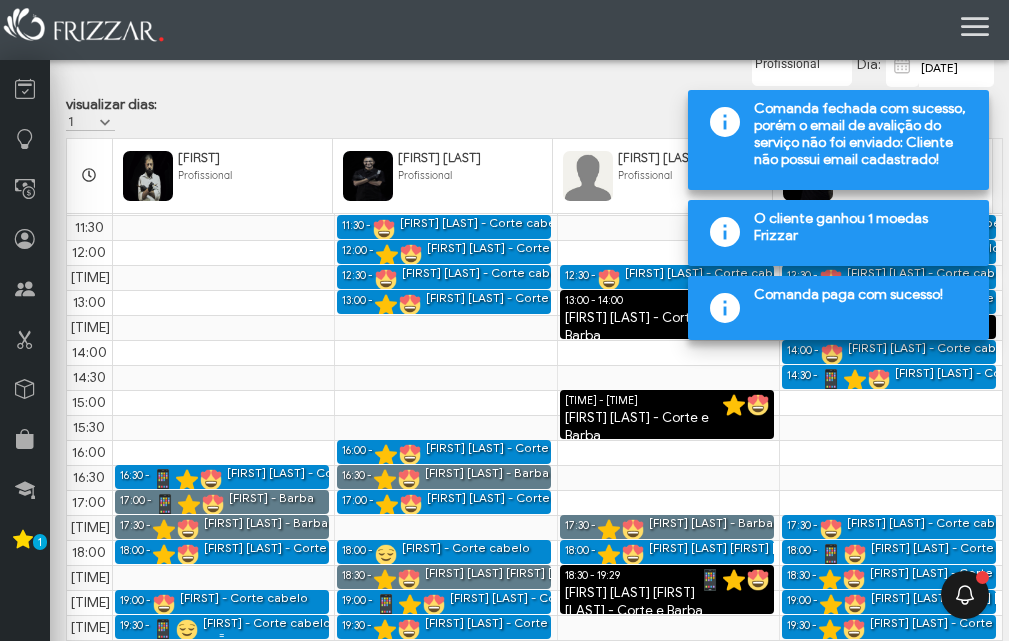 click on "[FIRST] [LAST] - Corte cabelo" at bounding box center [267, 623] 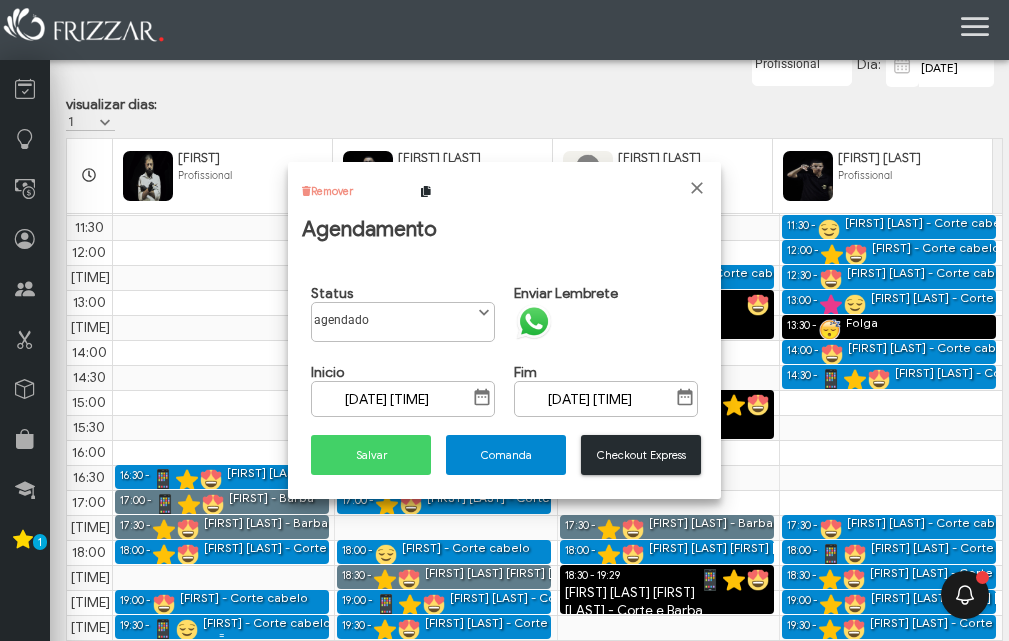 scroll, scrollTop: 11, scrollLeft: 89, axis: both 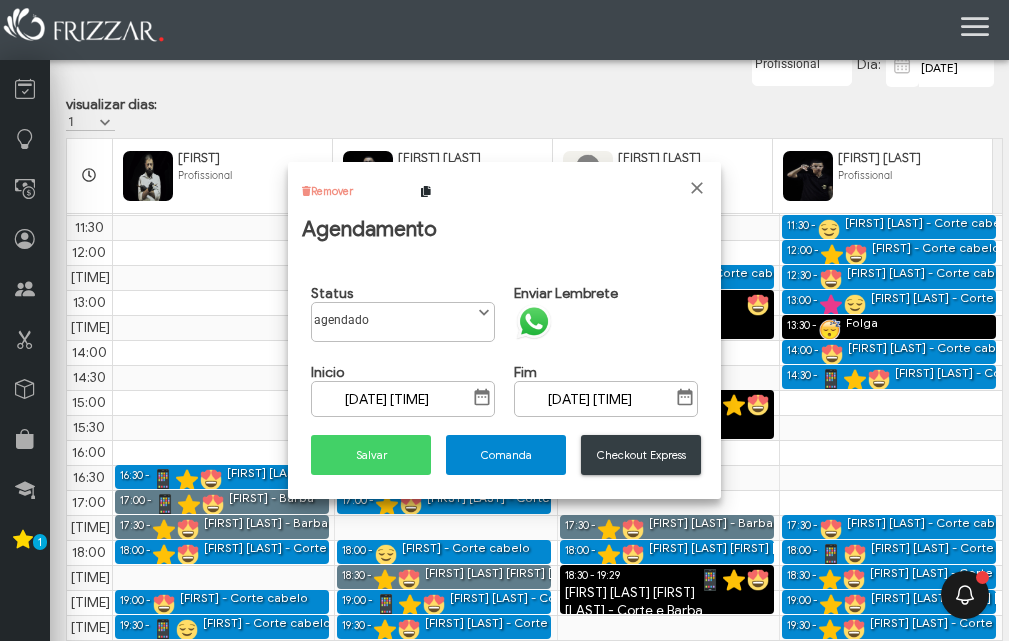 click on "Checkout Express" at bounding box center [641, 455] 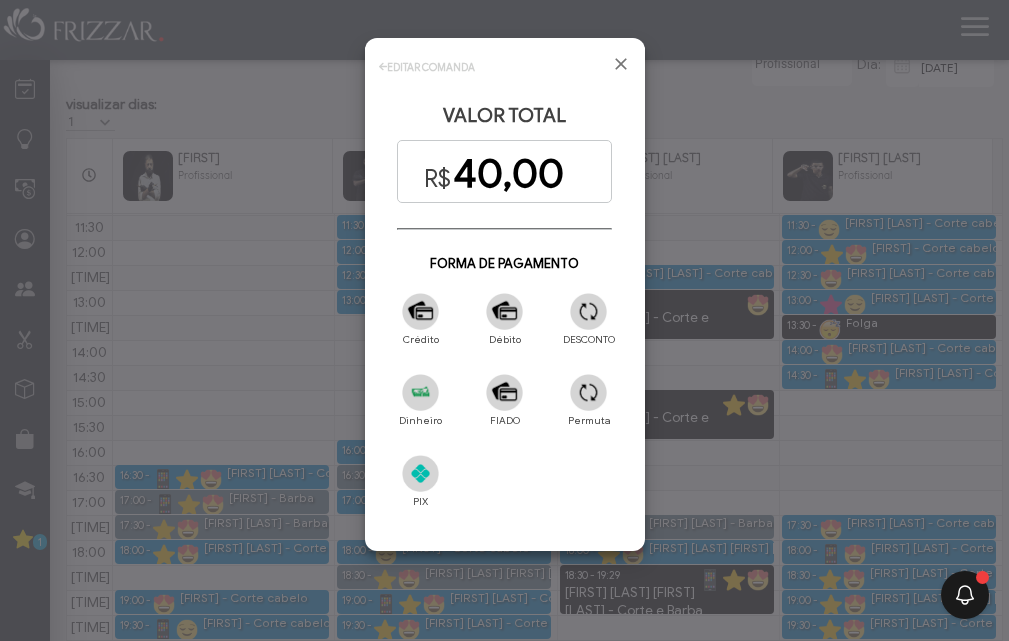 click at bounding box center [504, 311] 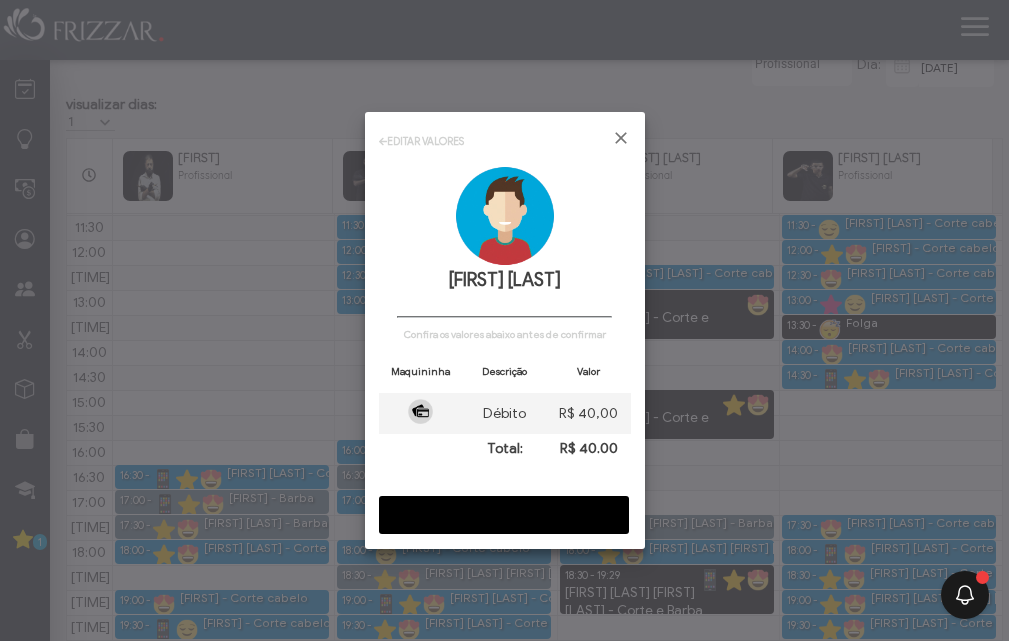 click on "CONFIRMAR" at bounding box center (504, 515) 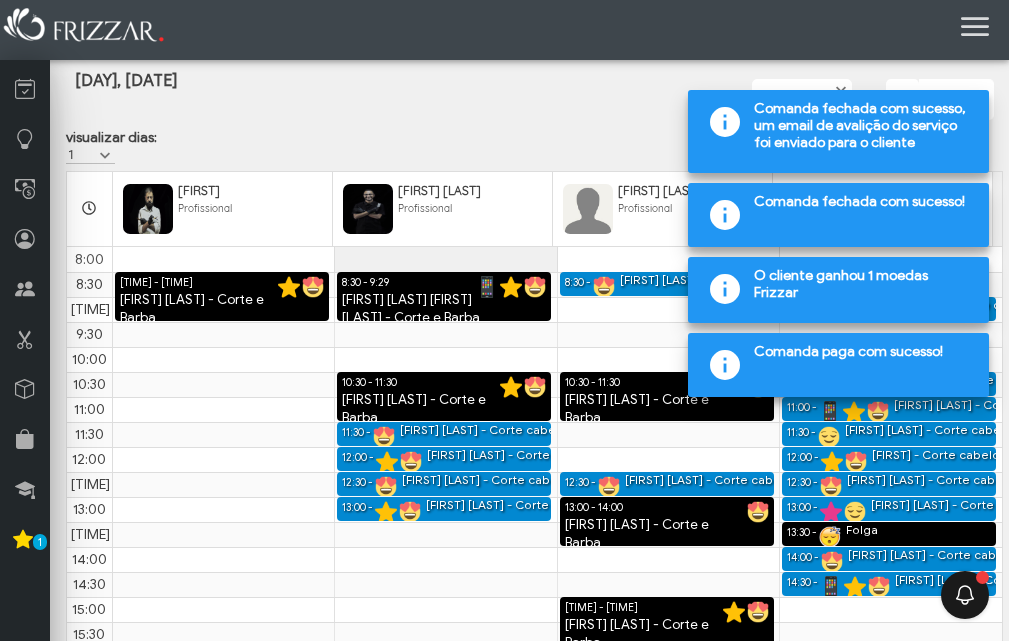 scroll, scrollTop: 43, scrollLeft: 0, axis: vertical 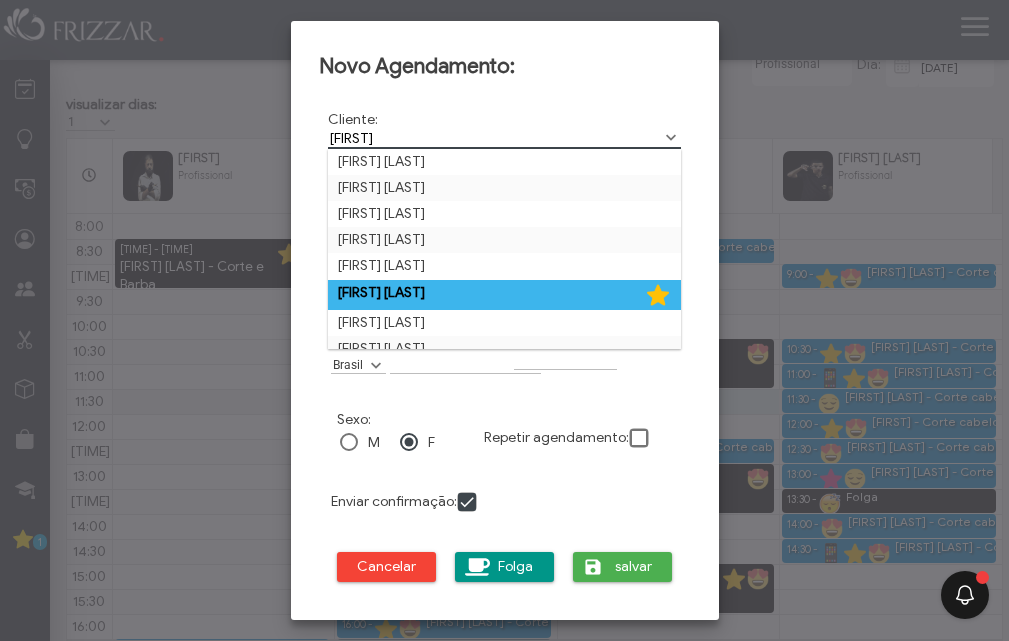 type on "andre ferr" 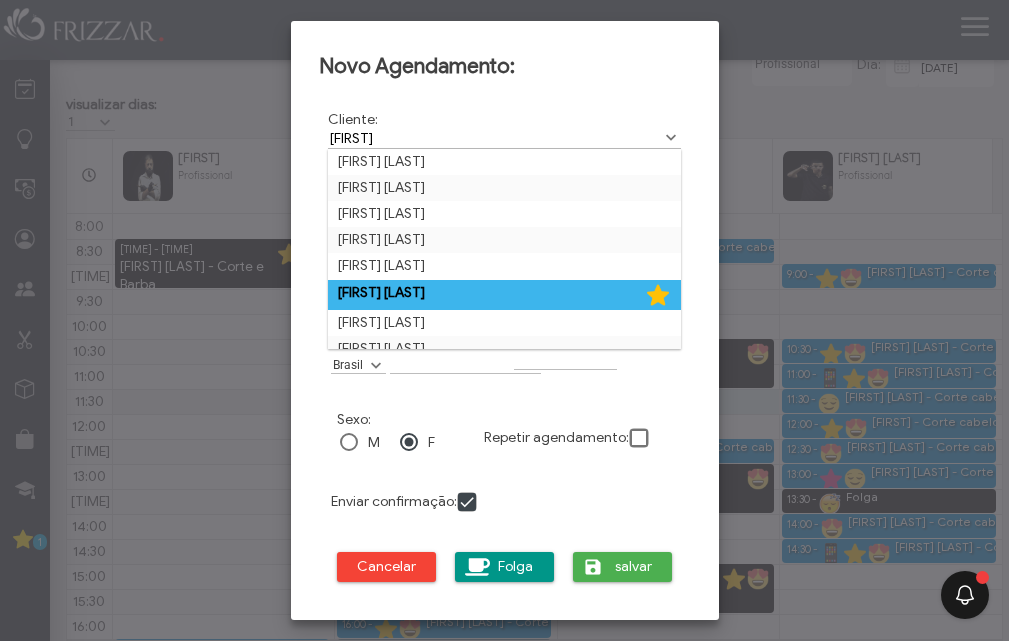 click on "André Ferreira" at bounding box center (505, 295) 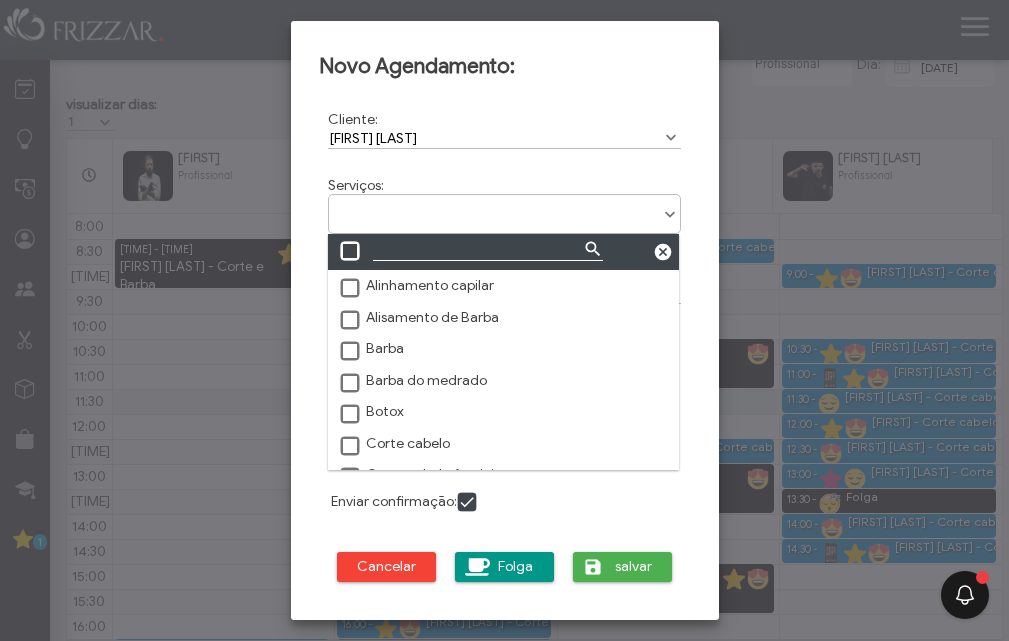 click at bounding box center [505, 207] 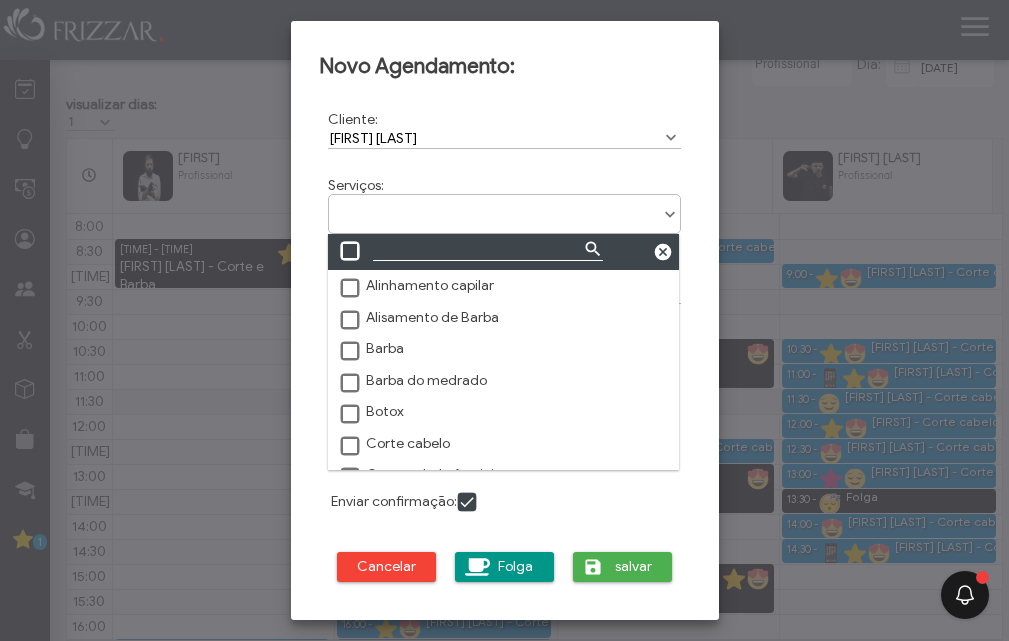 click at bounding box center (351, 447) 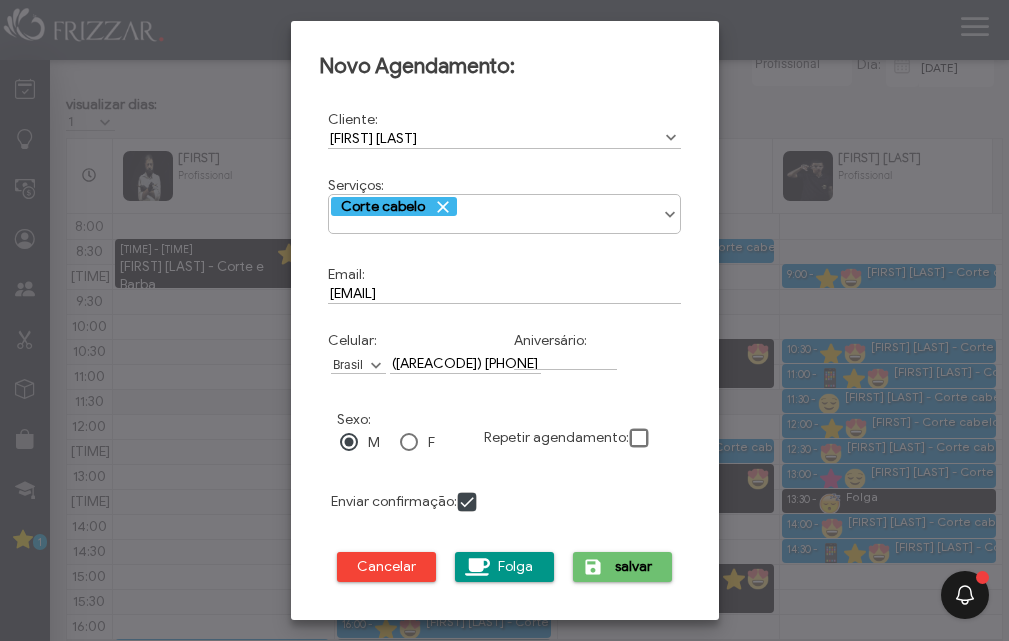 click on "salvar" at bounding box center (634, 567) 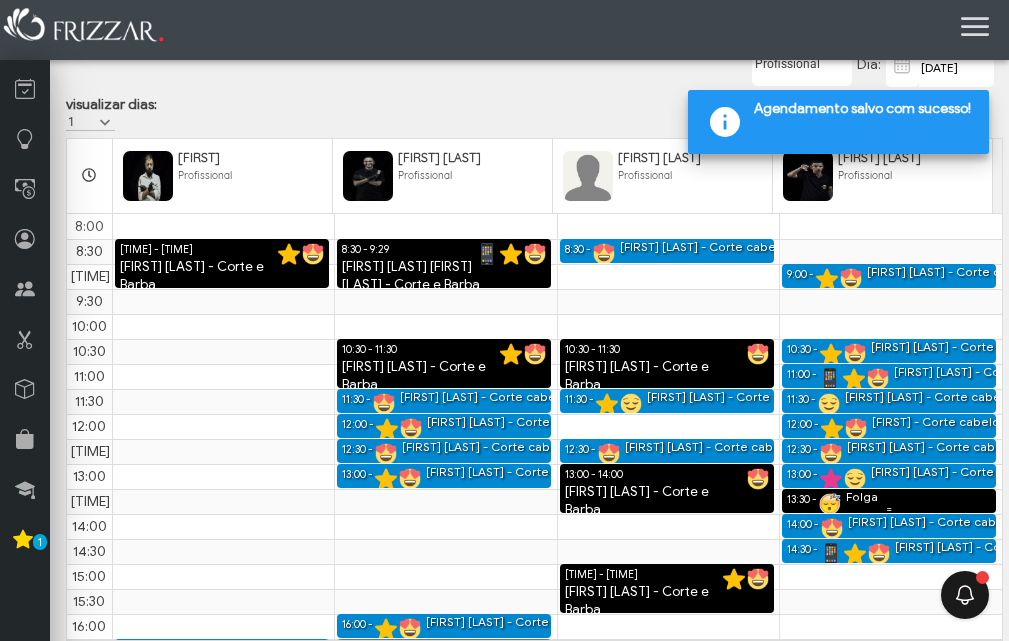 scroll, scrollTop: 0, scrollLeft: 0, axis: both 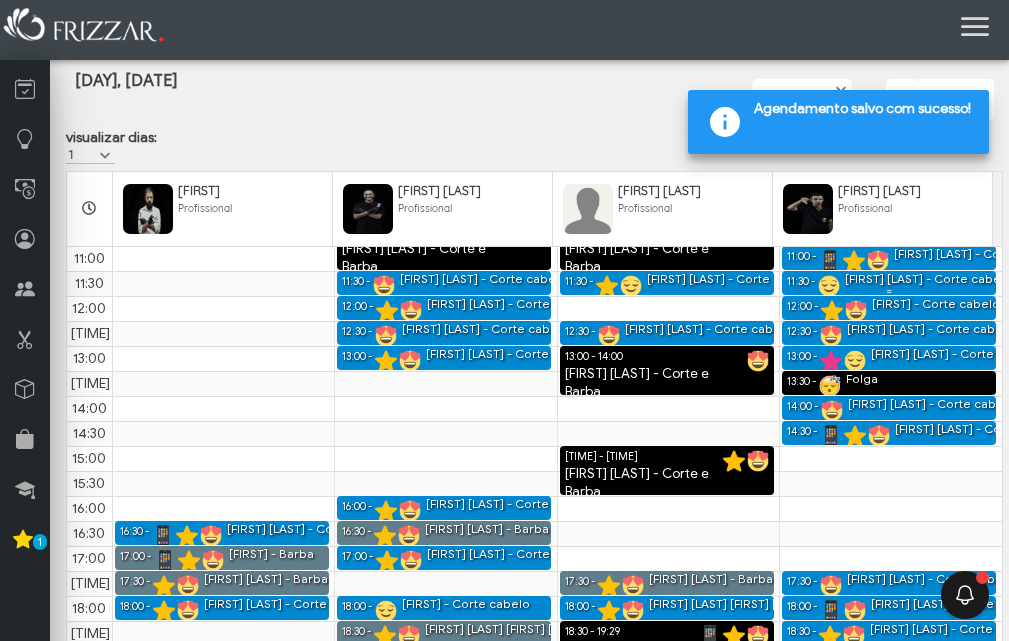click on "[FIRST] [LAST] - Corte cabelo" at bounding box center [928, 279] 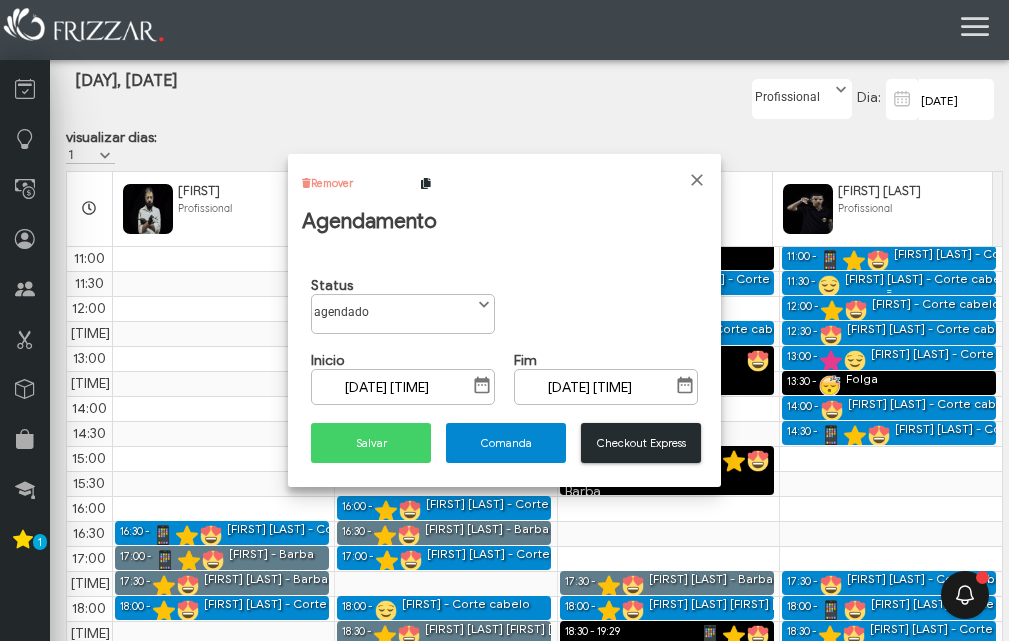 scroll, scrollTop: 11, scrollLeft: 89, axis: both 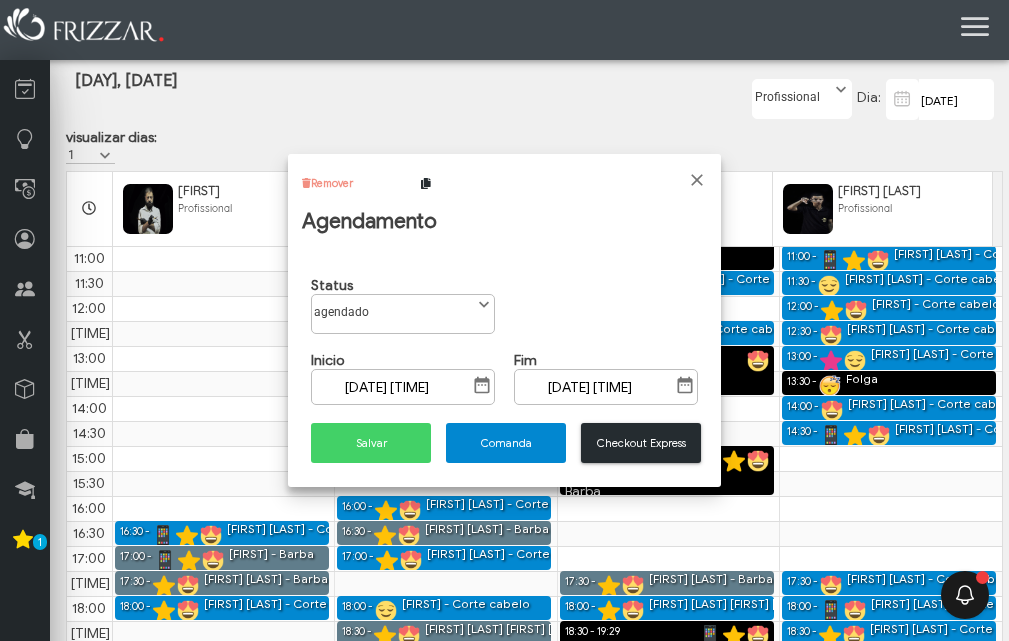 click on "Remover" at bounding box center [332, 183] 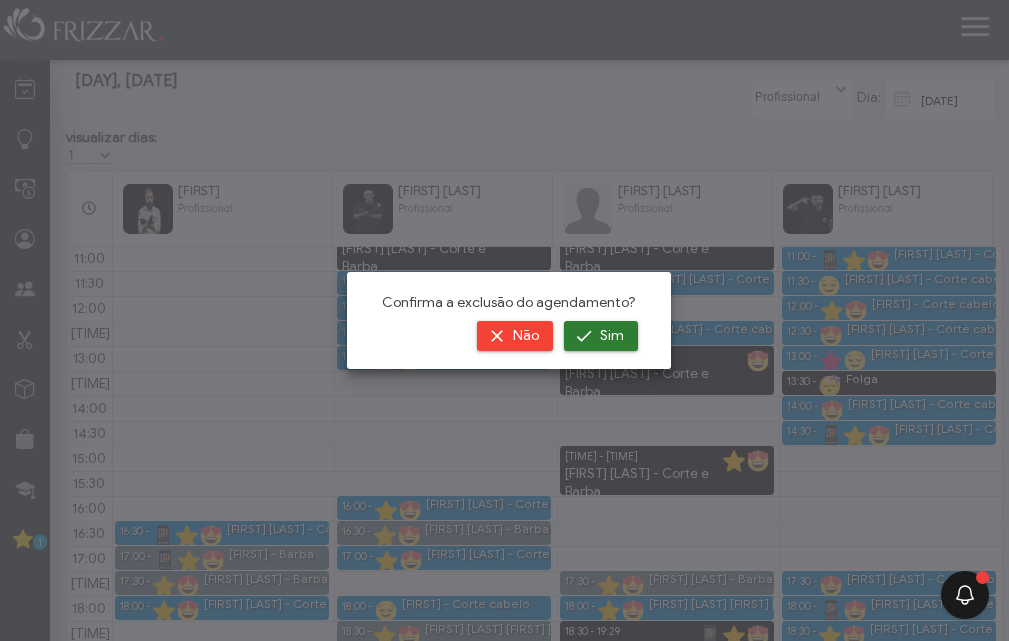 click on "Sim" at bounding box center (612, 336) 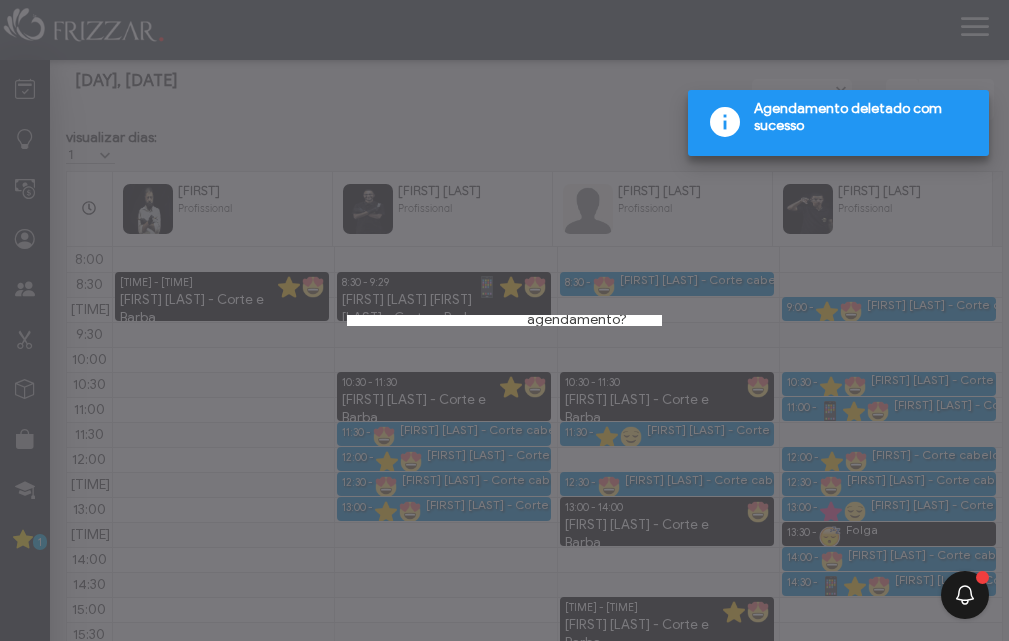 scroll, scrollTop: 151, scrollLeft: 0, axis: vertical 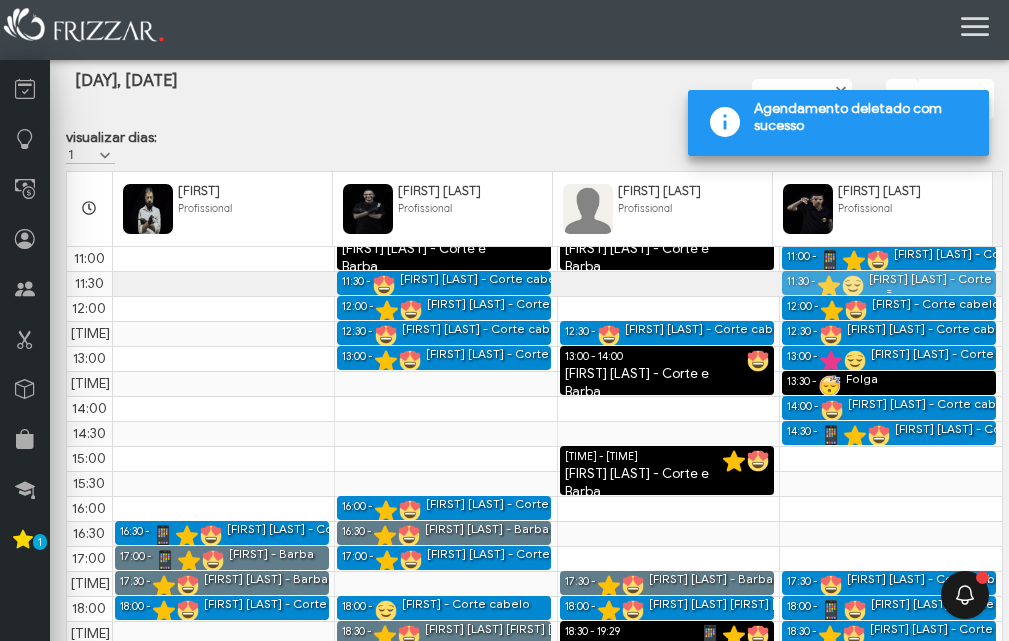 drag, startPoint x: 680, startPoint y: 286, endPoint x: 821, endPoint y: 292, distance: 141.12761 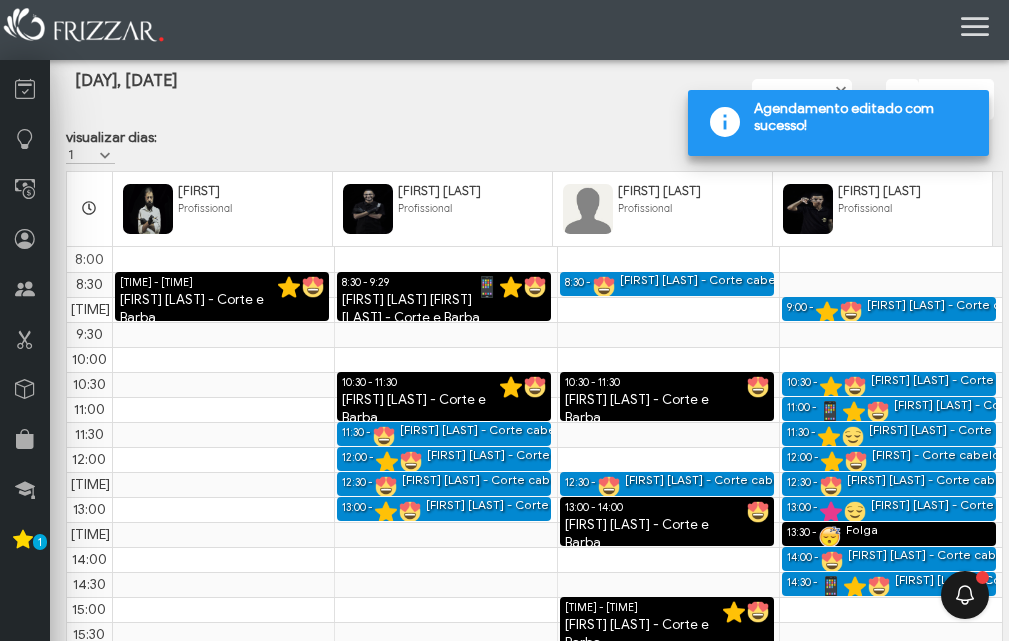 scroll, scrollTop: 151, scrollLeft: 0, axis: vertical 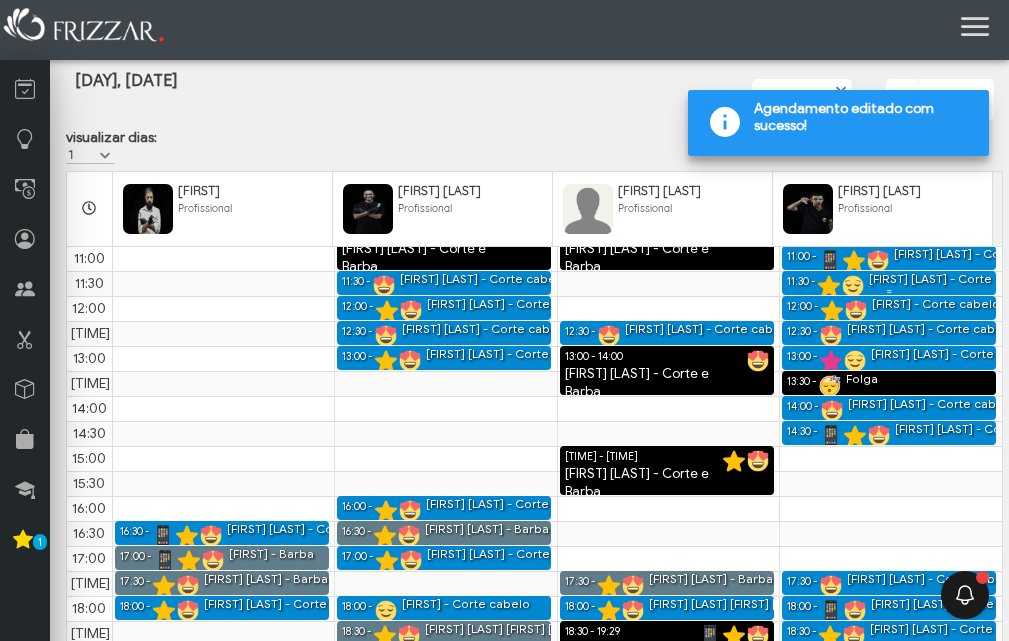 click on "André Ferreira  - Corte cabelo" at bounding box center (952, 279) 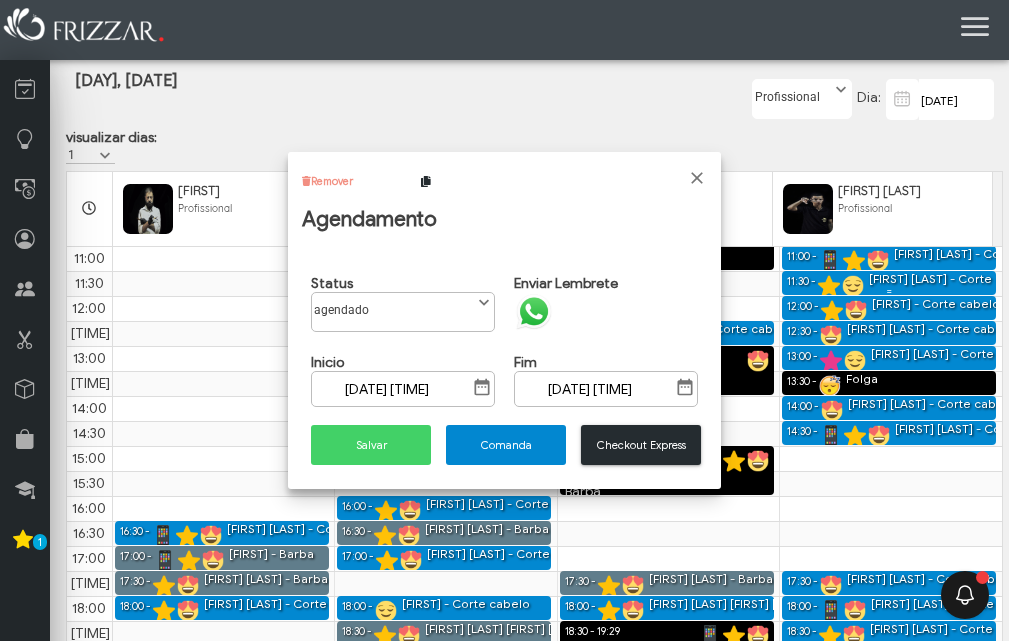 scroll, scrollTop: 11, scrollLeft: 89, axis: both 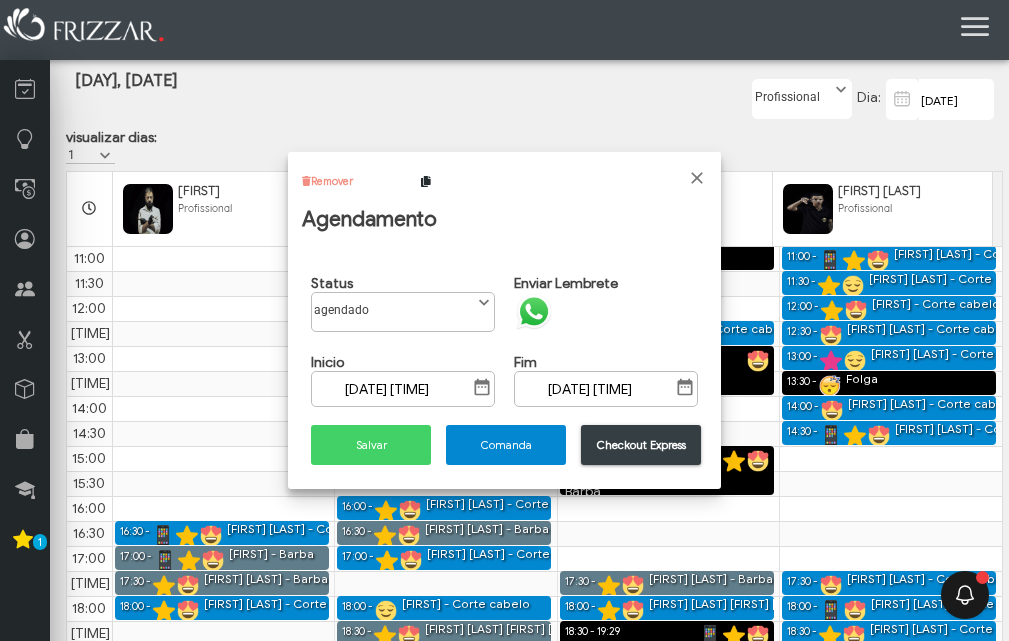 click on "Checkout Express" at bounding box center [641, 445] 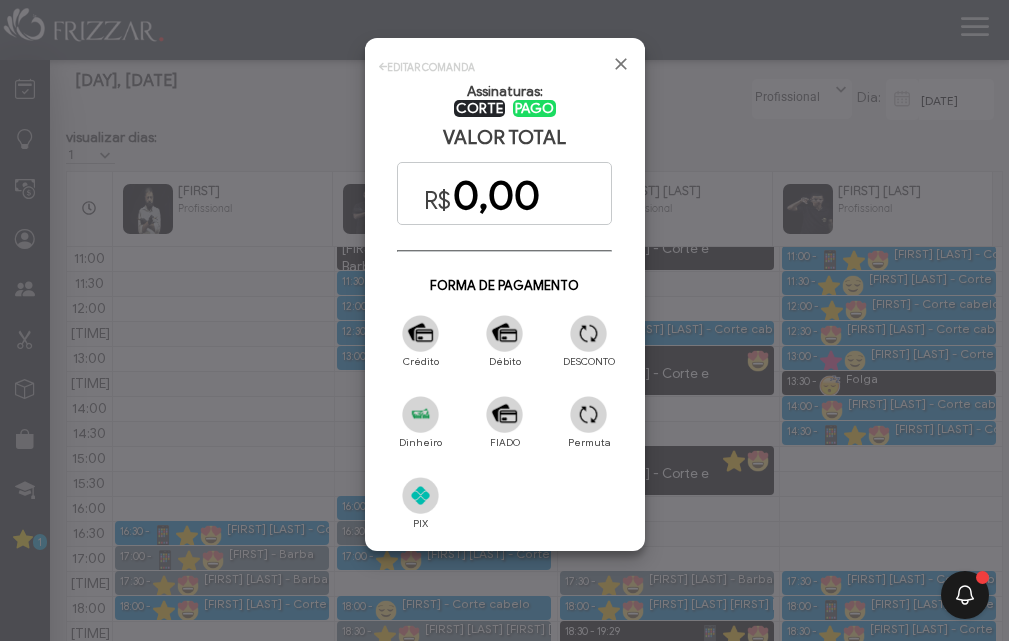 click at bounding box center [588, 333] 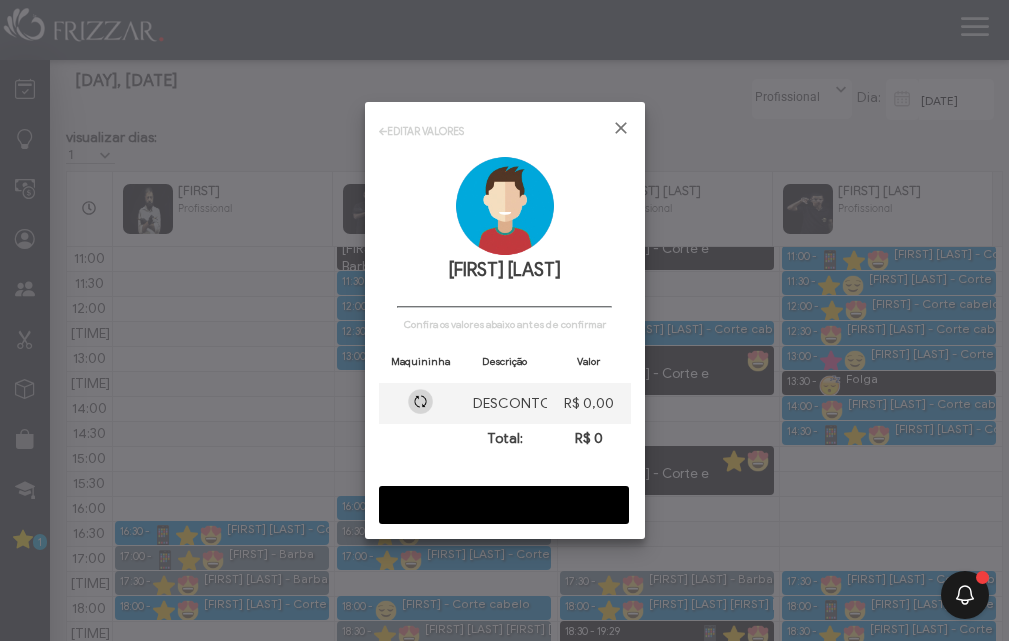 click on "CONFIRMAR" at bounding box center [504, 505] 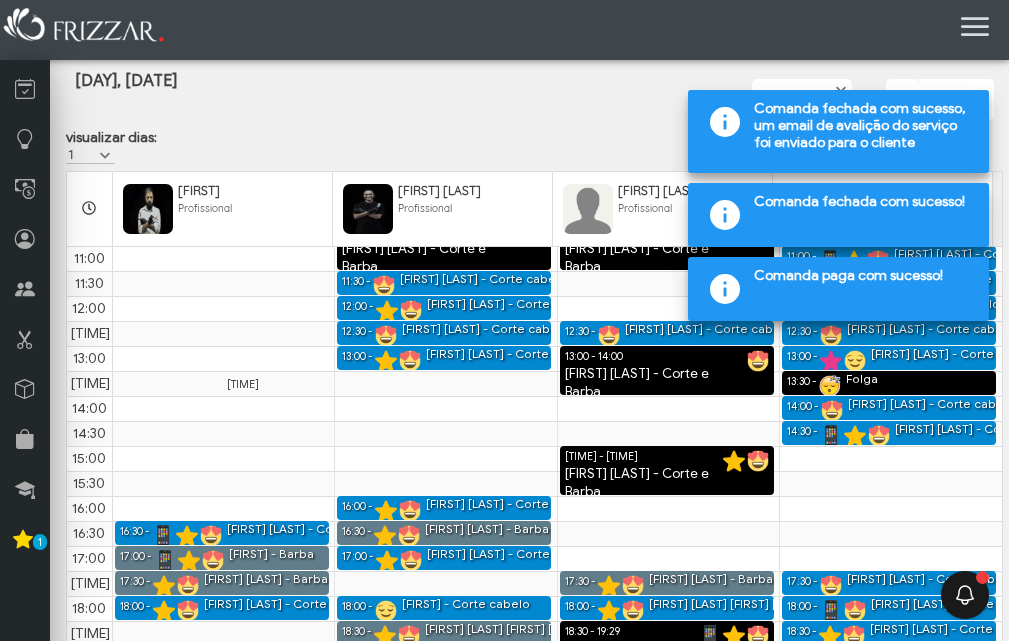 scroll, scrollTop: 174, scrollLeft: 0, axis: vertical 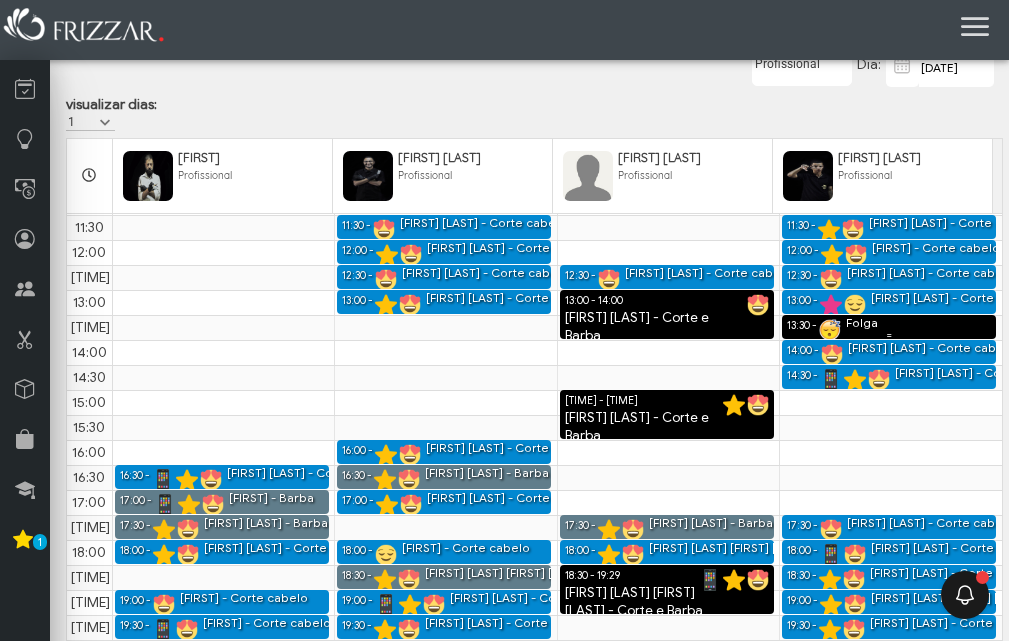 click on "Folga" at bounding box center [862, 323] 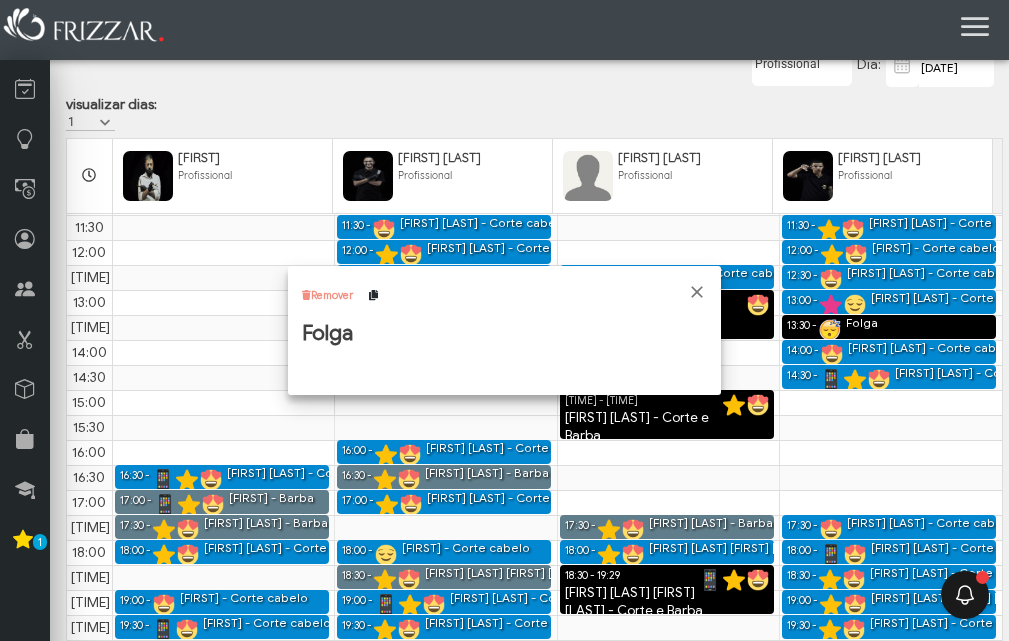 click on "Remover" at bounding box center [332, 295] 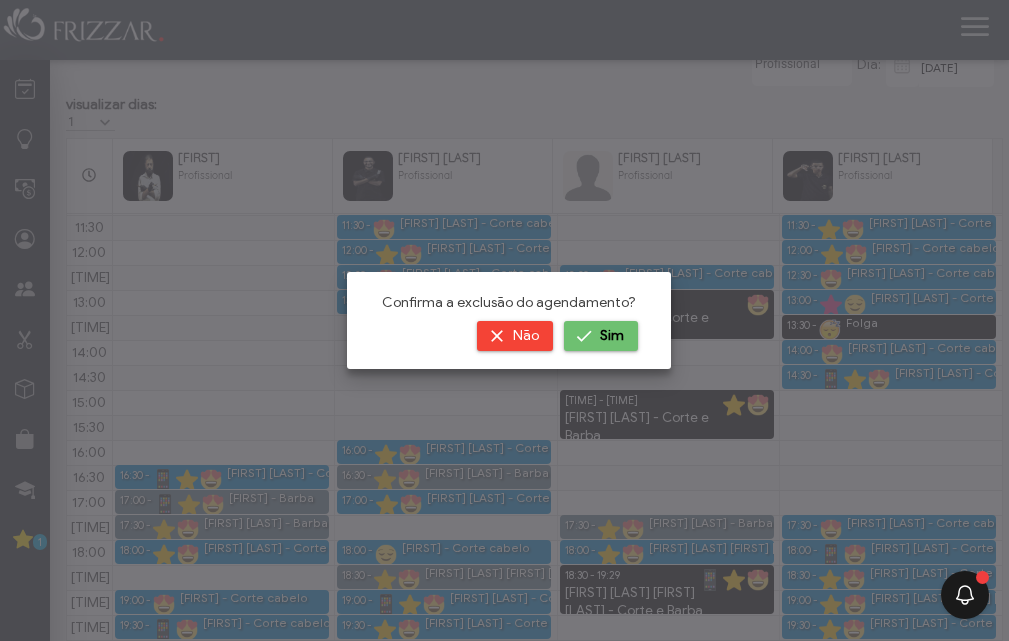 click at bounding box center (584, 336) 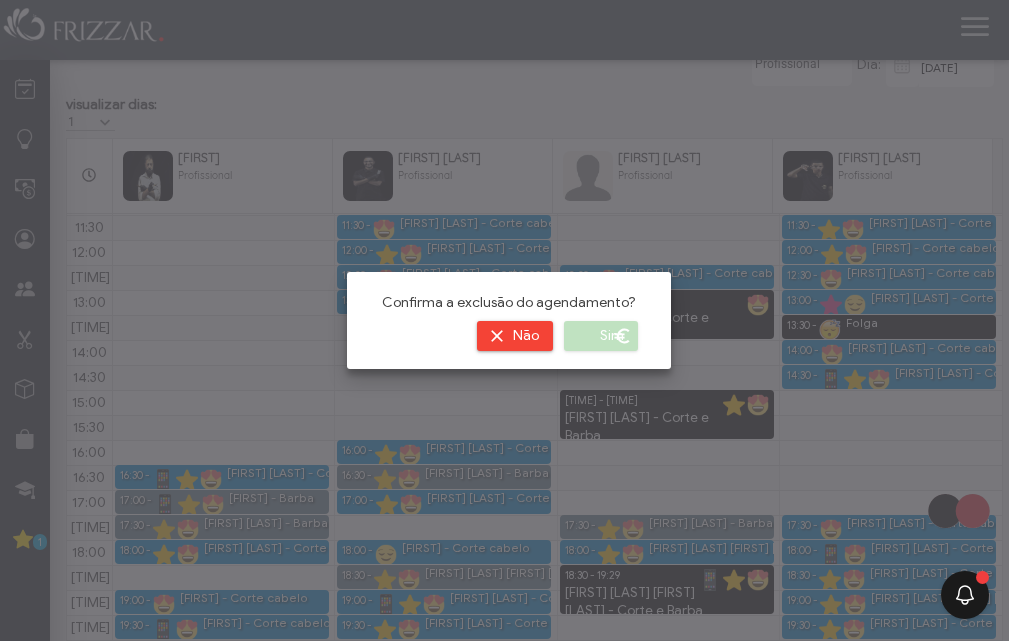 scroll, scrollTop: 0, scrollLeft: 0, axis: both 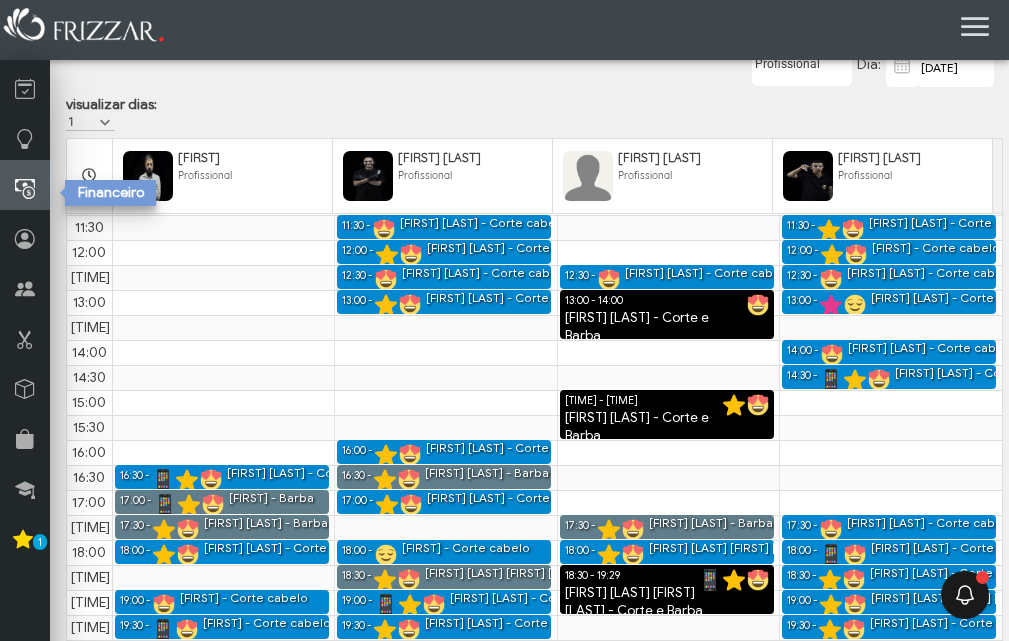 click at bounding box center [25, 189] 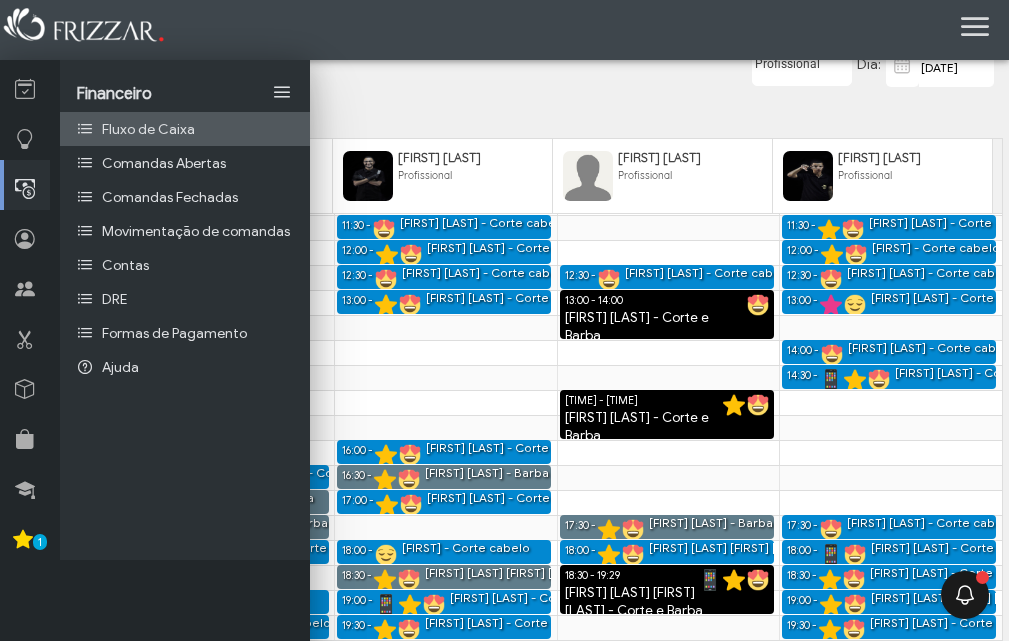 click on "Fluxo de Caixa" at bounding box center [148, 129] 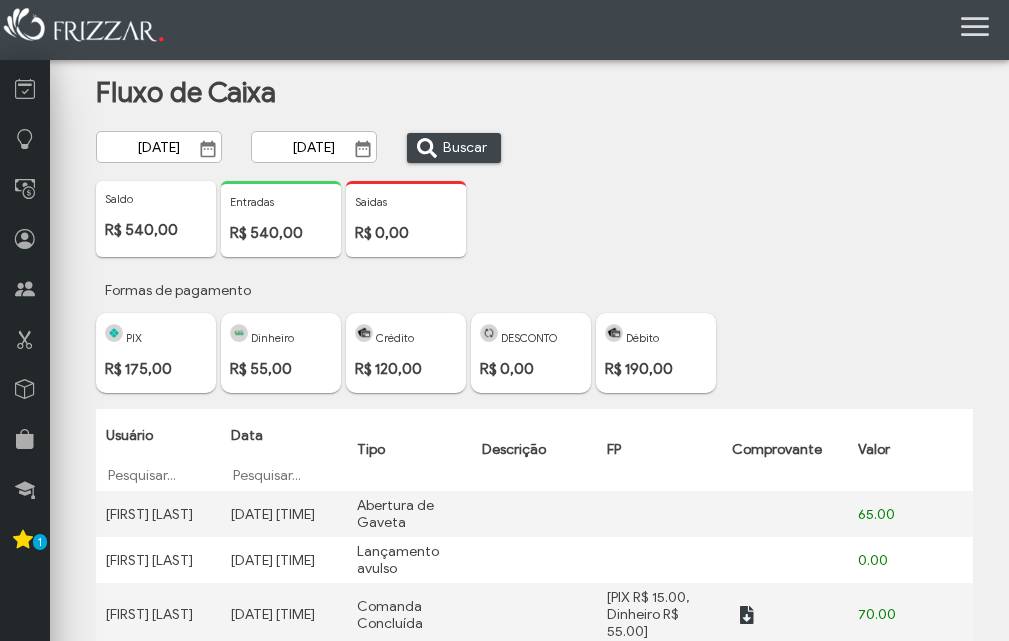 scroll, scrollTop: 0, scrollLeft: 0, axis: both 